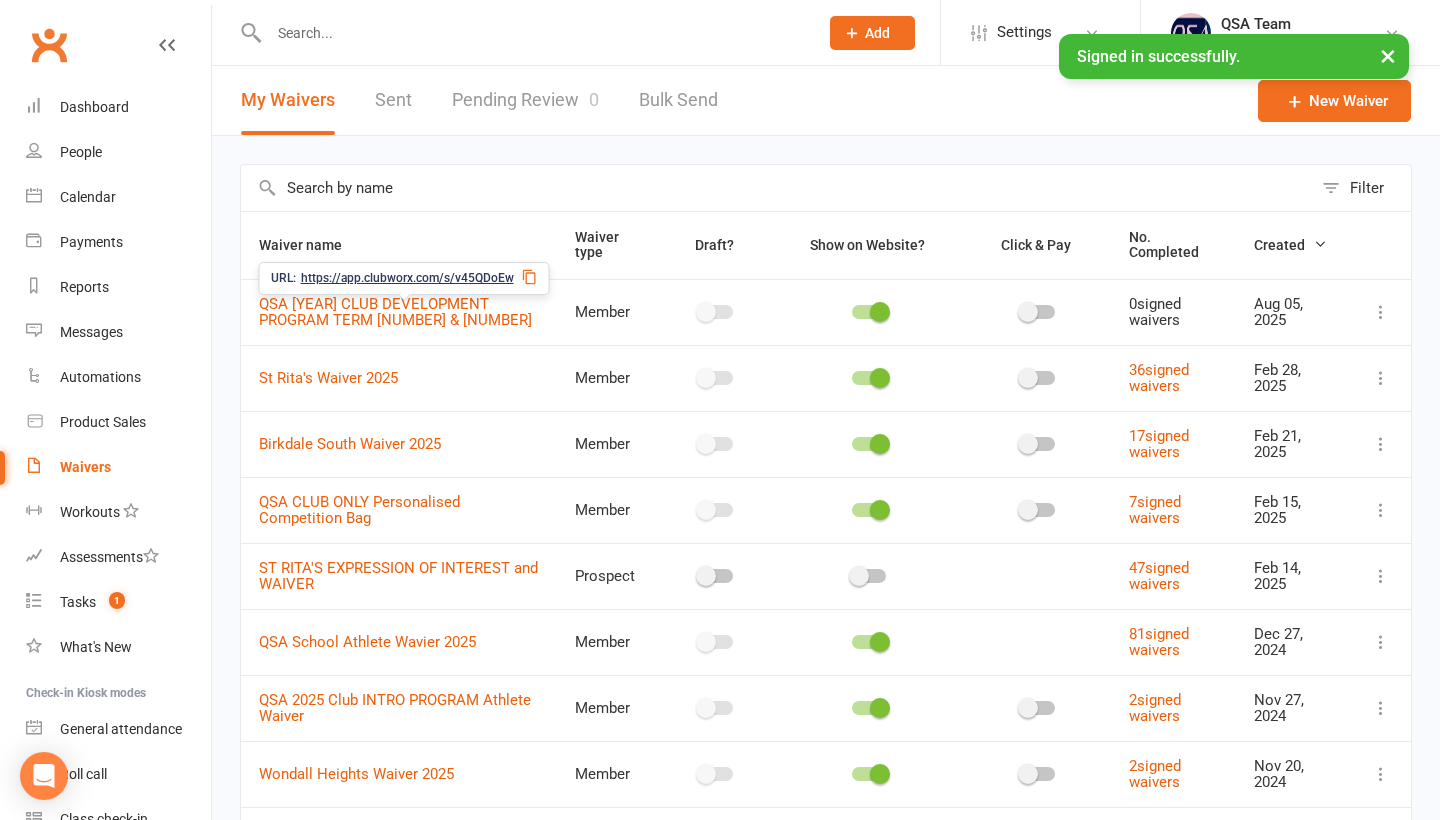 scroll, scrollTop: 0, scrollLeft: 0, axis: both 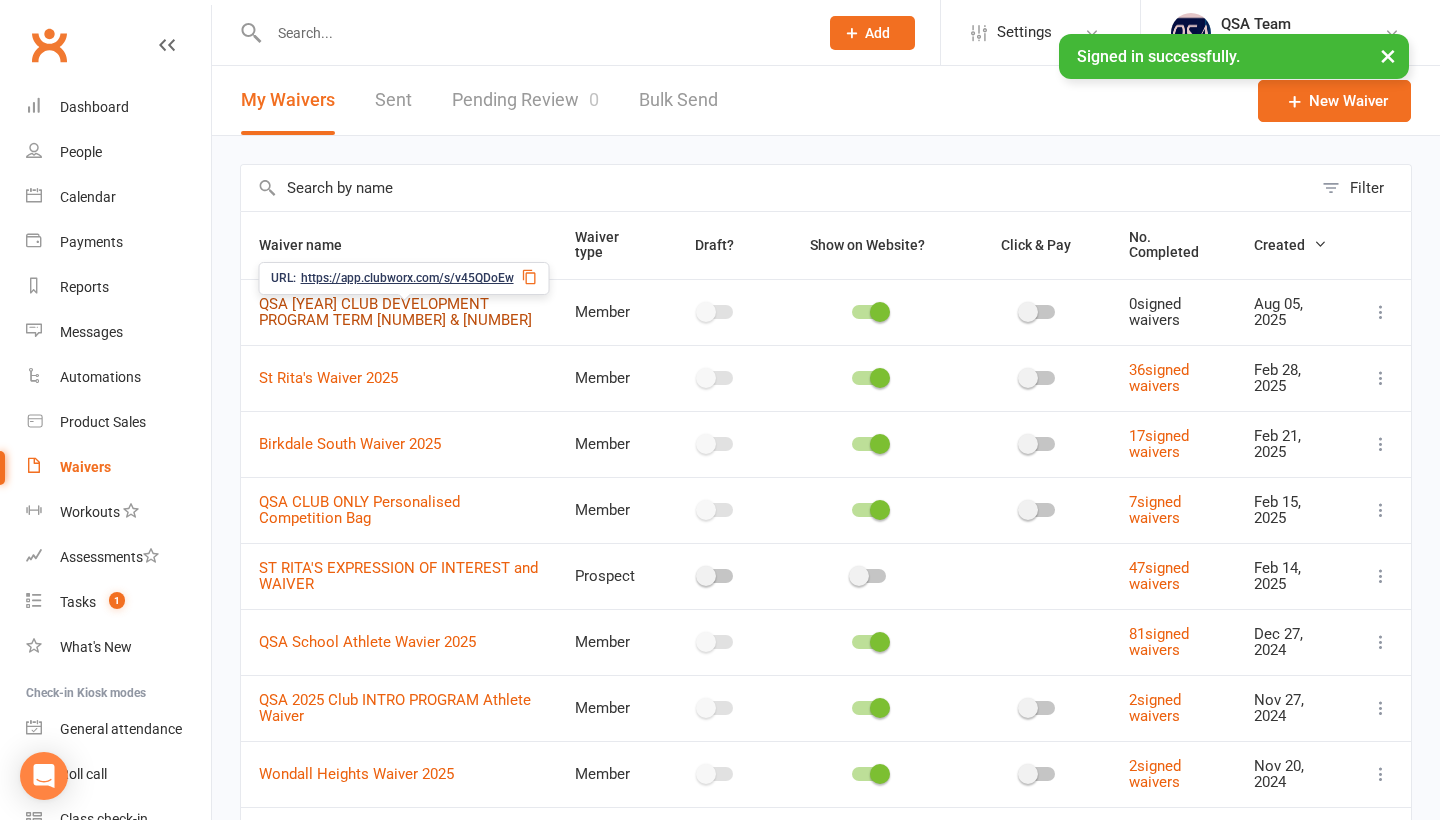 click on "QSA [YEAR] CLUB DEVELOPMENT PROGRAM TERM [NUMBER] & [NUMBER]" at bounding box center (395, 312) 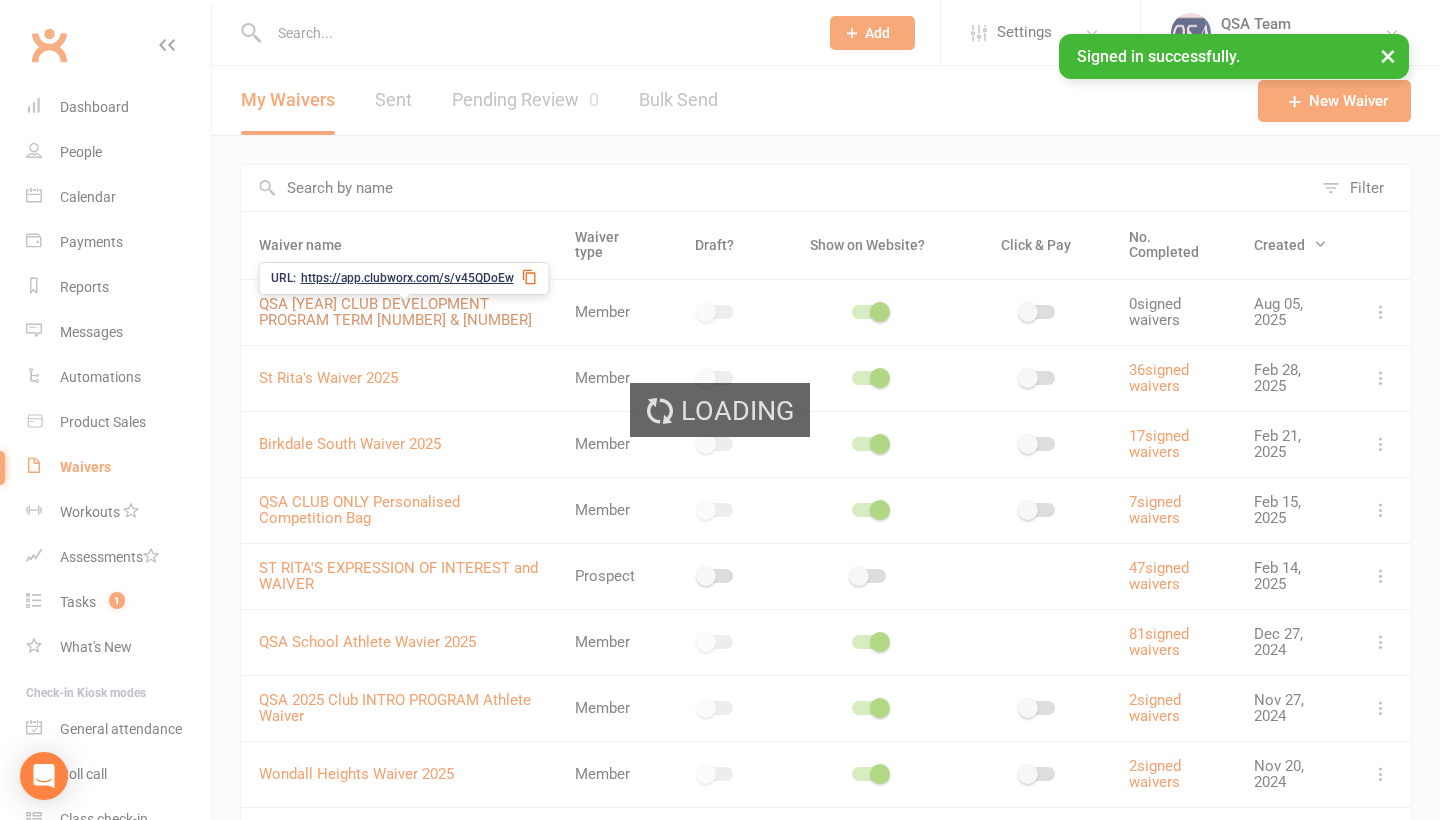 select on "bank_account" 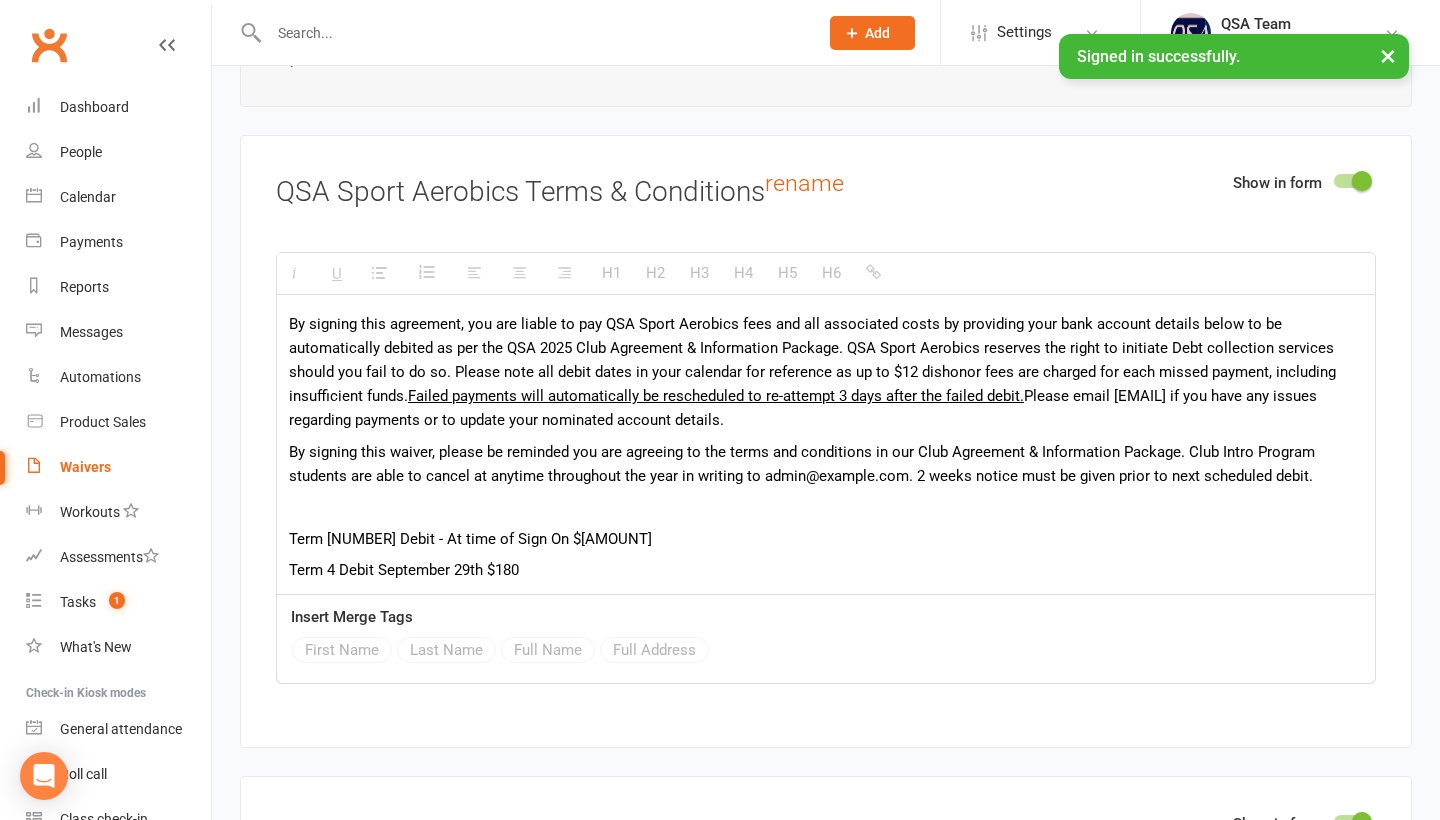 scroll, scrollTop: 2796, scrollLeft: 0, axis: vertical 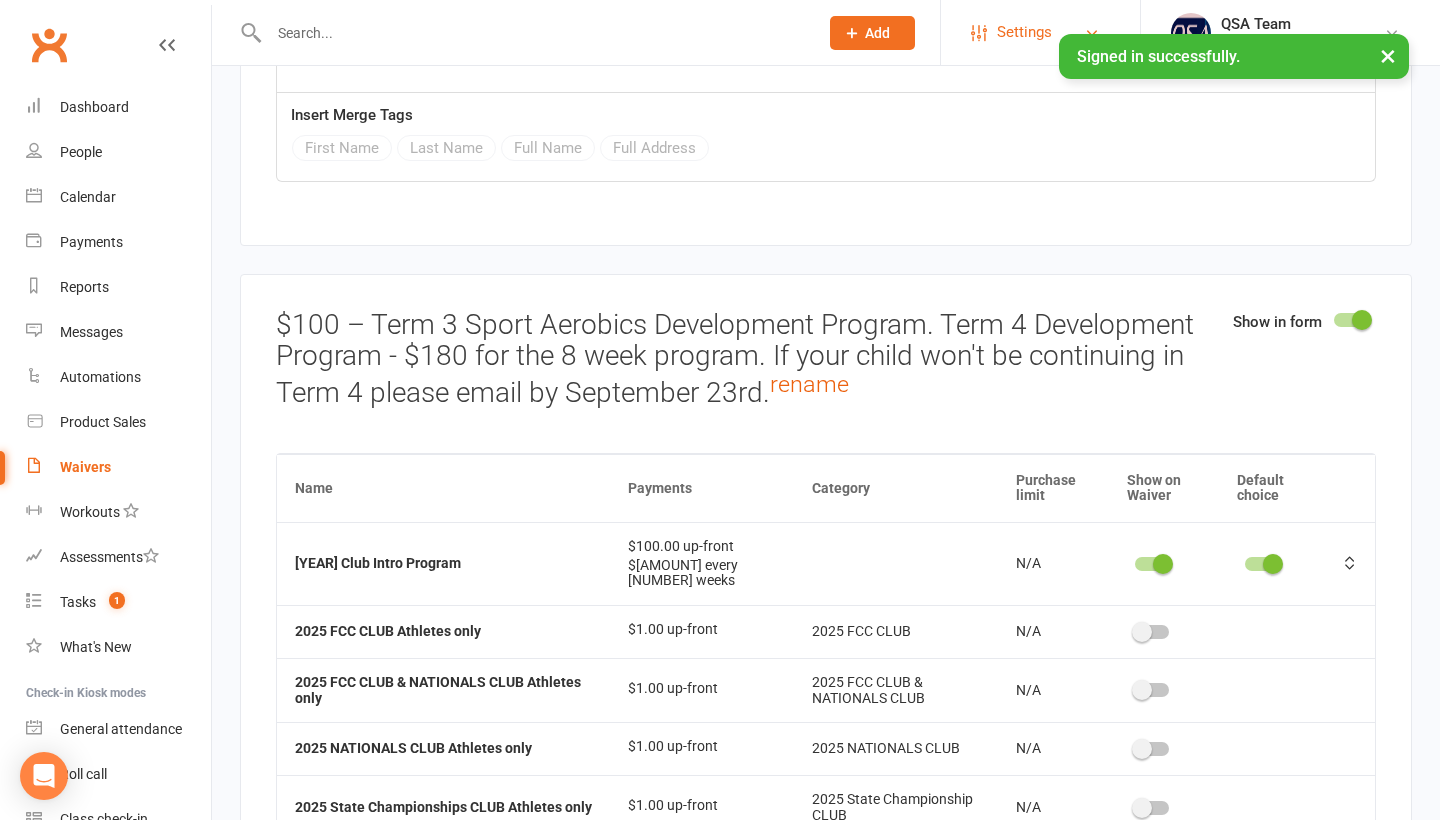 click on "Settings" at bounding box center [1040, 32] 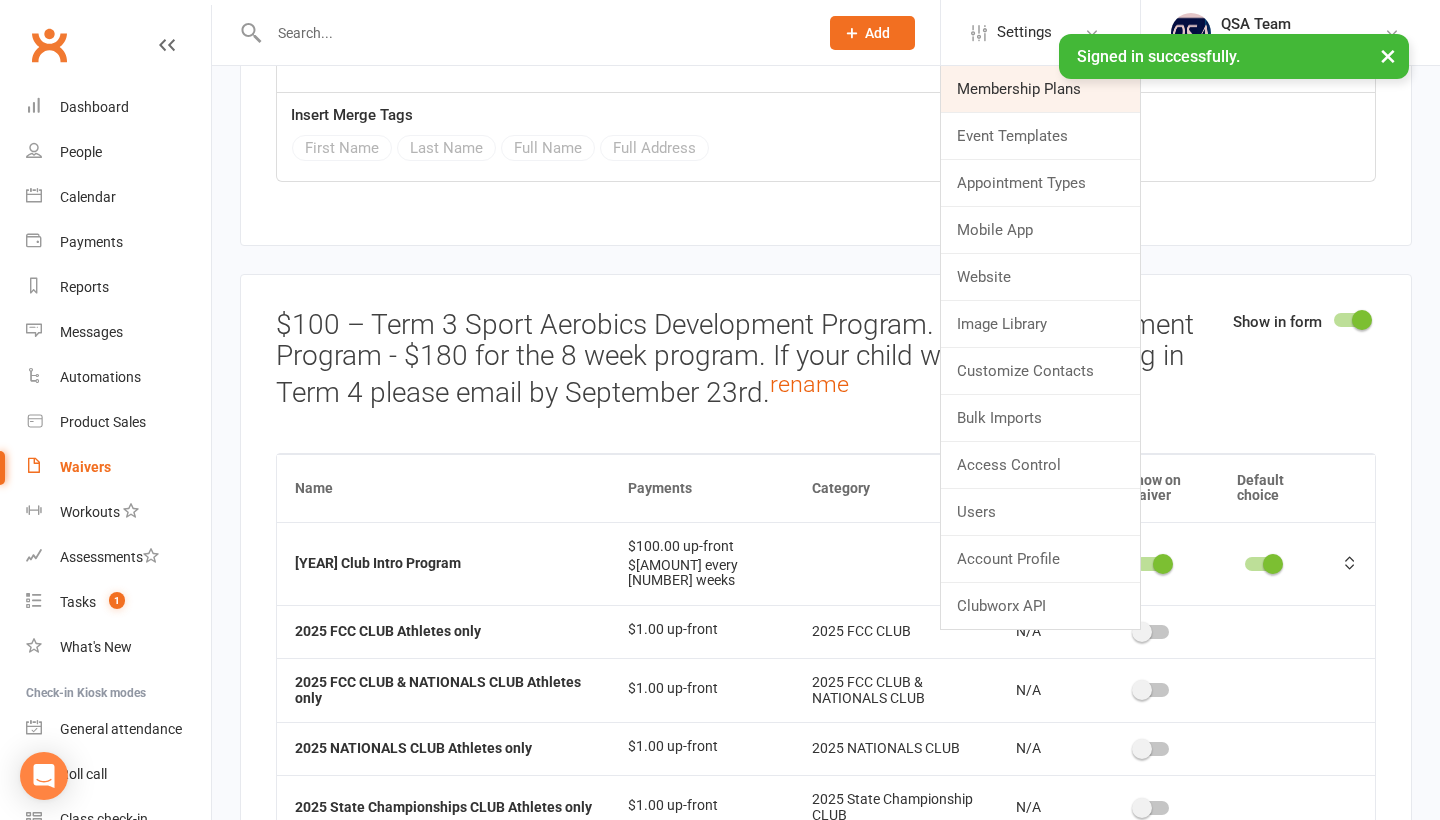click on "Membership Plans" at bounding box center (1040, 89) 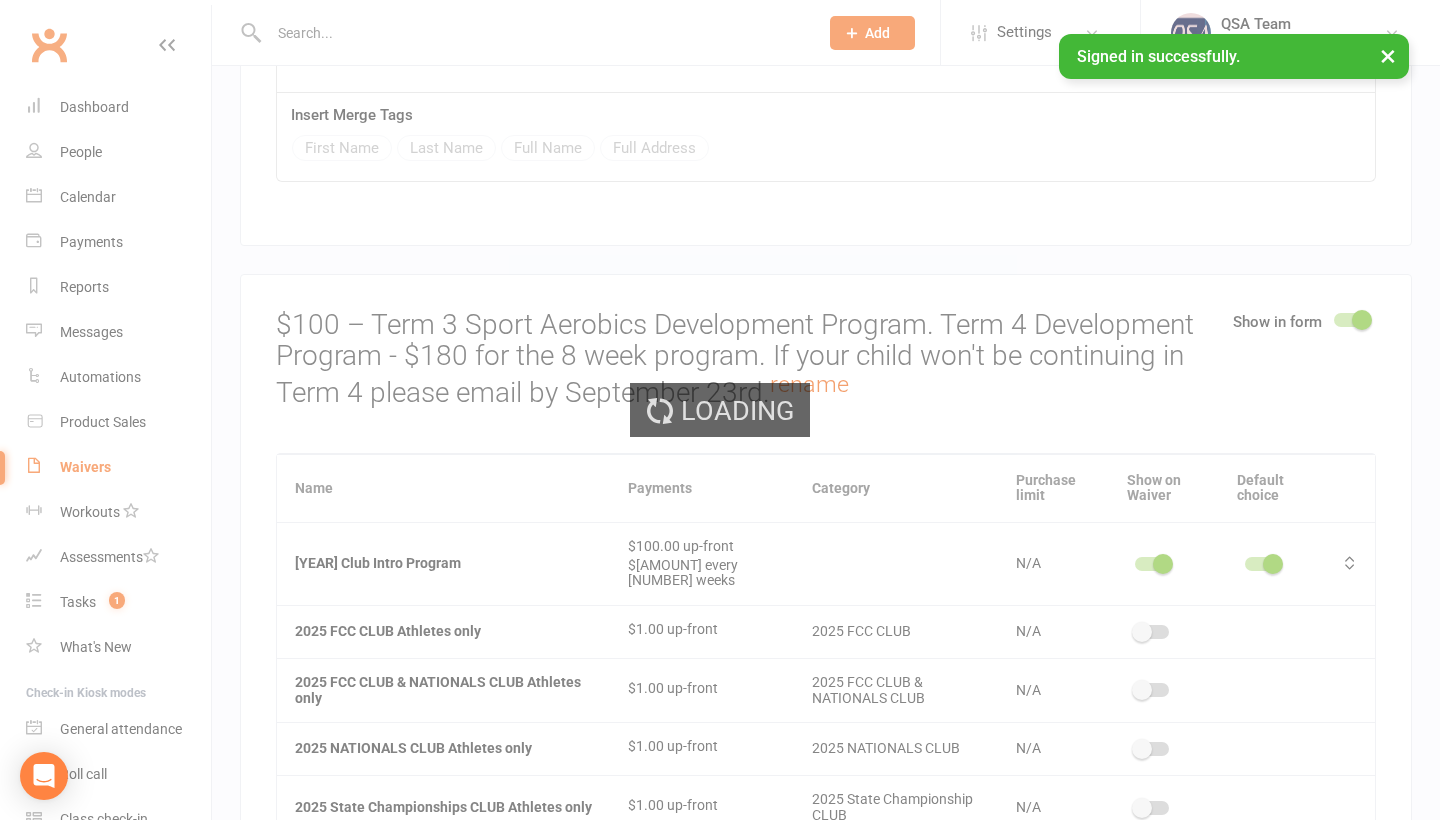 scroll, scrollTop: 0, scrollLeft: 0, axis: both 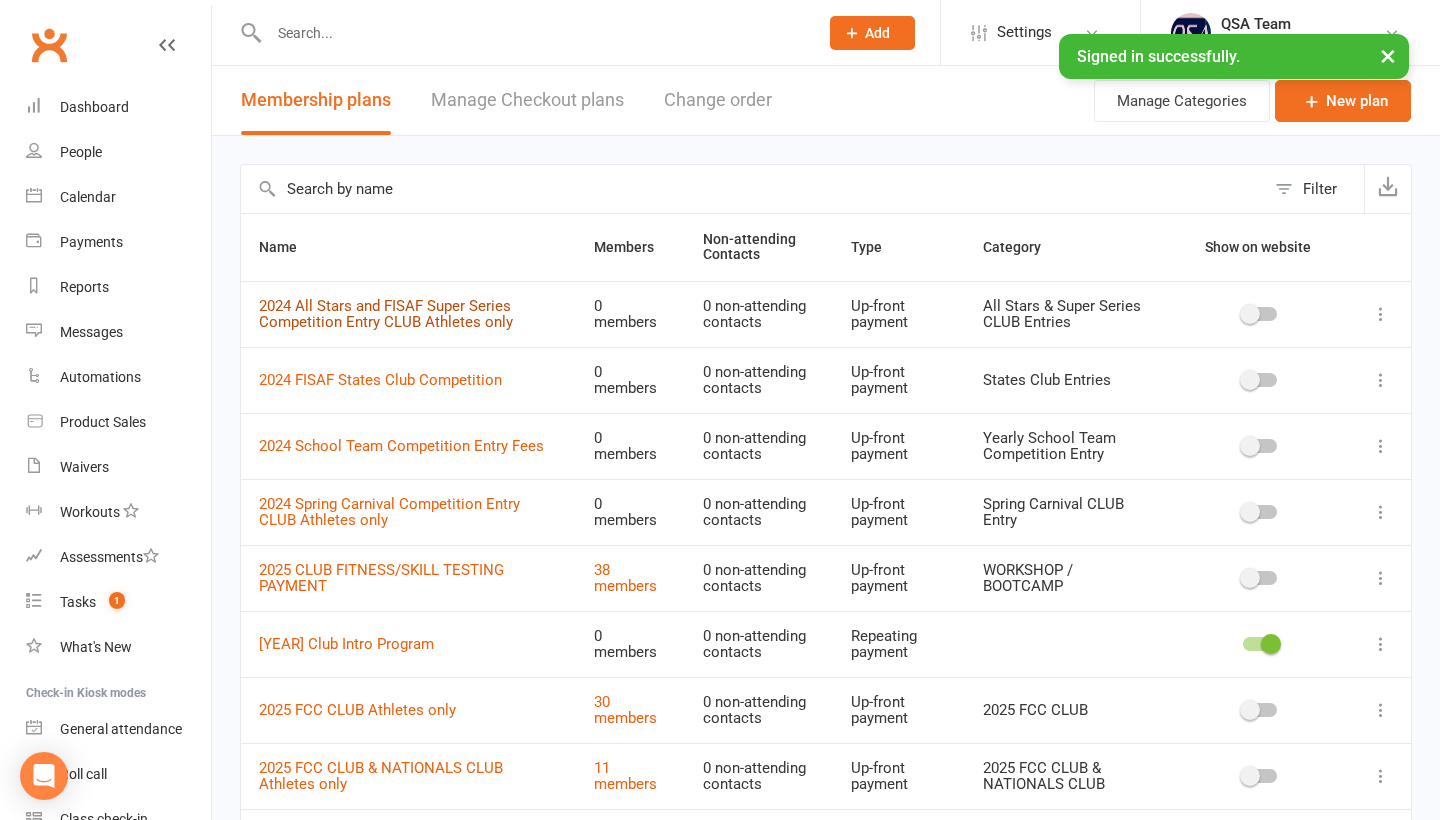 click on "2024 All Stars and FISAF Super Series Competition Entry CLUB Athletes only" at bounding box center (386, 314) 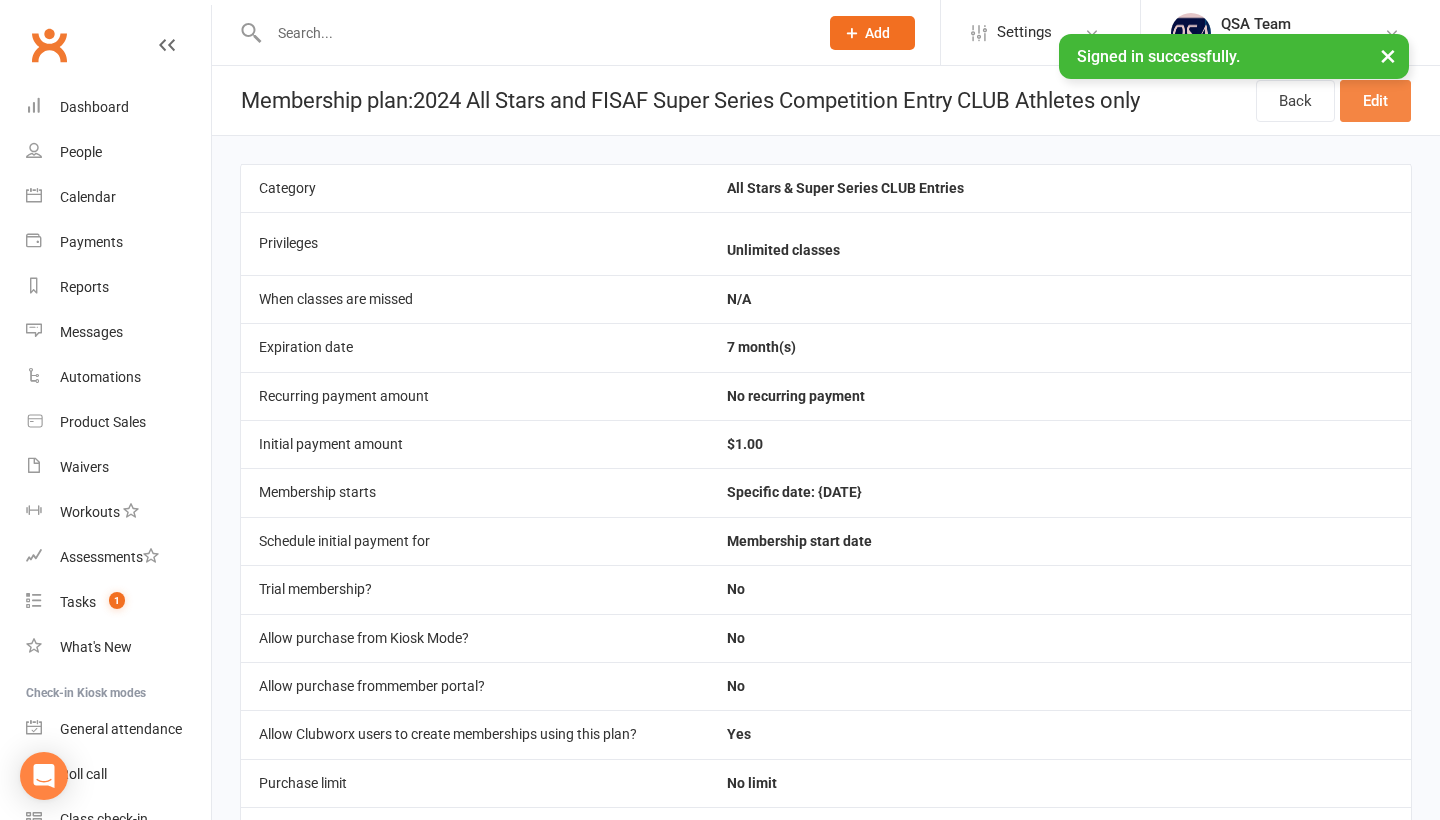 click on "Edit" at bounding box center [1375, 101] 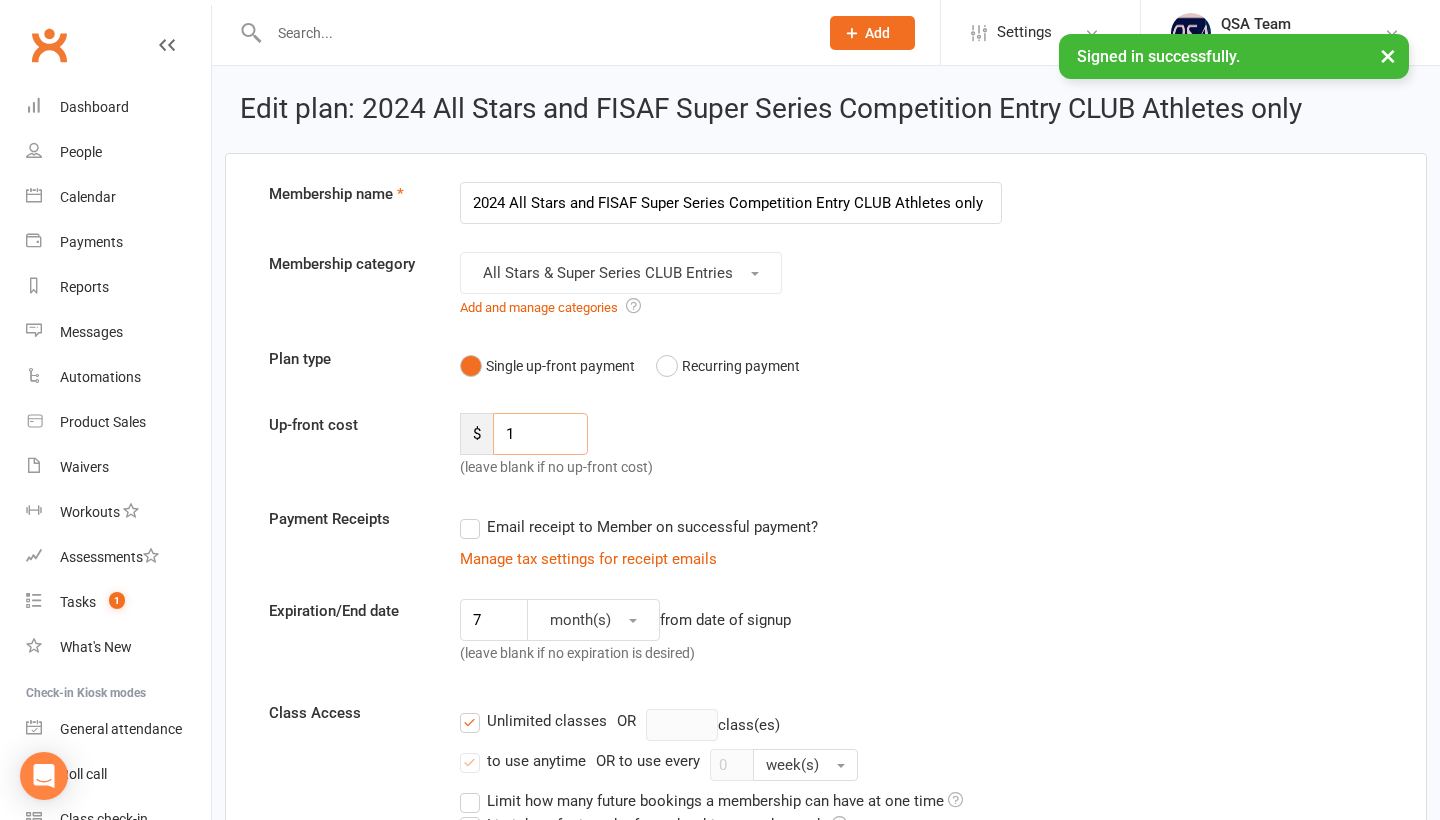click on "1" at bounding box center [540, 434] 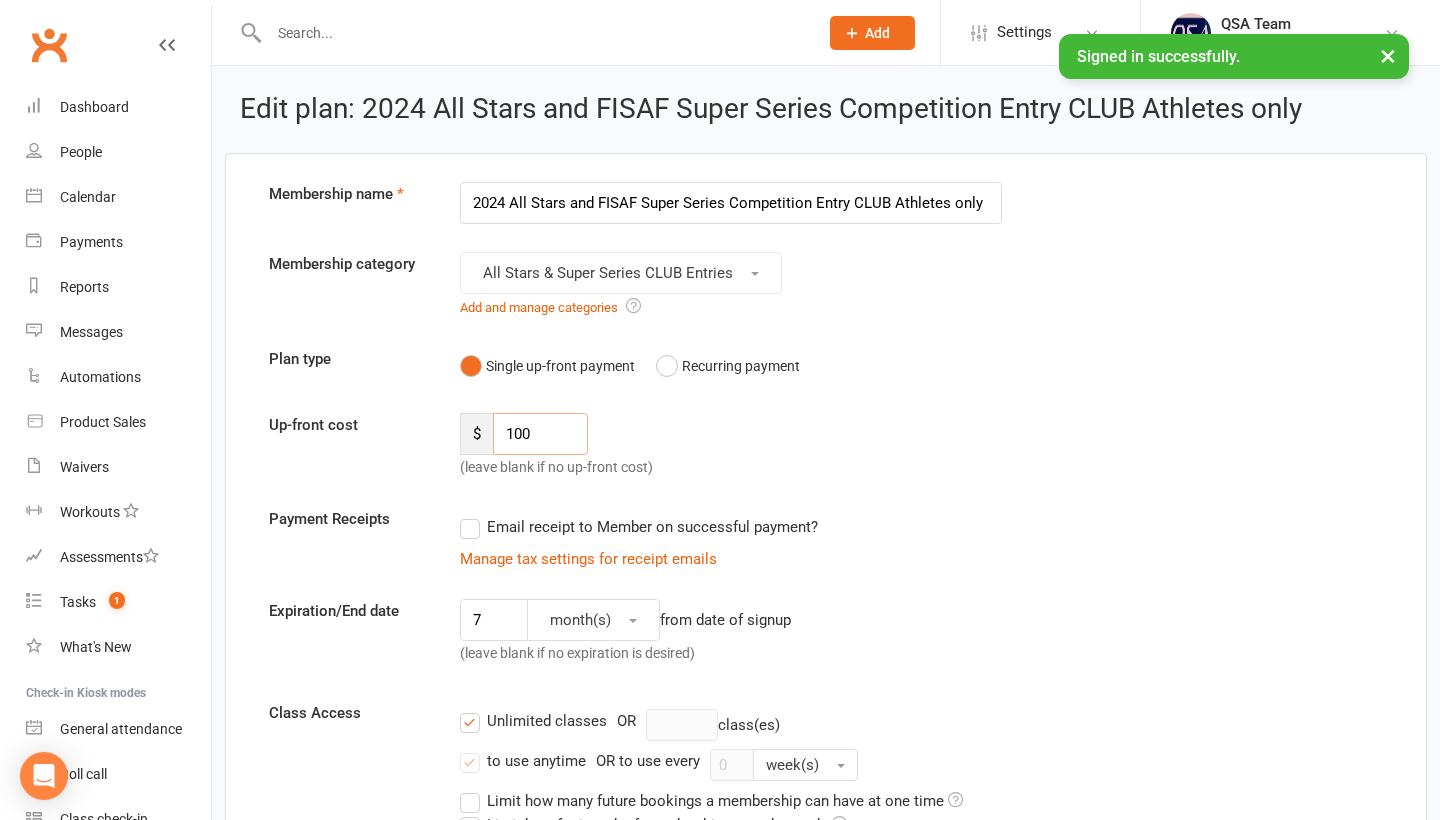type on "100" 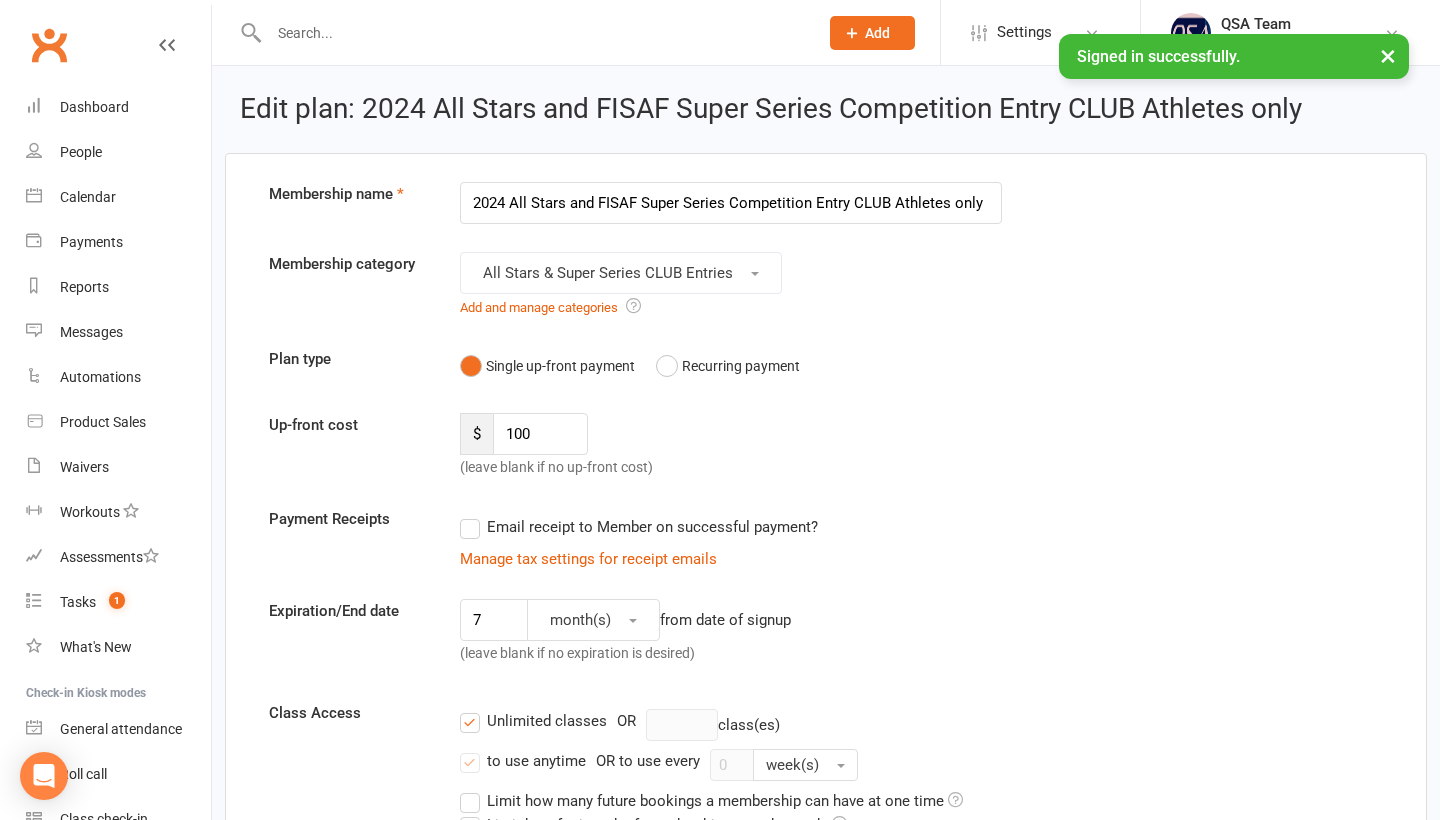 click on "$100 (leave blank if no up-front cost)" at bounding box center (588, 446) 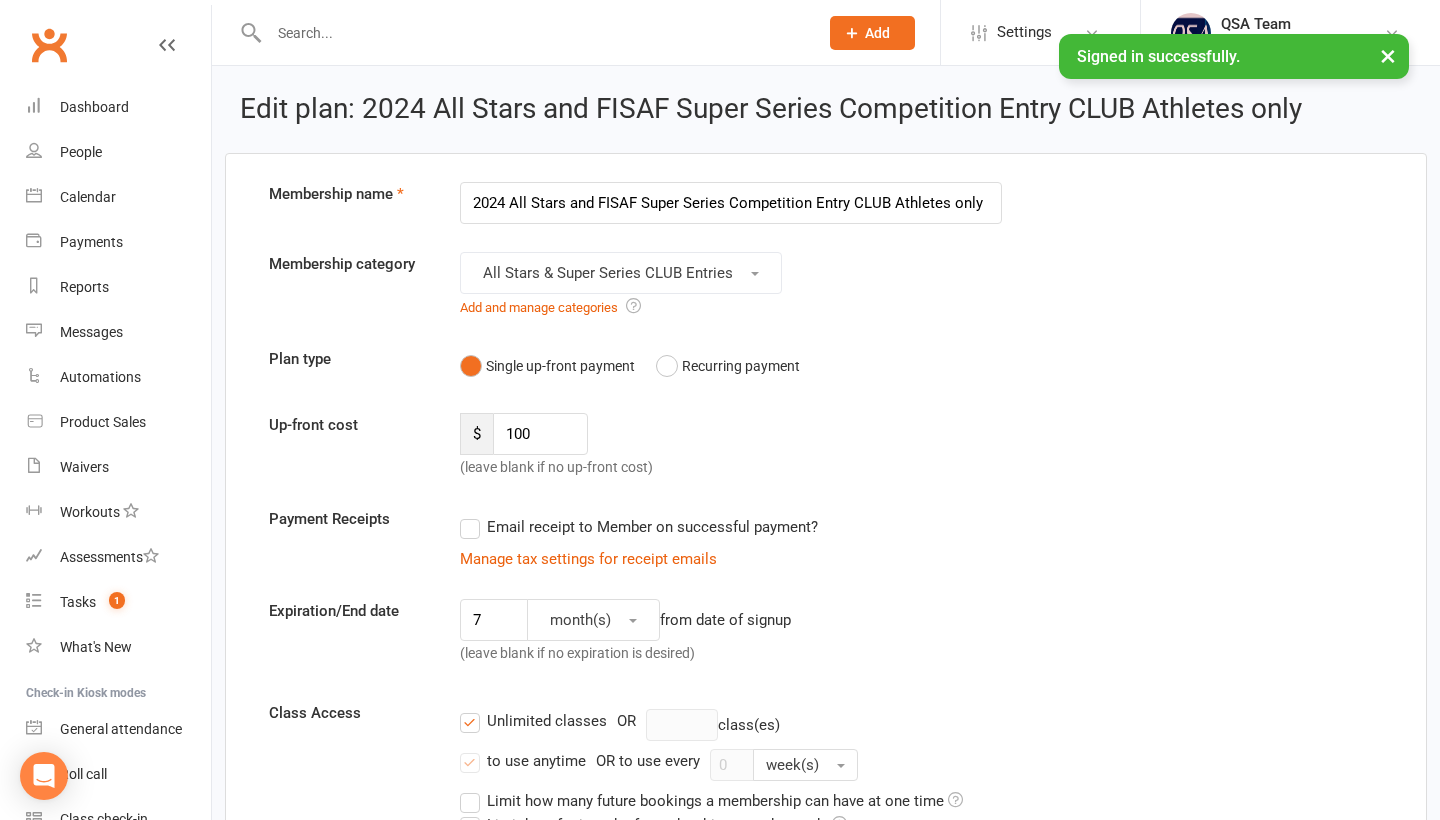 click on "Email receipt to Member on successful payment?" at bounding box center (723, 527) 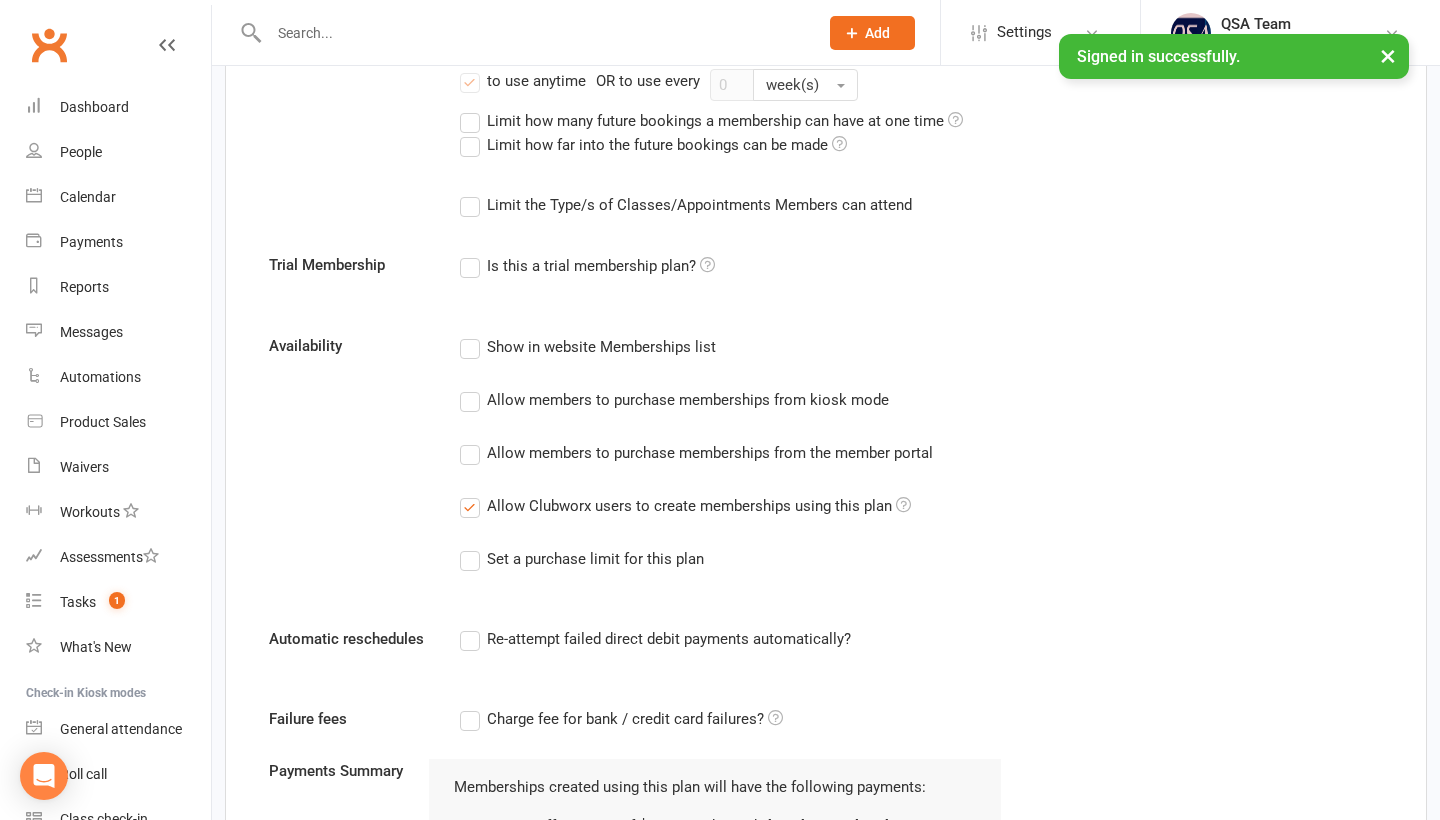 scroll, scrollTop: 129, scrollLeft: 0, axis: vertical 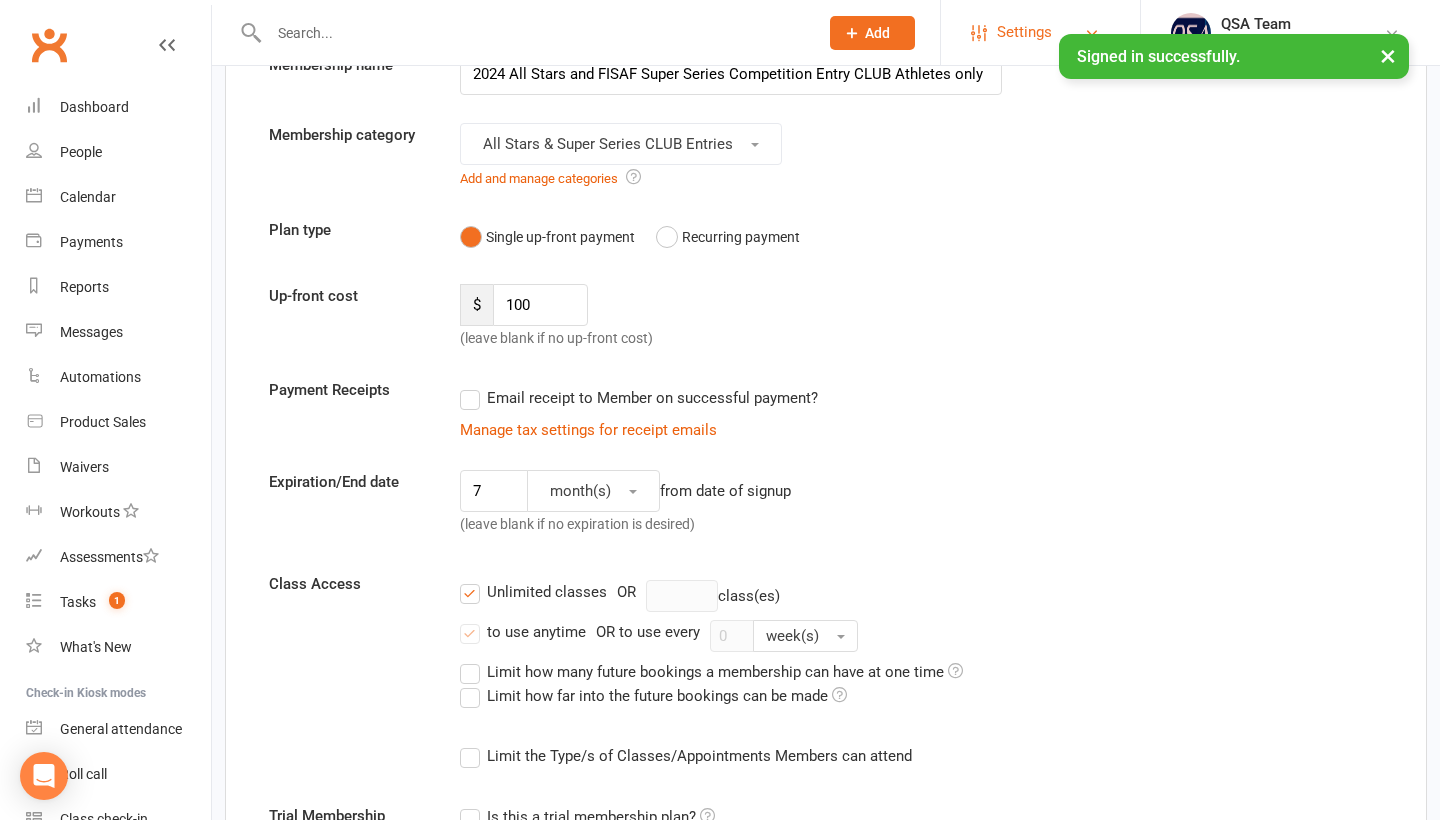 click on "Settings" at bounding box center (1024, 32) 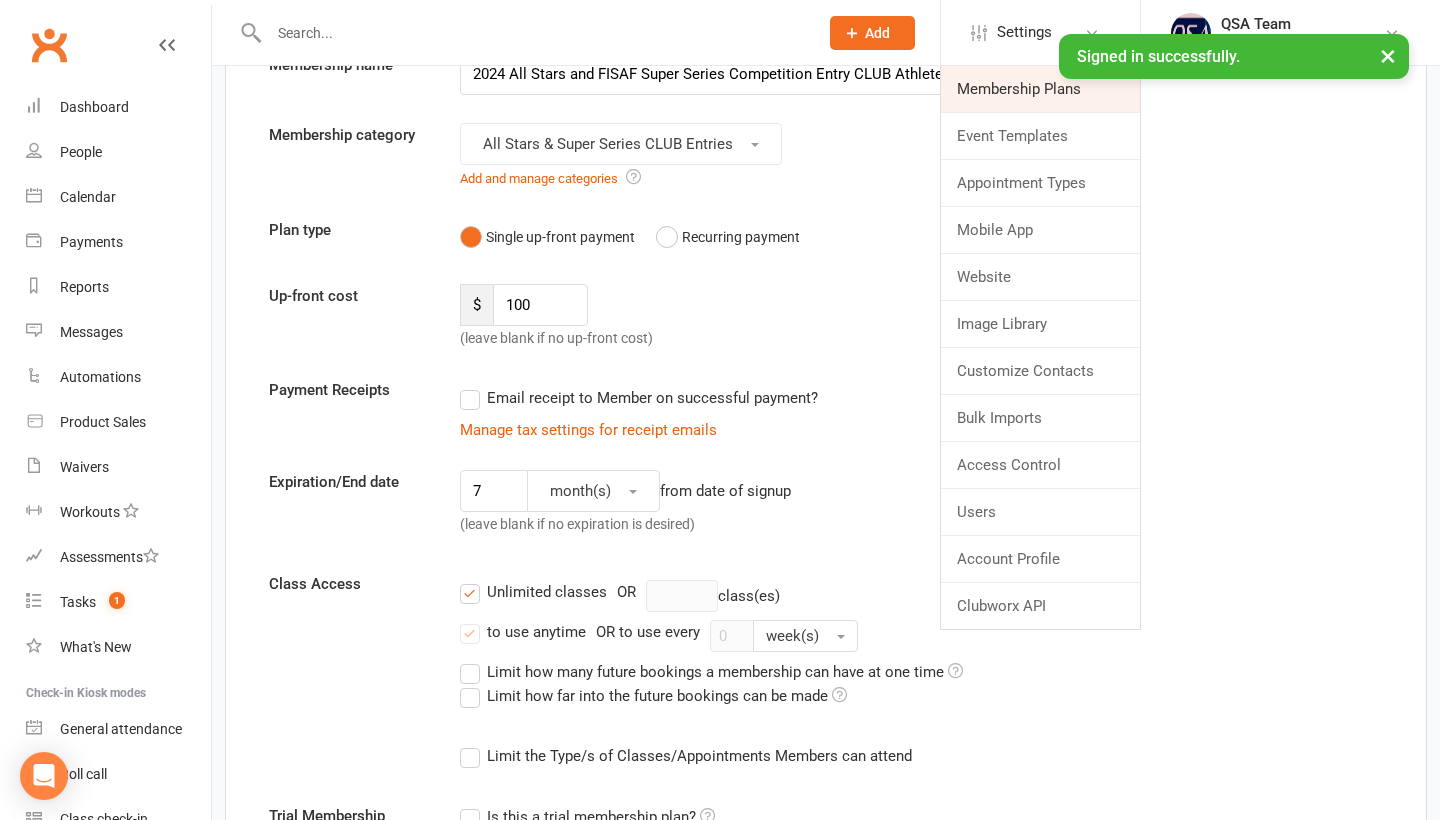 click on "Membership Plans" at bounding box center (1040, 89) 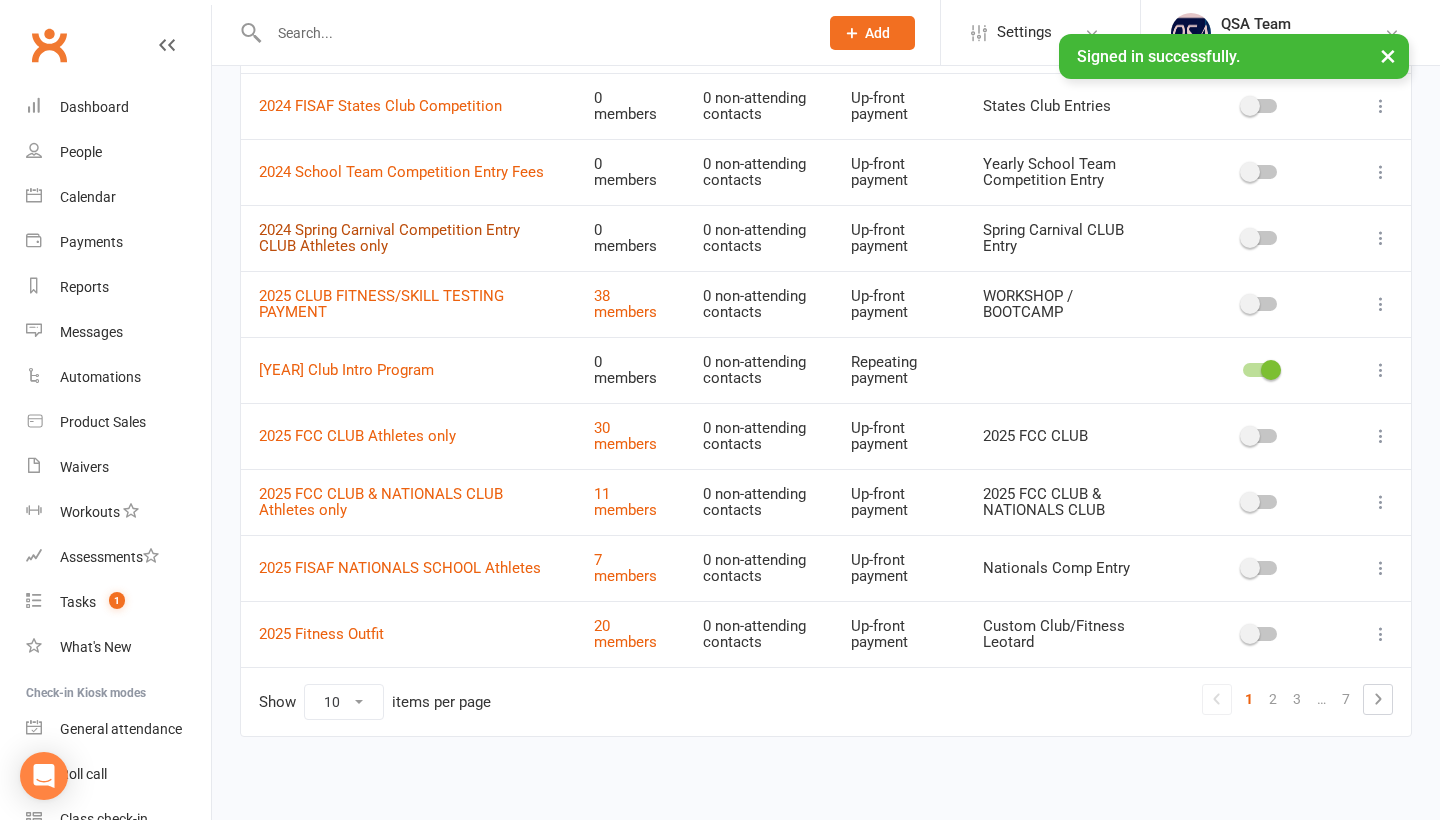scroll, scrollTop: 273, scrollLeft: 0, axis: vertical 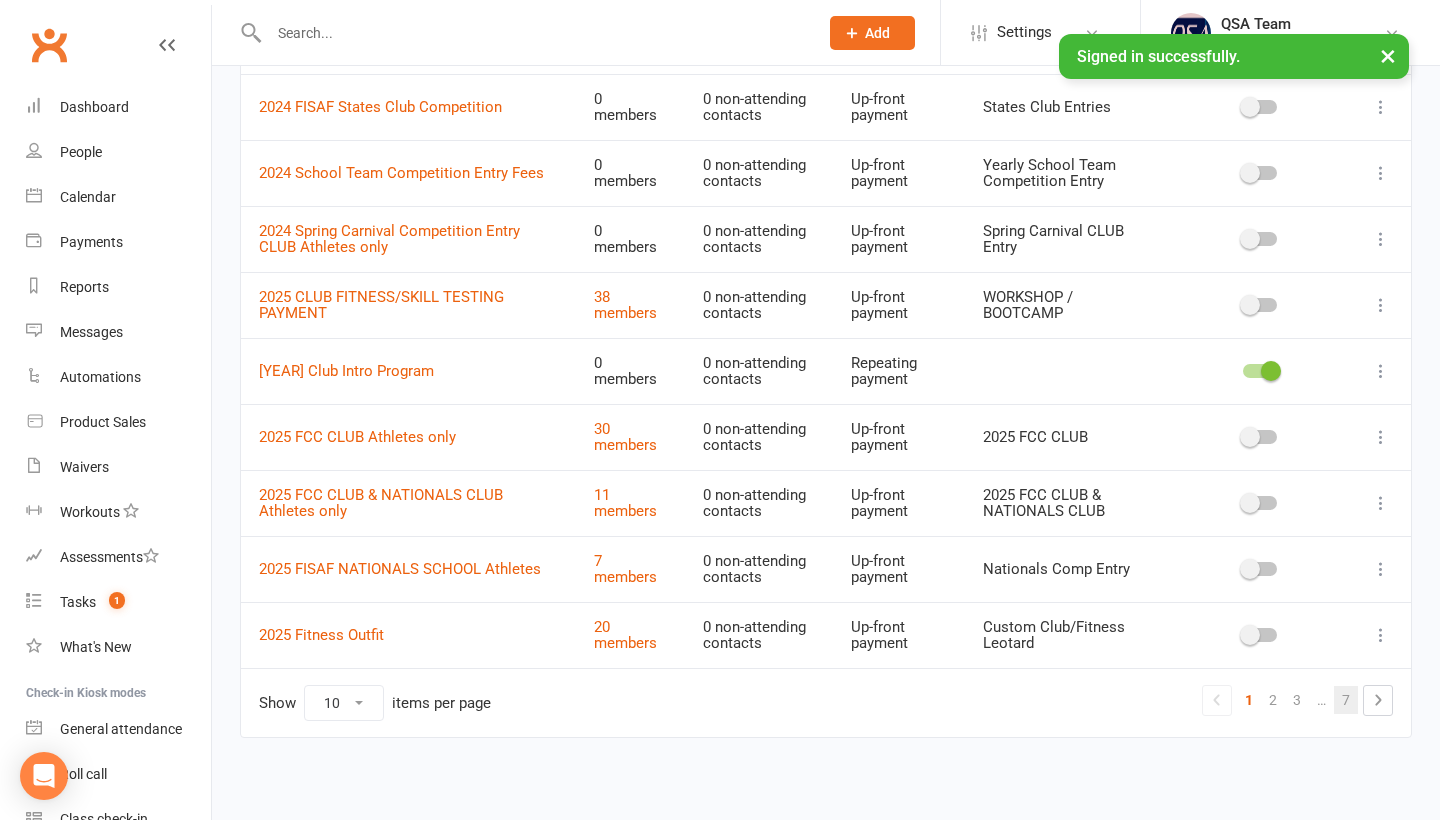 click on "7" at bounding box center [1346, 700] 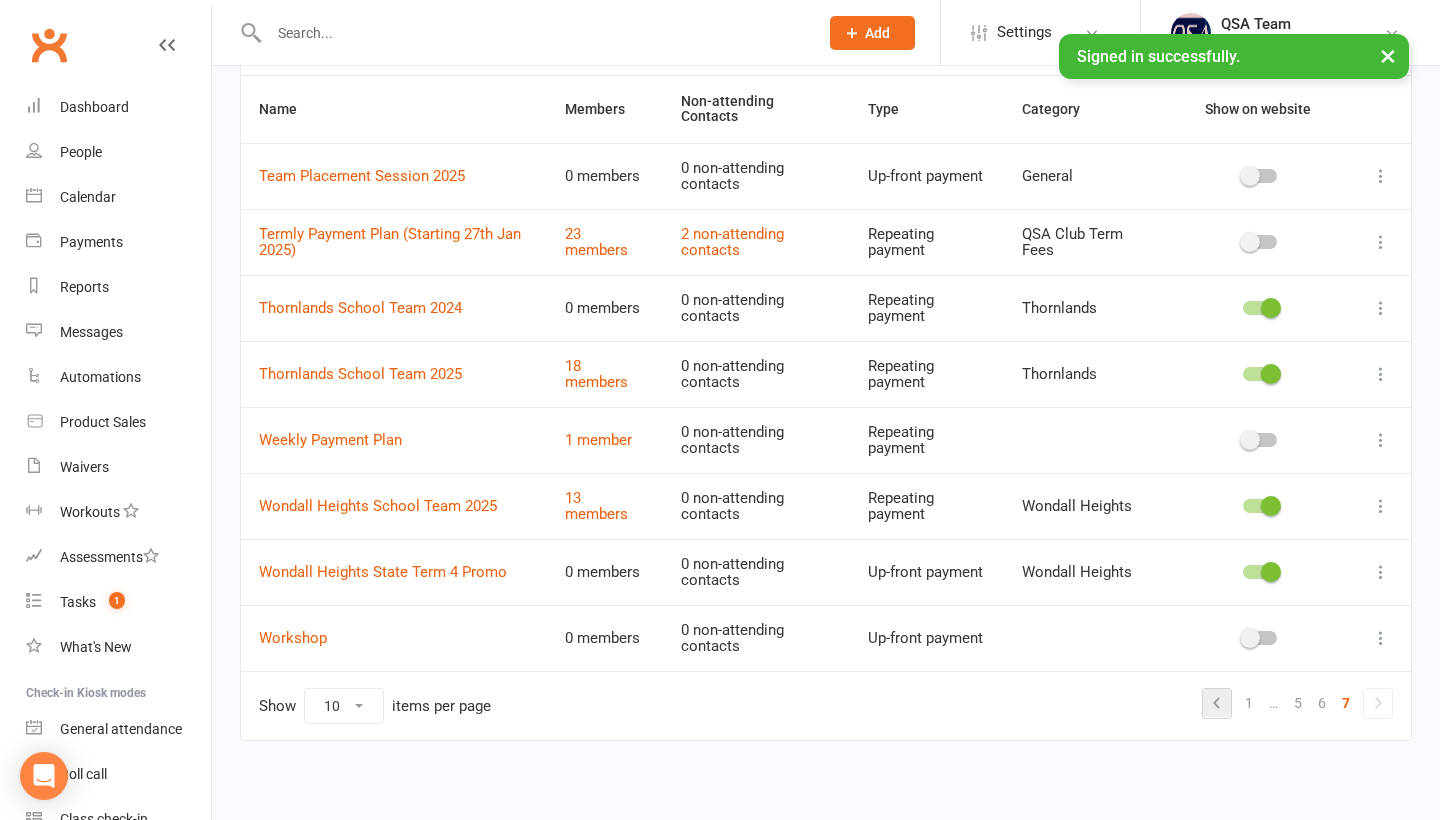scroll, scrollTop: 137, scrollLeft: 0, axis: vertical 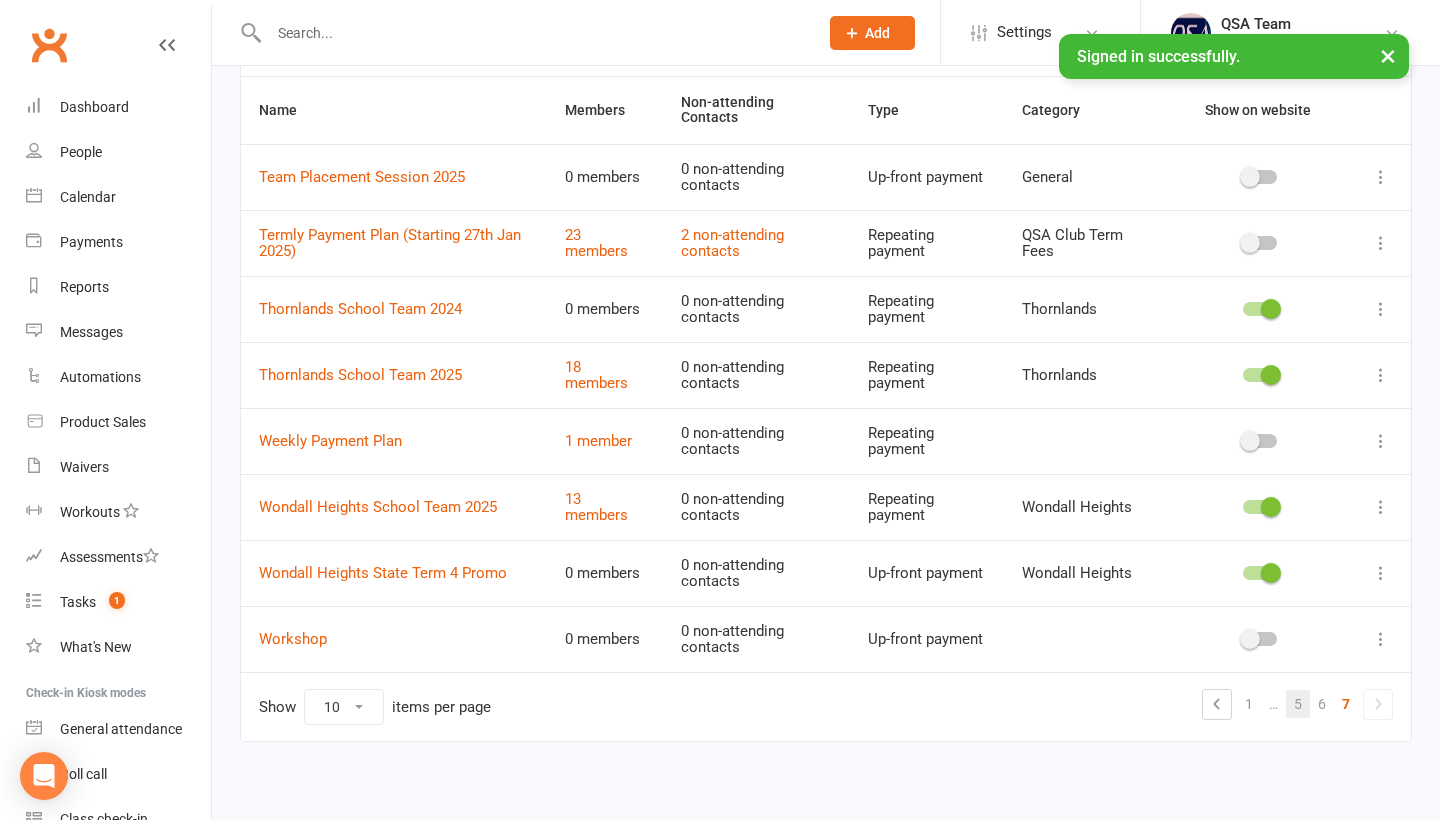 click on "5" at bounding box center [1298, 704] 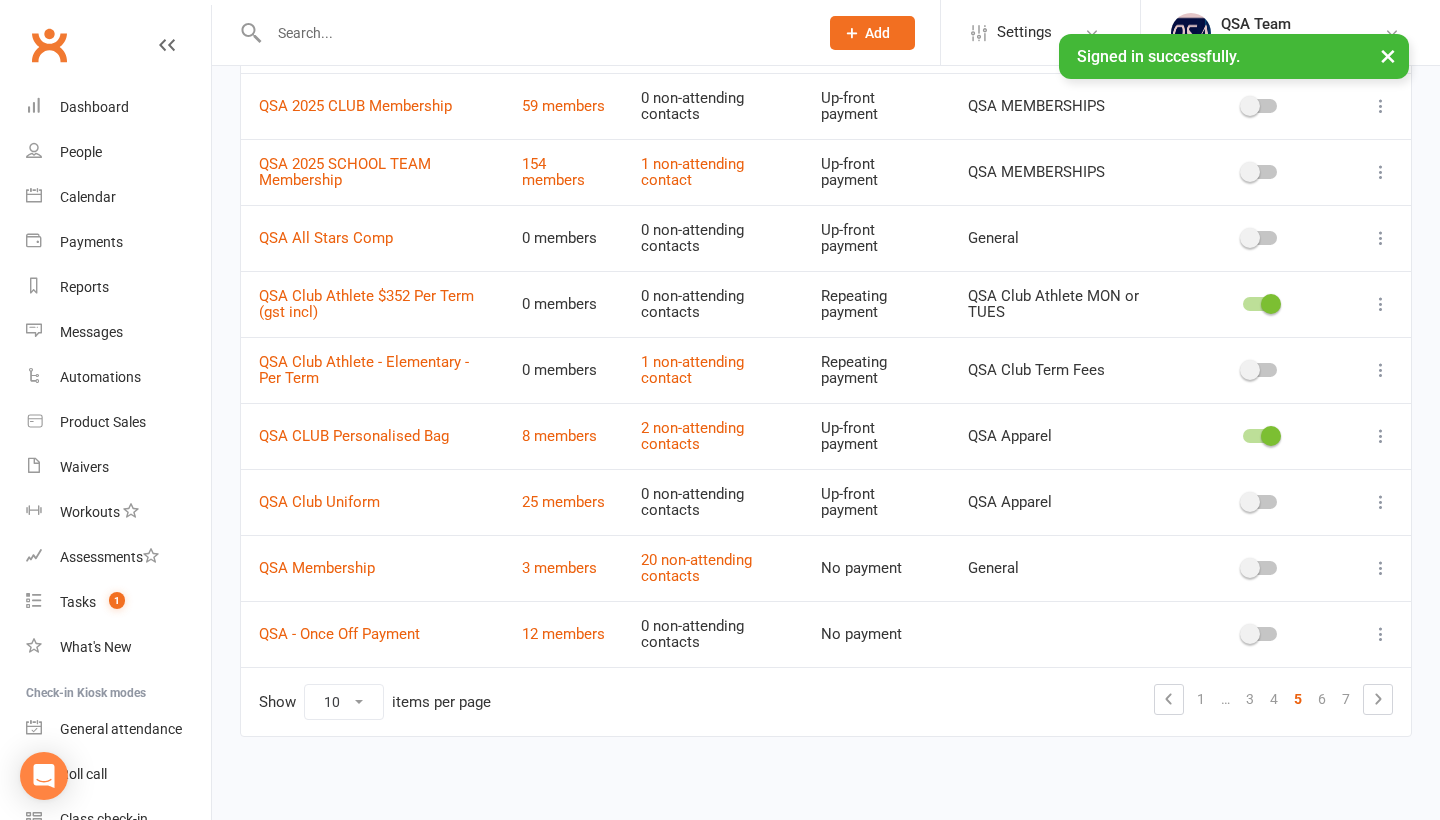 scroll, scrollTop: 273, scrollLeft: 0, axis: vertical 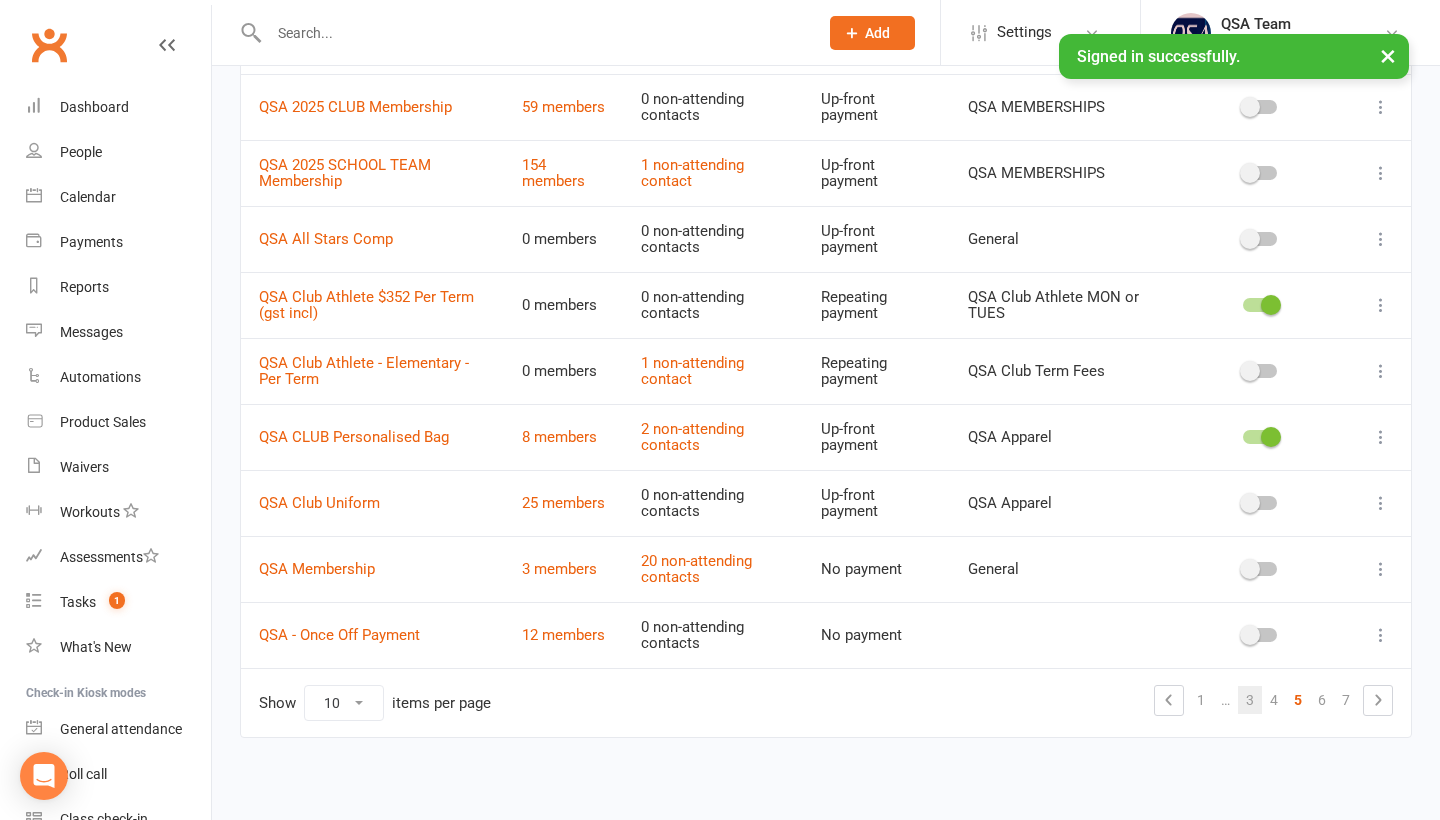 click on "3" at bounding box center [1250, 700] 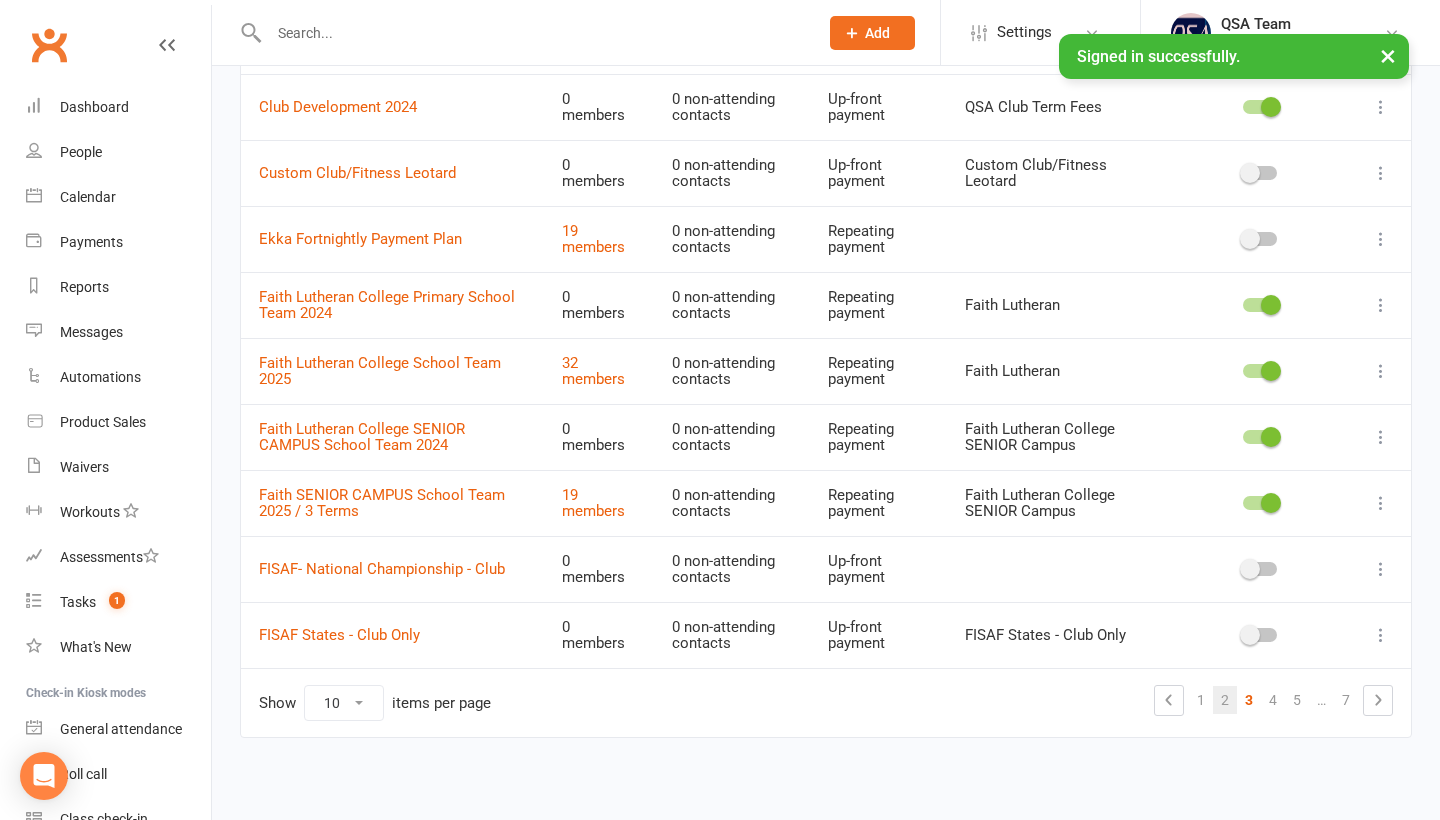 click on "2" at bounding box center [1225, 700] 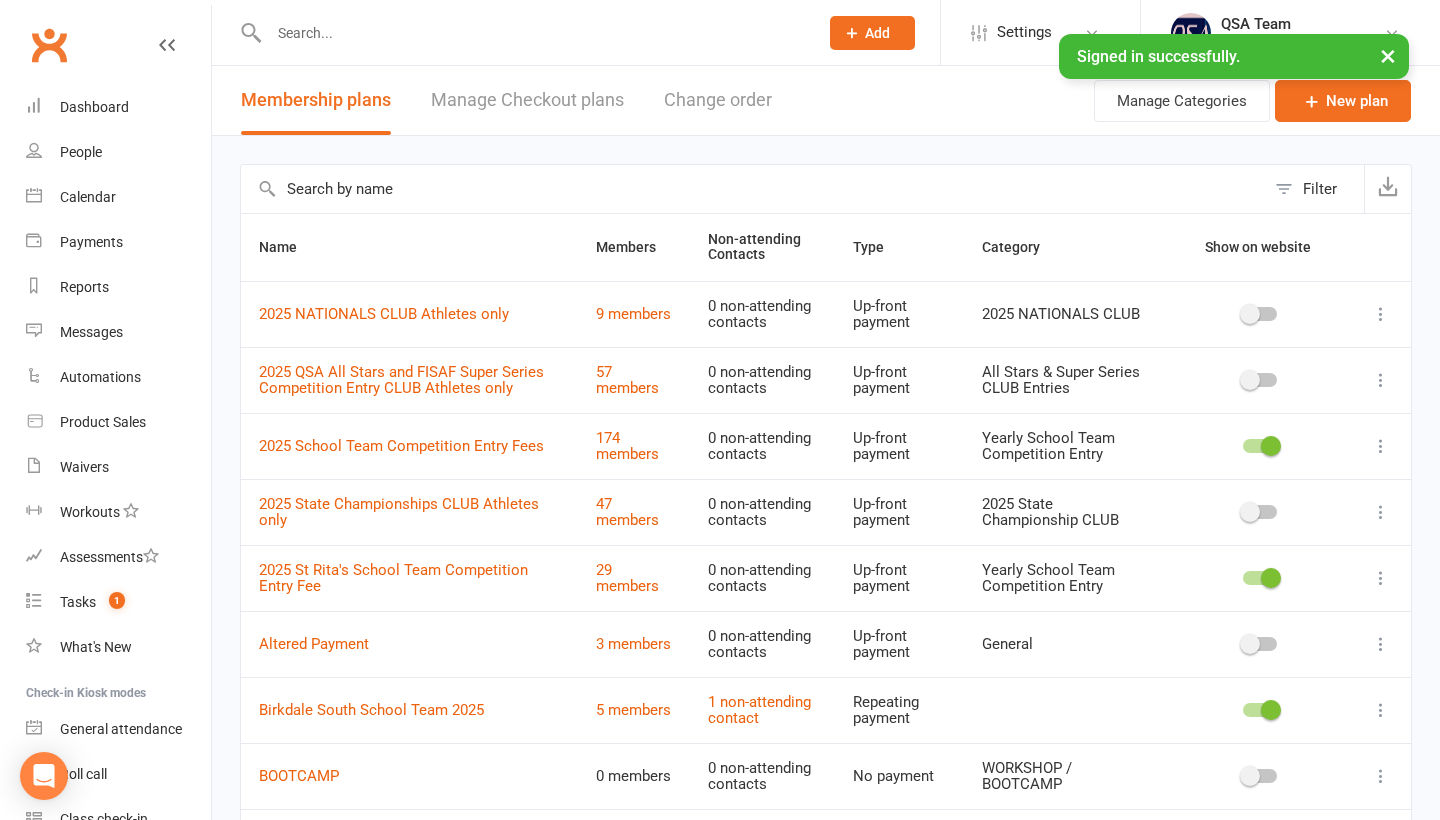 scroll, scrollTop: 0, scrollLeft: 0, axis: both 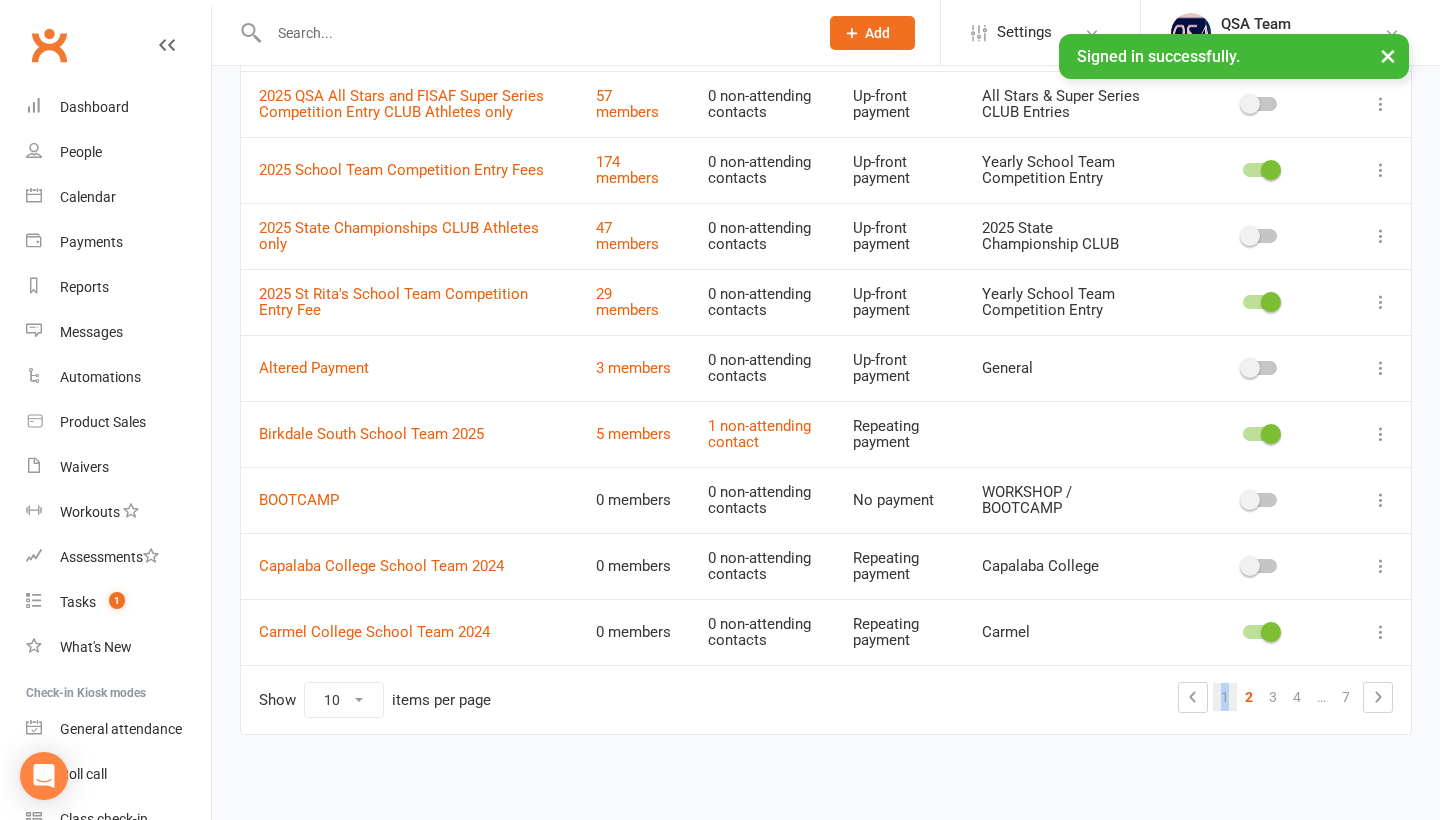 click on "1" at bounding box center (1225, 697) 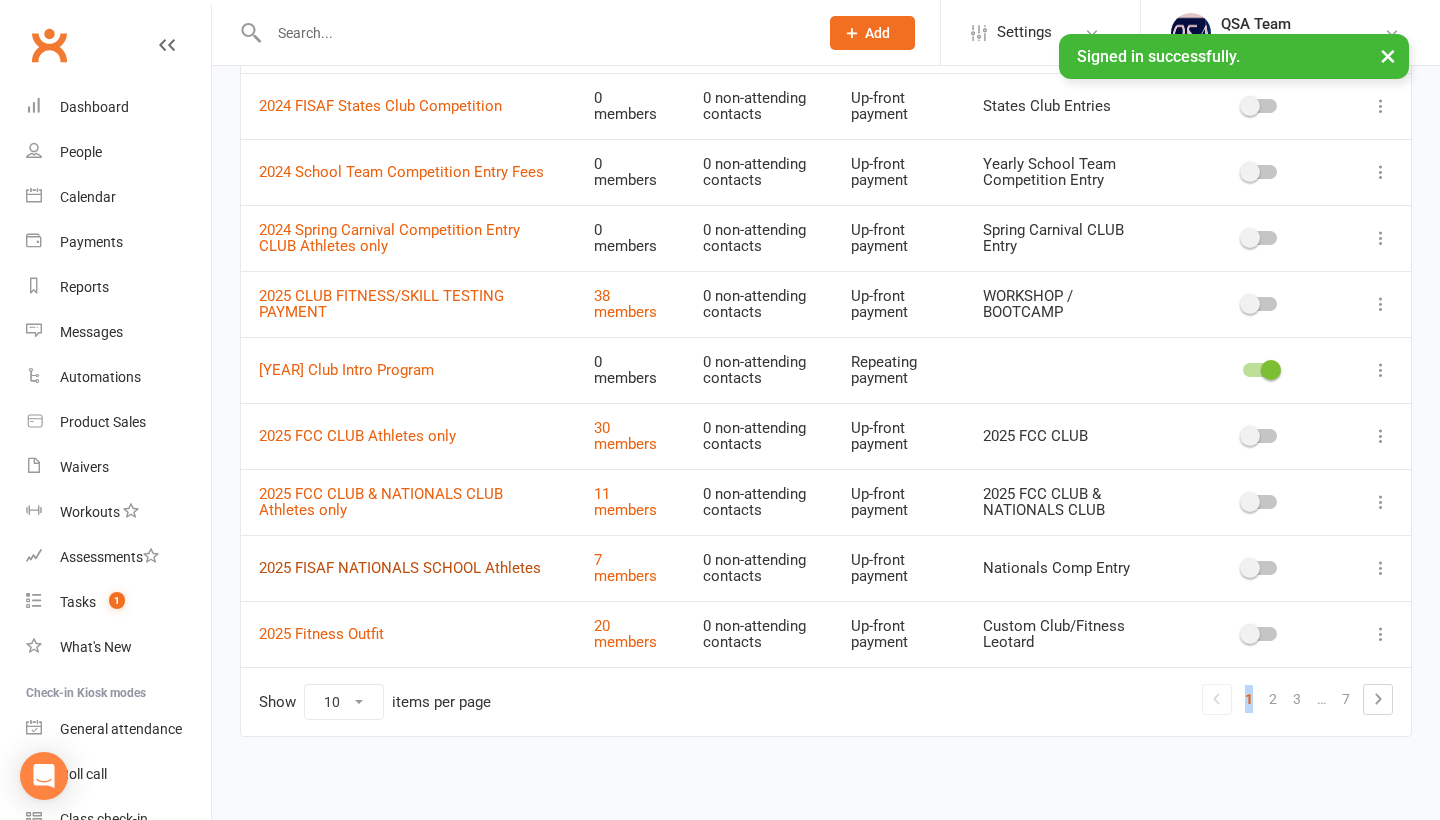 scroll, scrollTop: 273, scrollLeft: 0, axis: vertical 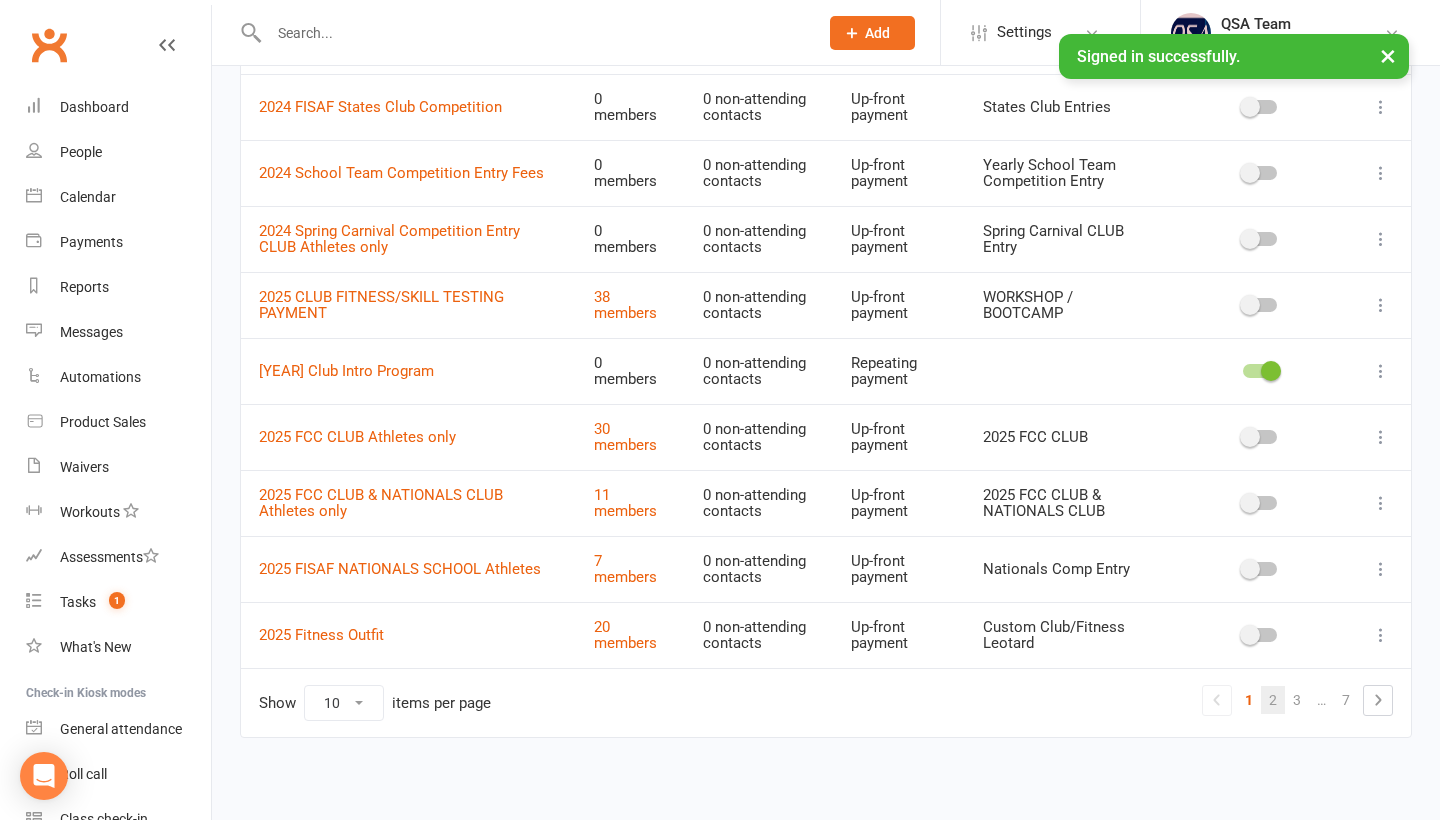 click on "2" at bounding box center [1273, 700] 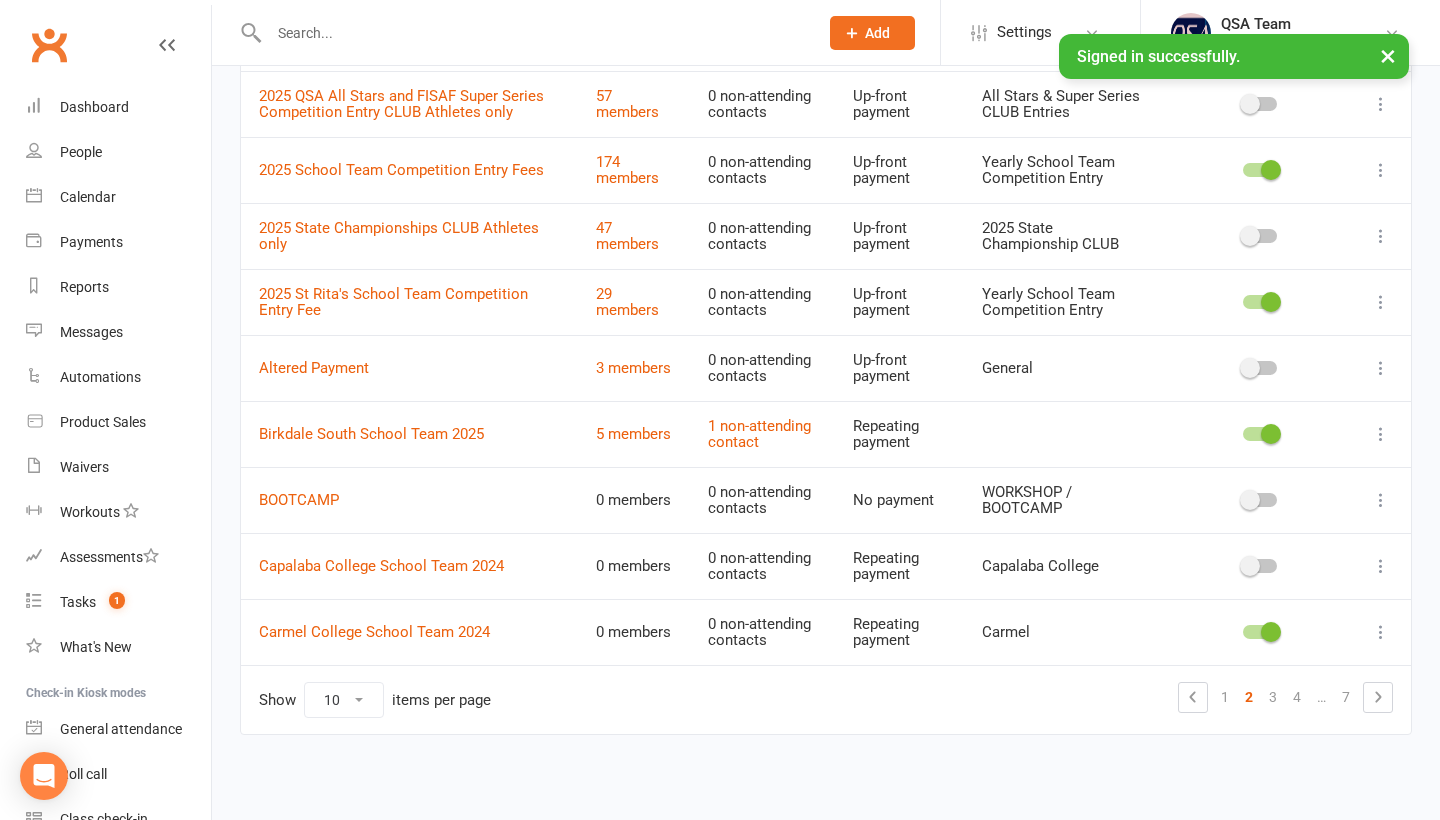 scroll, scrollTop: 433, scrollLeft: 0, axis: vertical 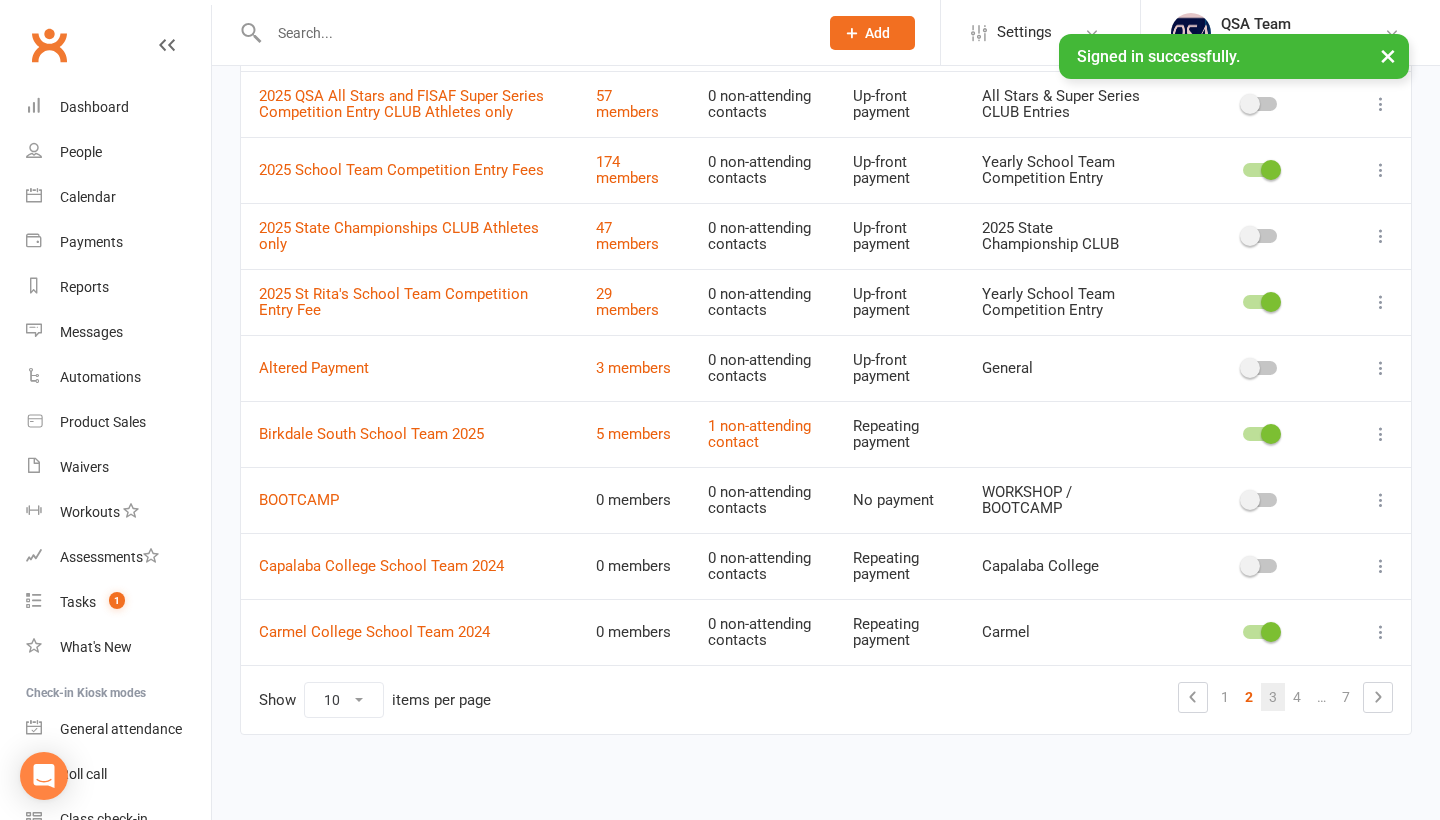 click on "3" at bounding box center (1273, 697) 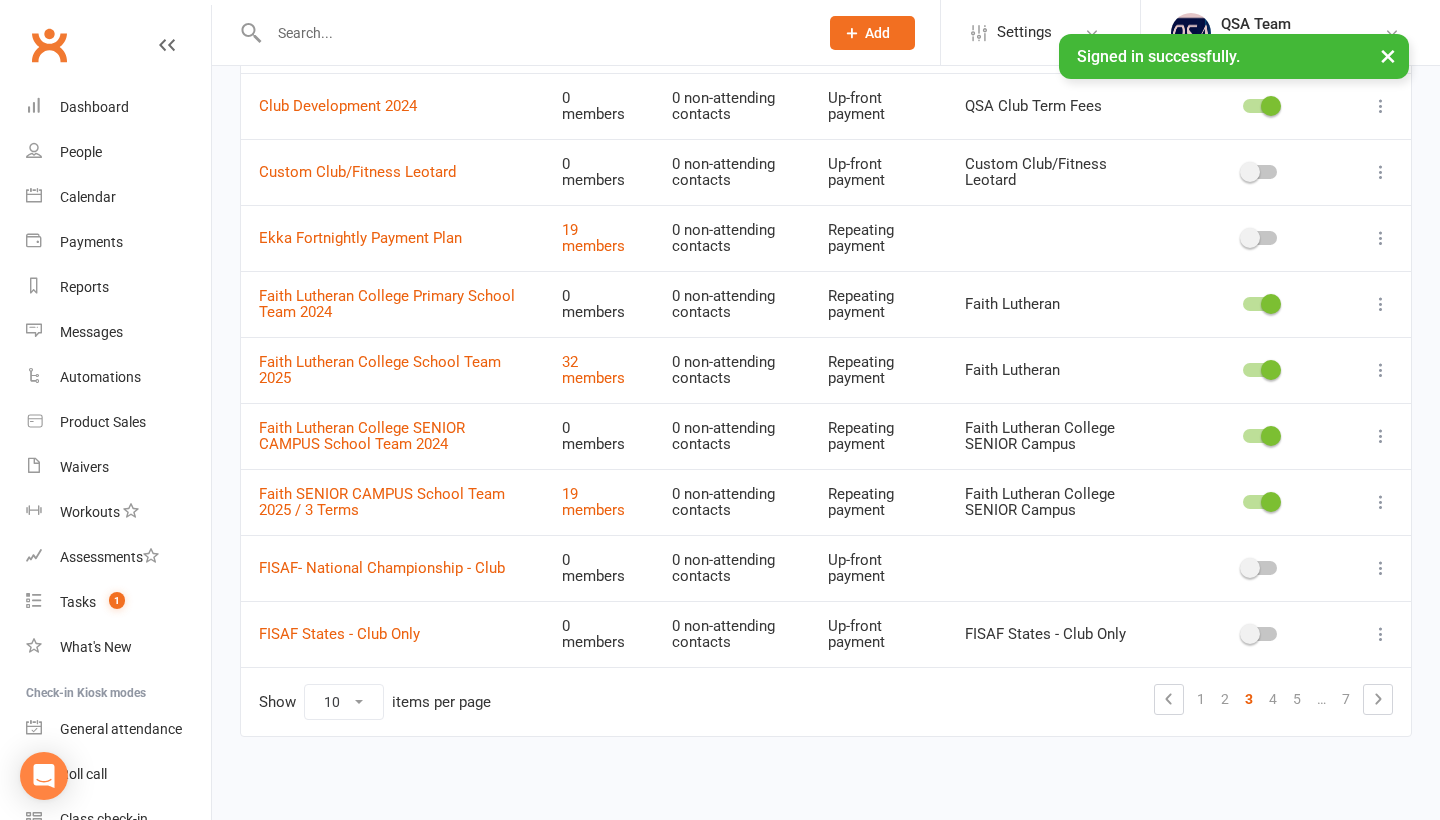 scroll, scrollTop: 273, scrollLeft: 0, axis: vertical 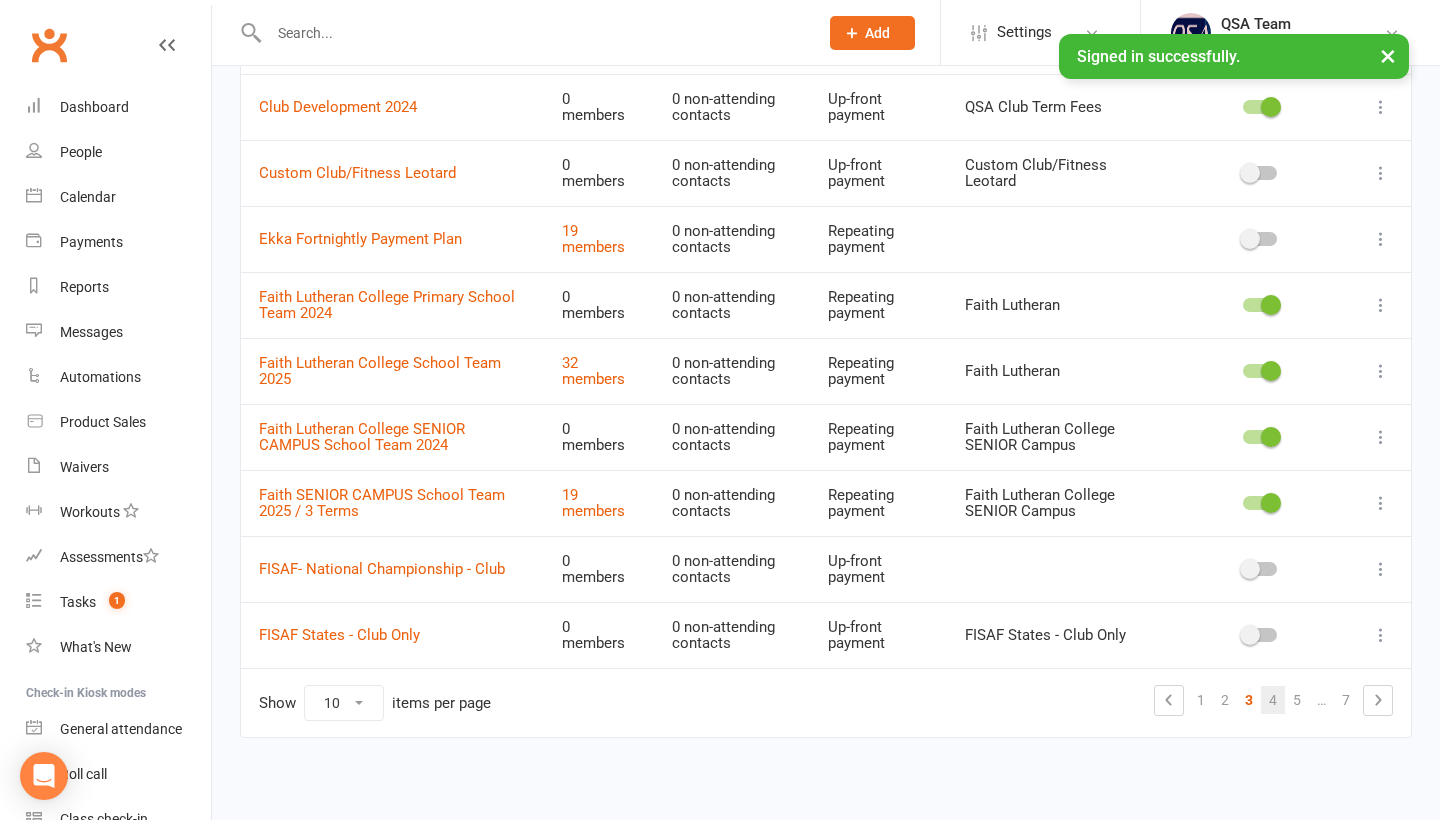 click on "4" at bounding box center (1273, 700) 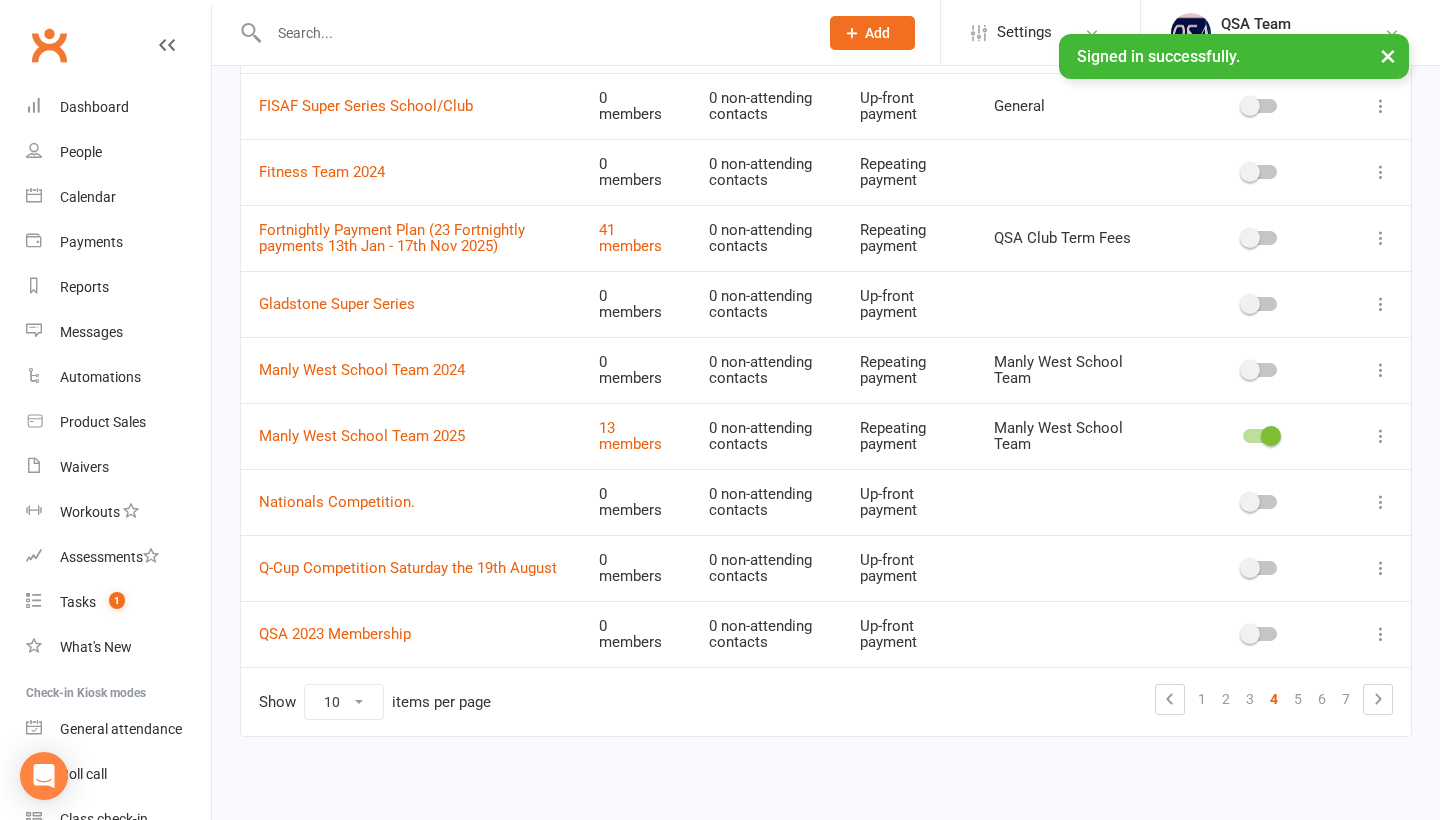 scroll, scrollTop: 273, scrollLeft: 0, axis: vertical 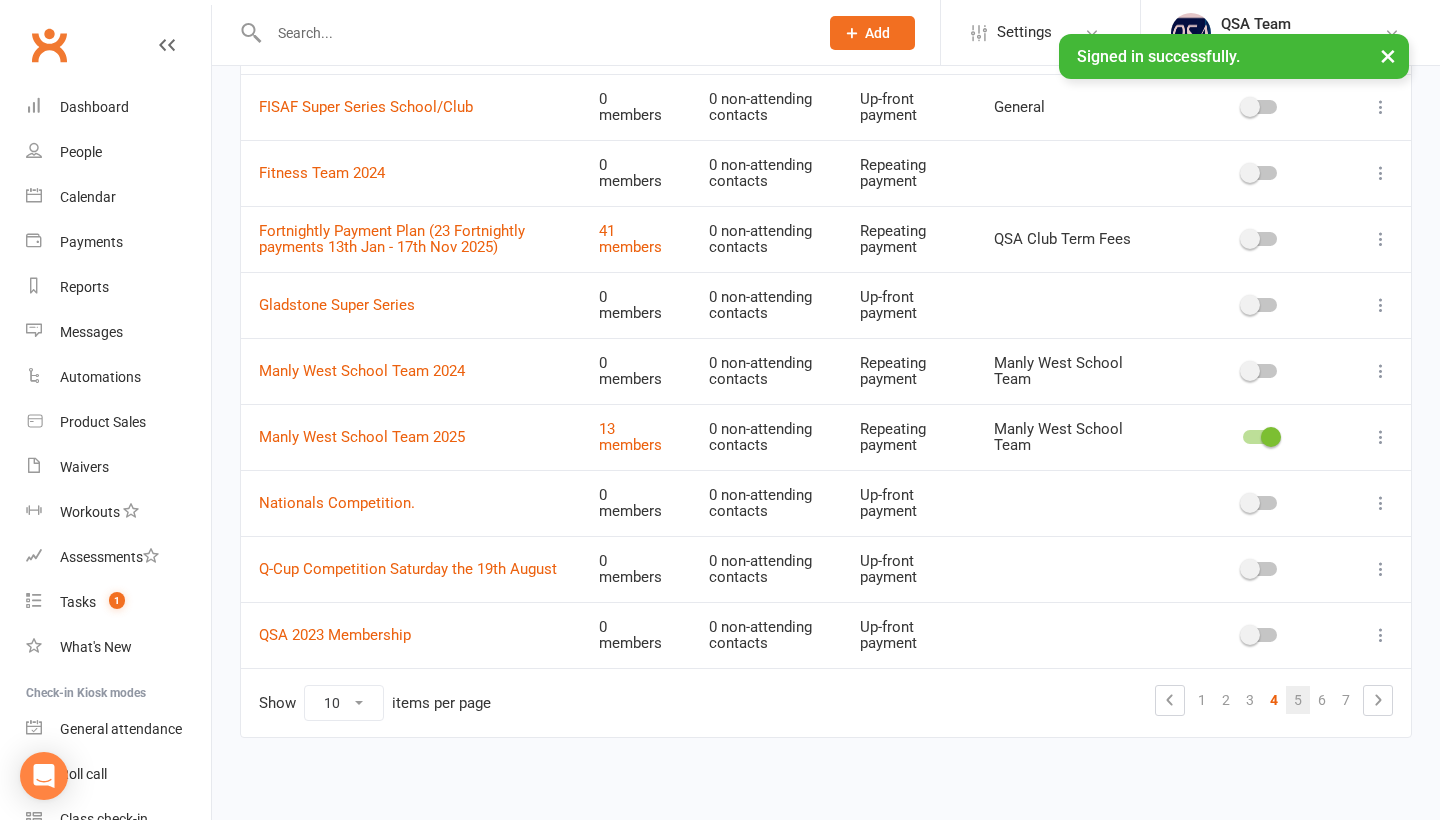 click on "5" at bounding box center (1298, 700) 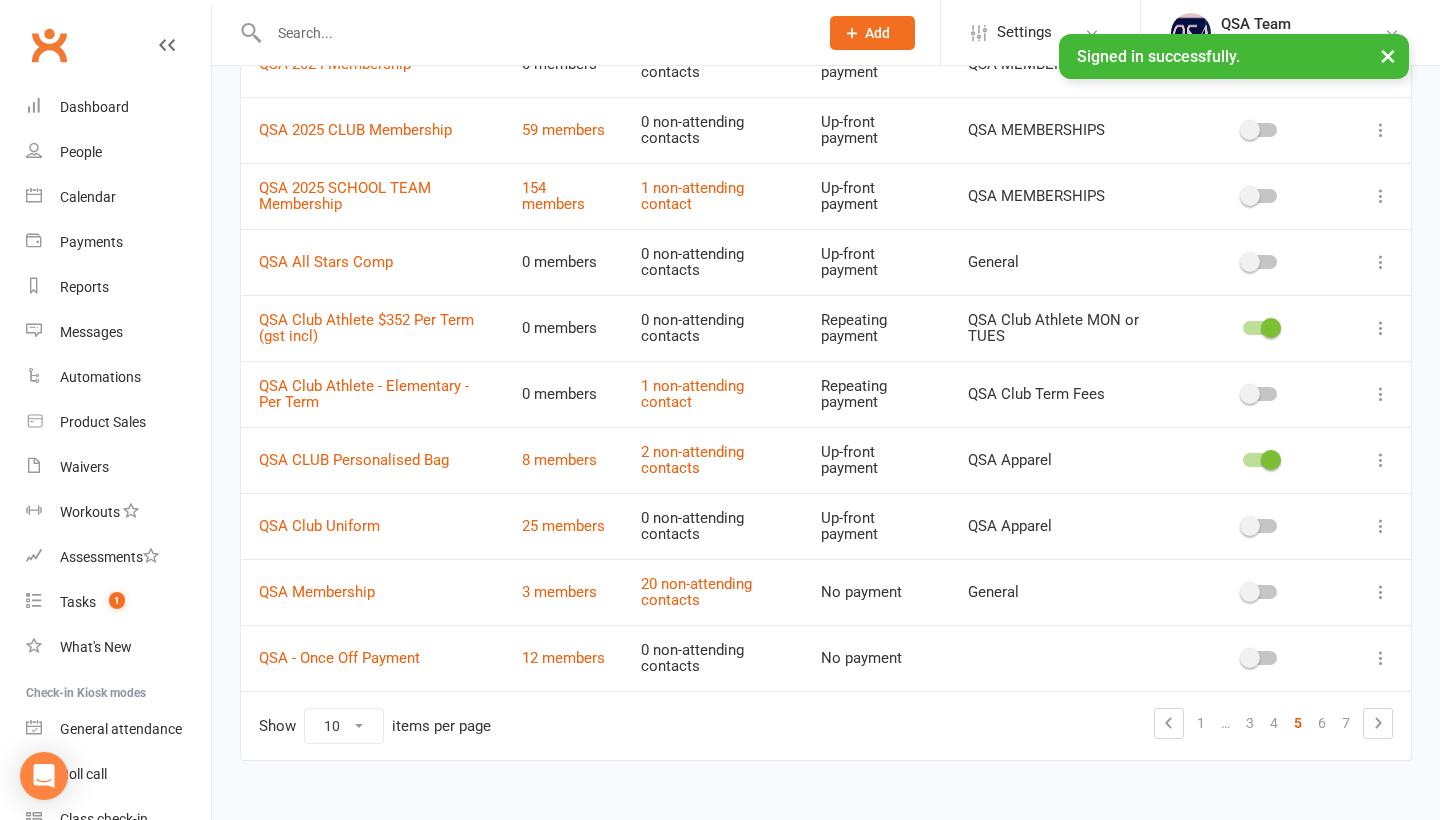 scroll, scrollTop: 257, scrollLeft: 0, axis: vertical 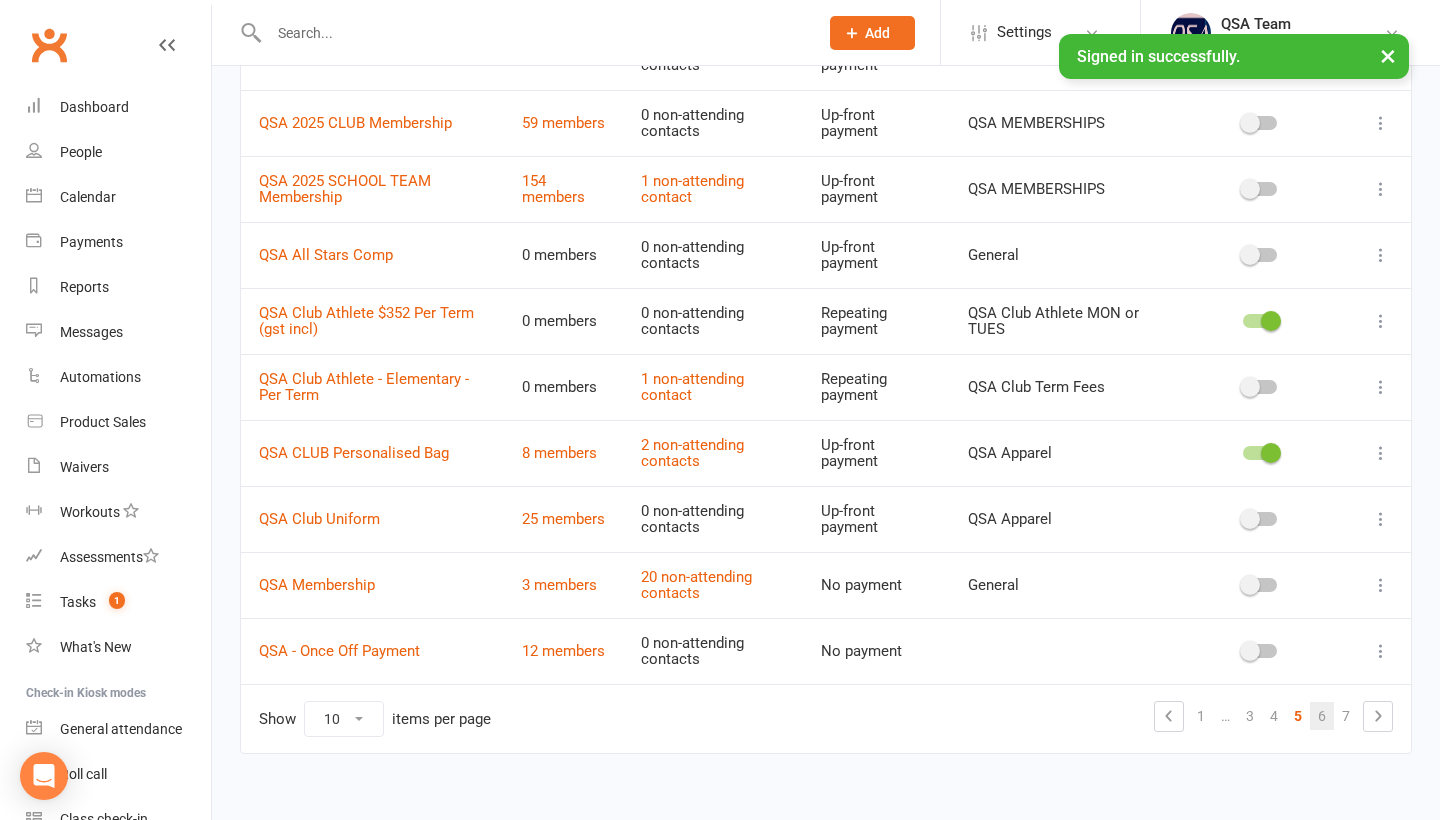 click on "6" at bounding box center [1322, 716] 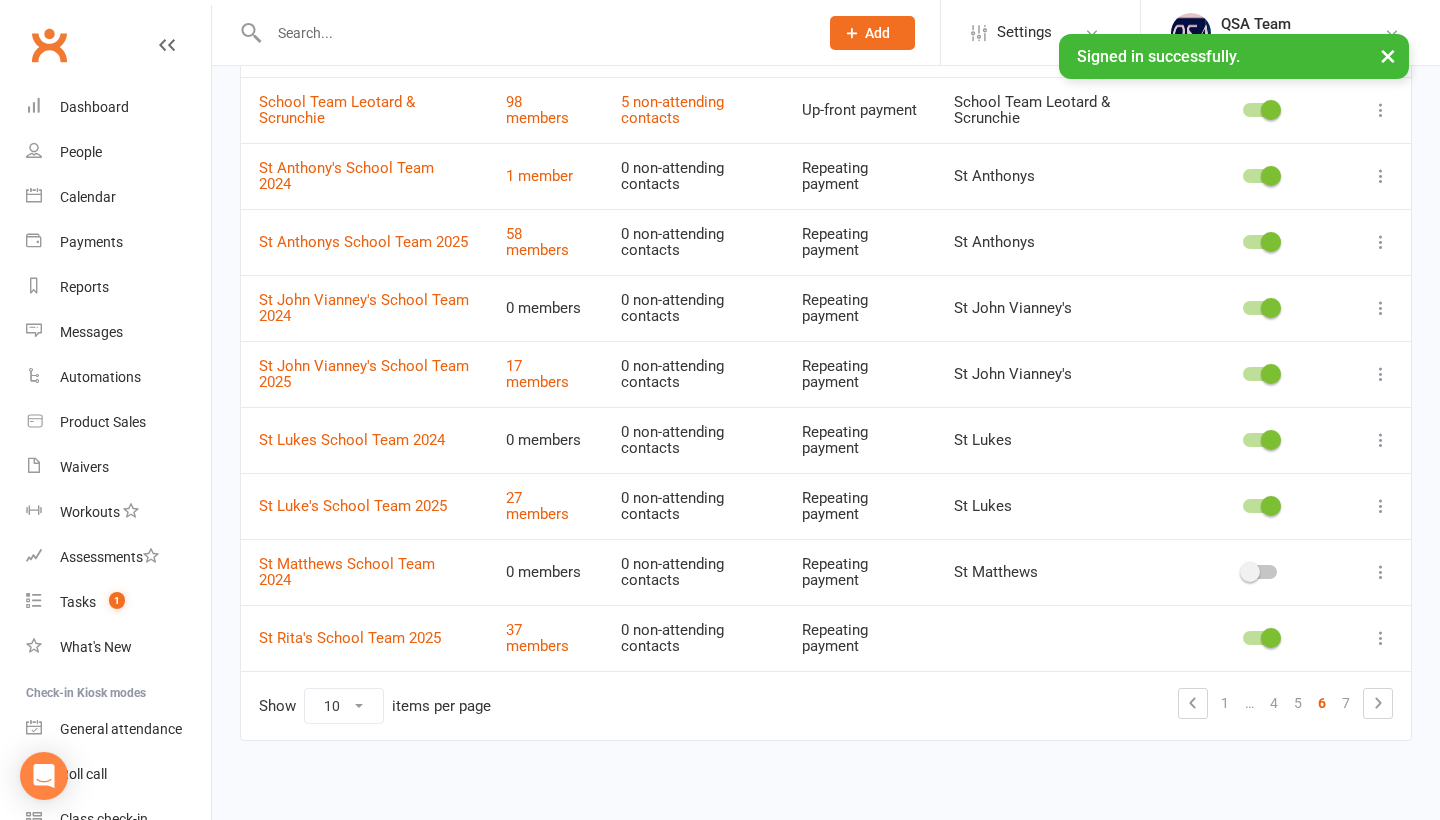 scroll, scrollTop: 273, scrollLeft: 0, axis: vertical 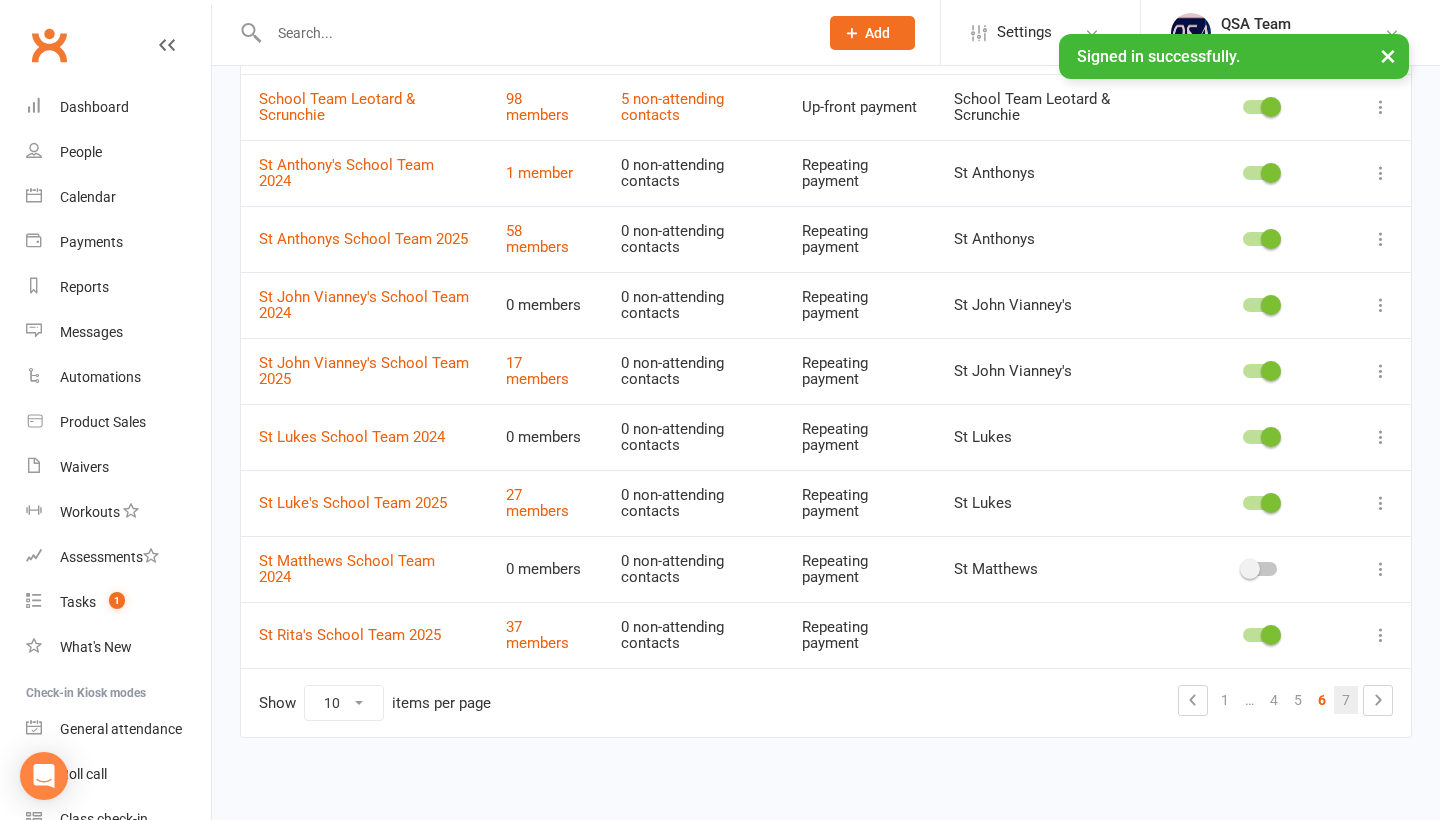 click on "7" at bounding box center (1346, 700) 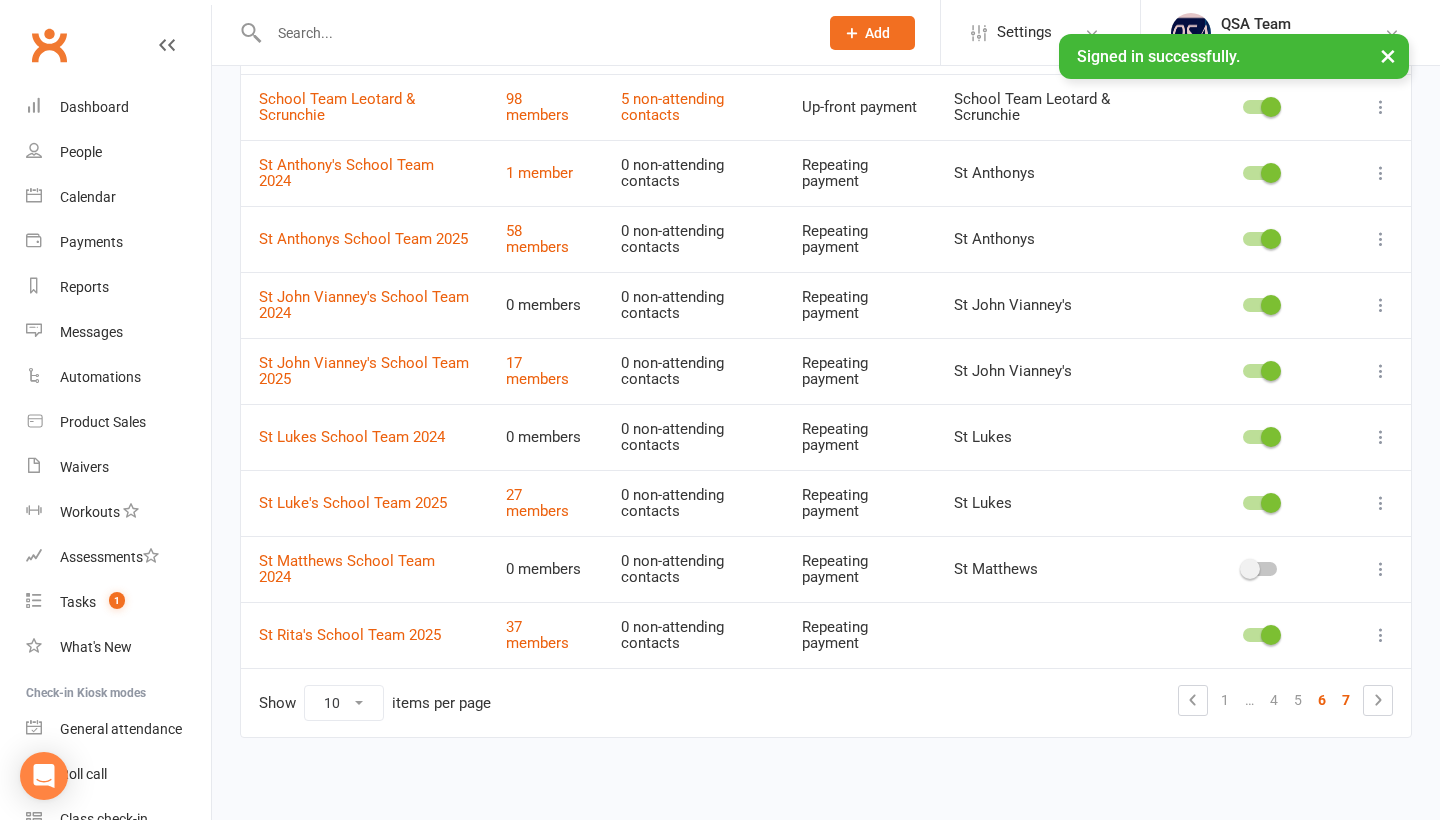scroll, scrollTop: 137, scrollLeft: 0, axis: vertical 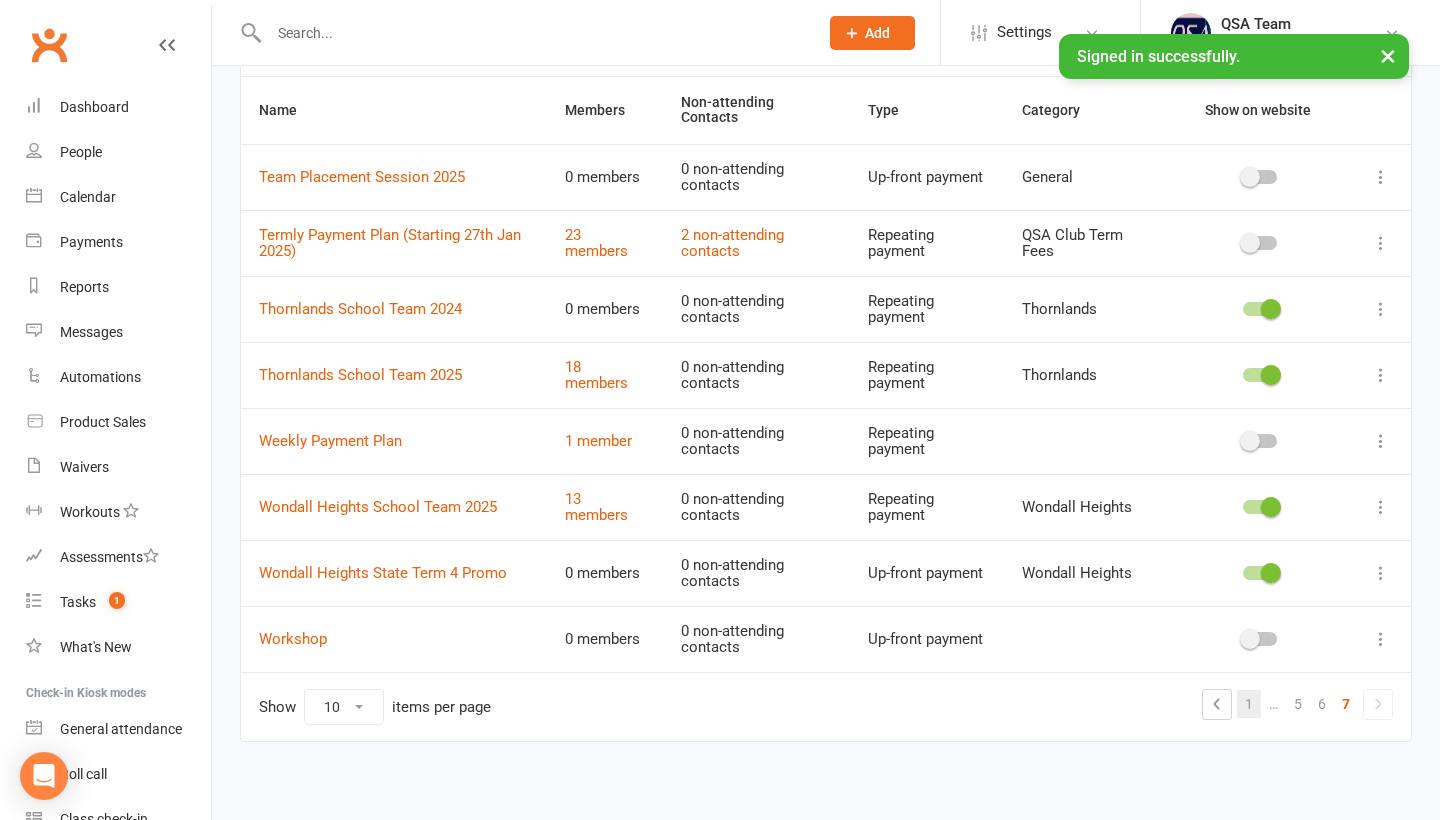 click on "1" at bounding box center [1249, 704] 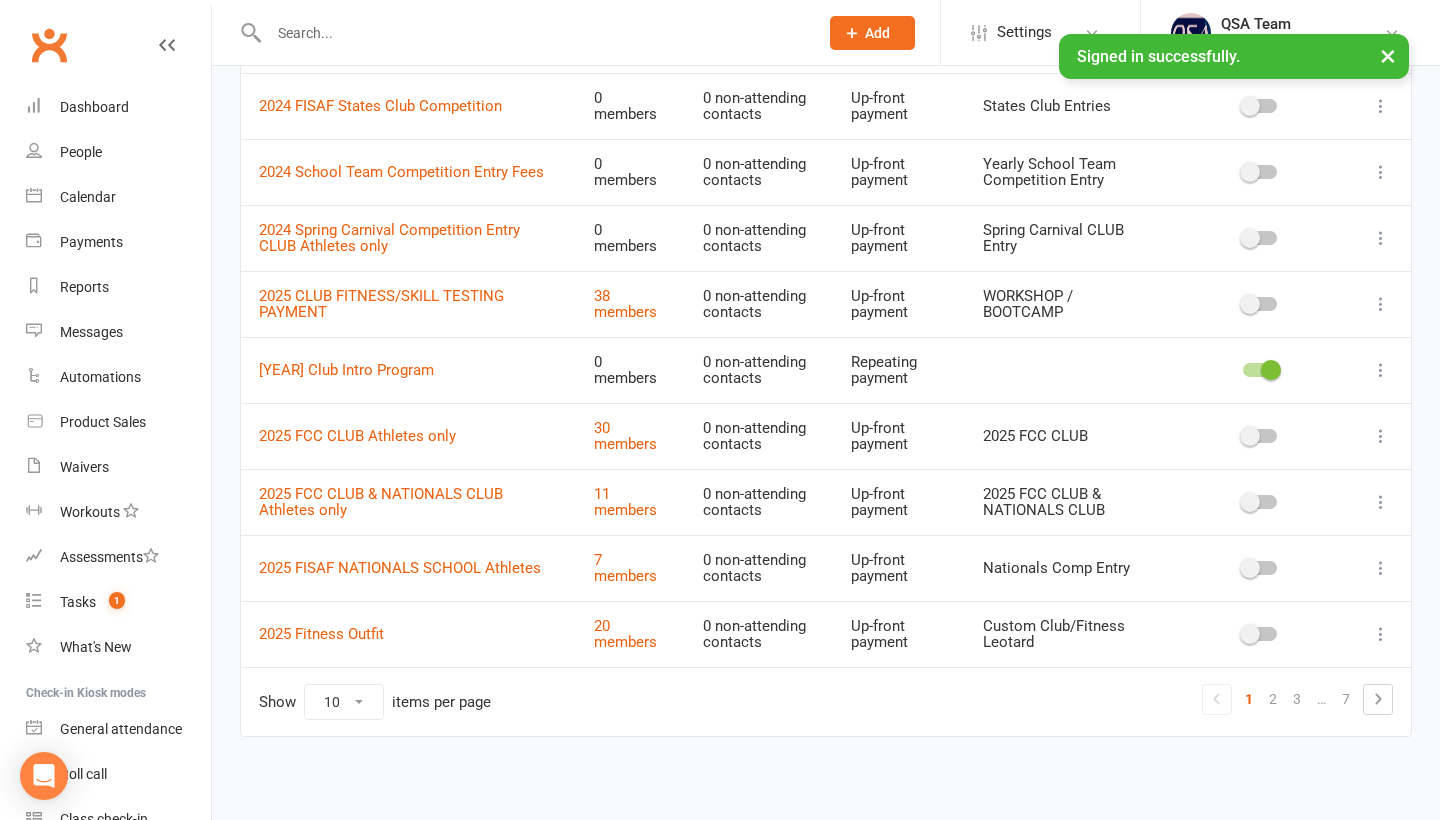 scroll, scrollTop: 273, scrollLeft: 0, axis: vertical 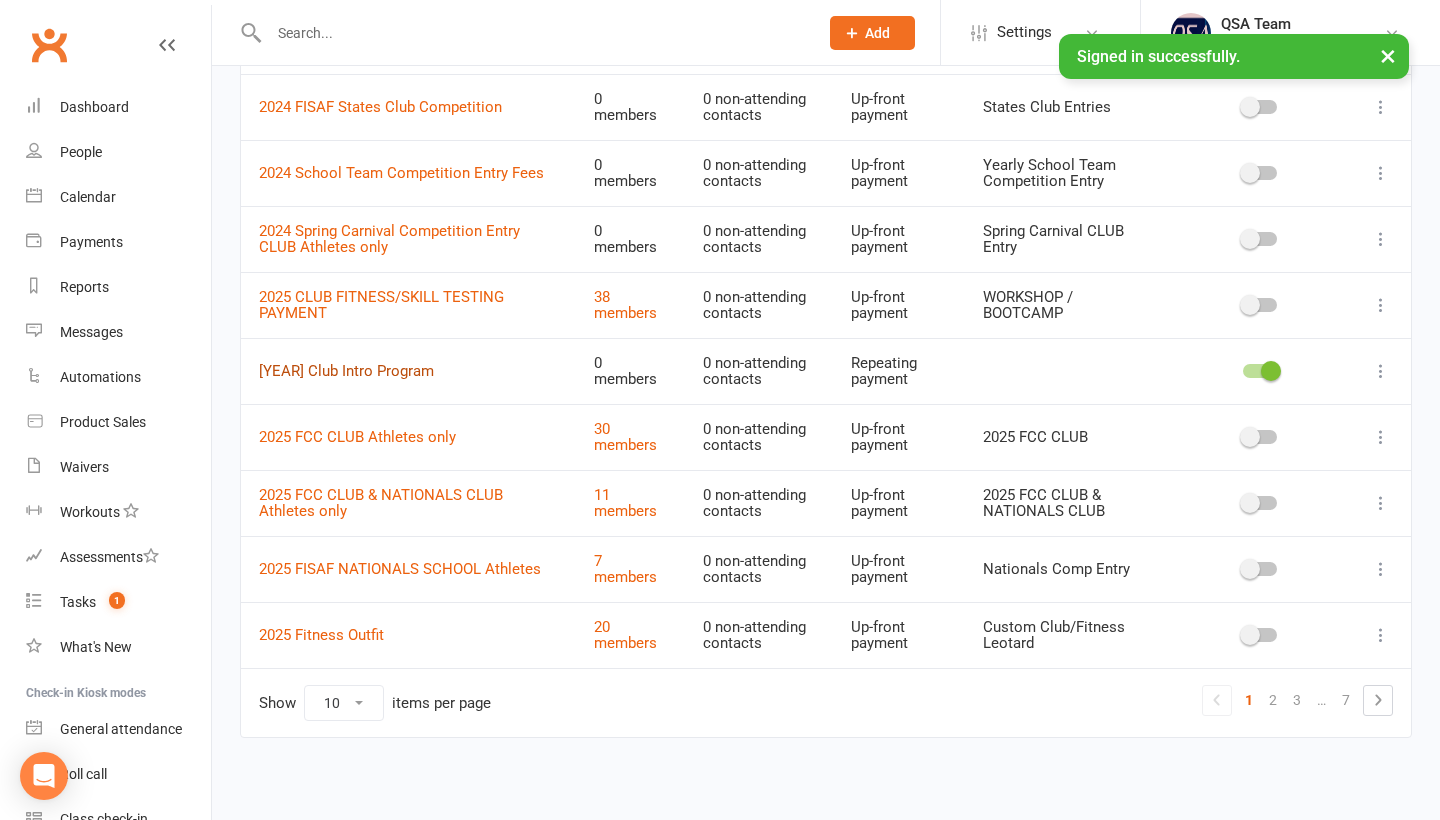 click on "[YEAR] Club Intro Program" at bounding box center [346, 371] 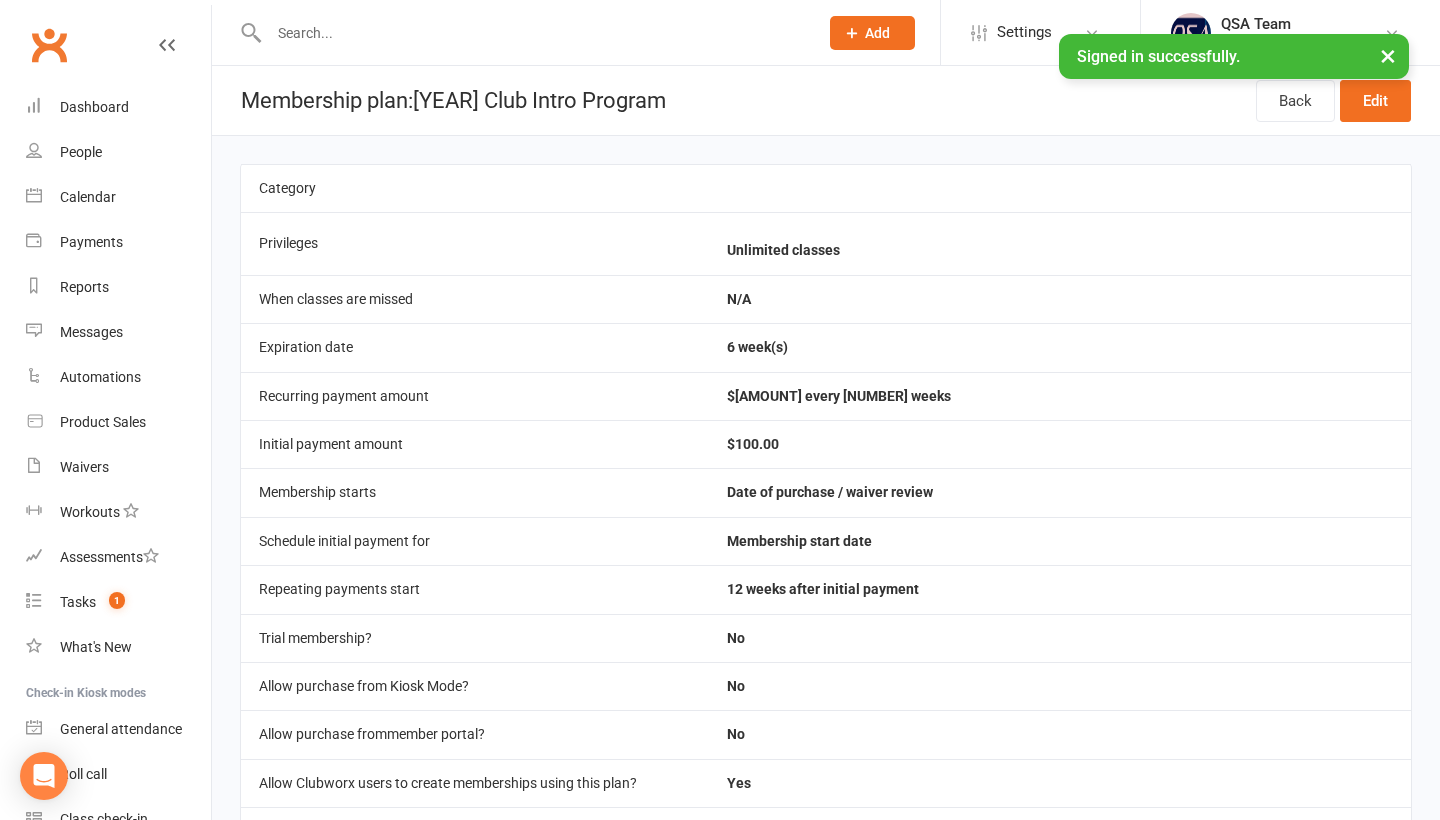 scroll, scrollTop: 0, scrollLeft: 0, axis: both 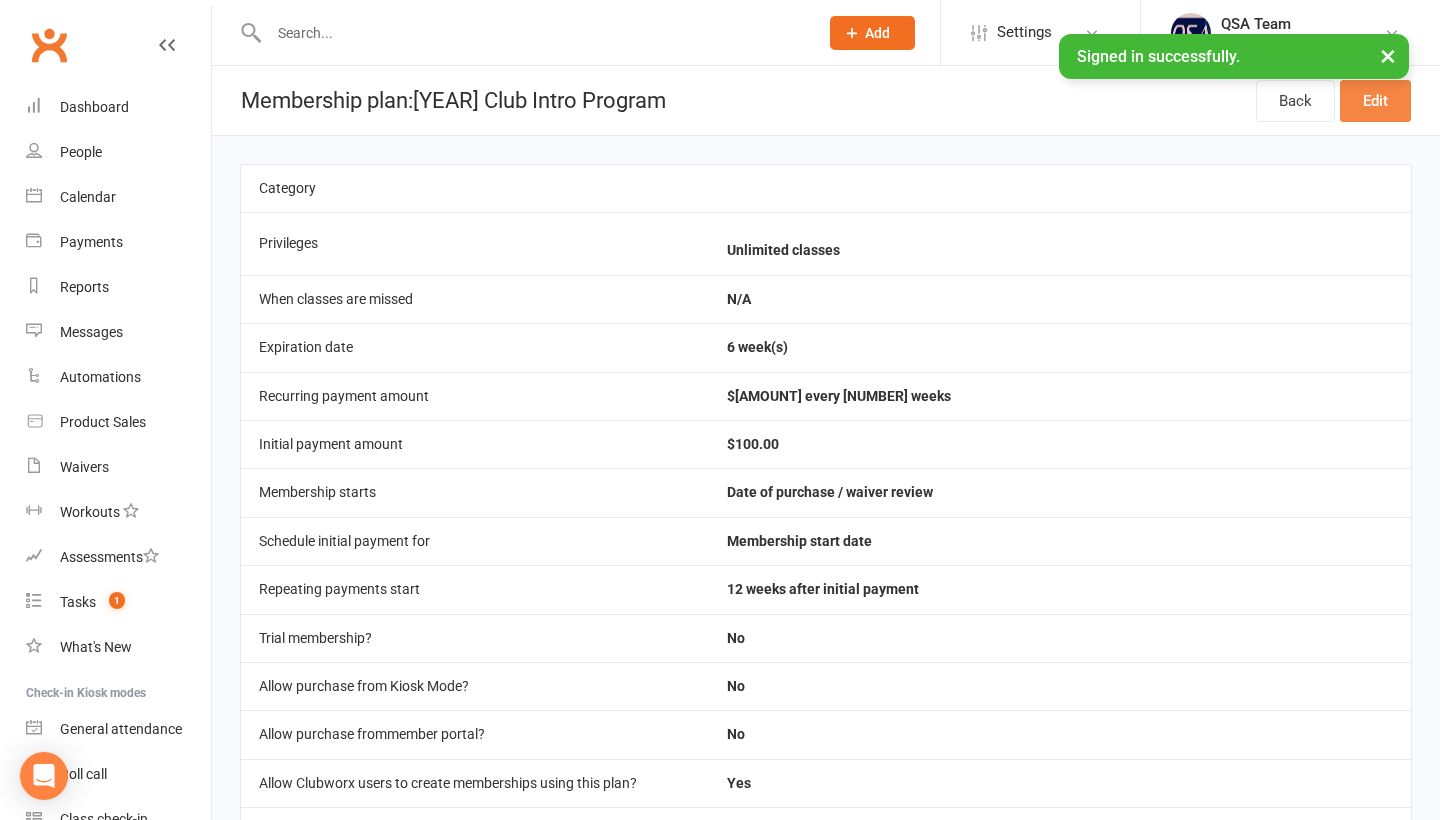 click on "Edit" at bounding box center (1375, 101) 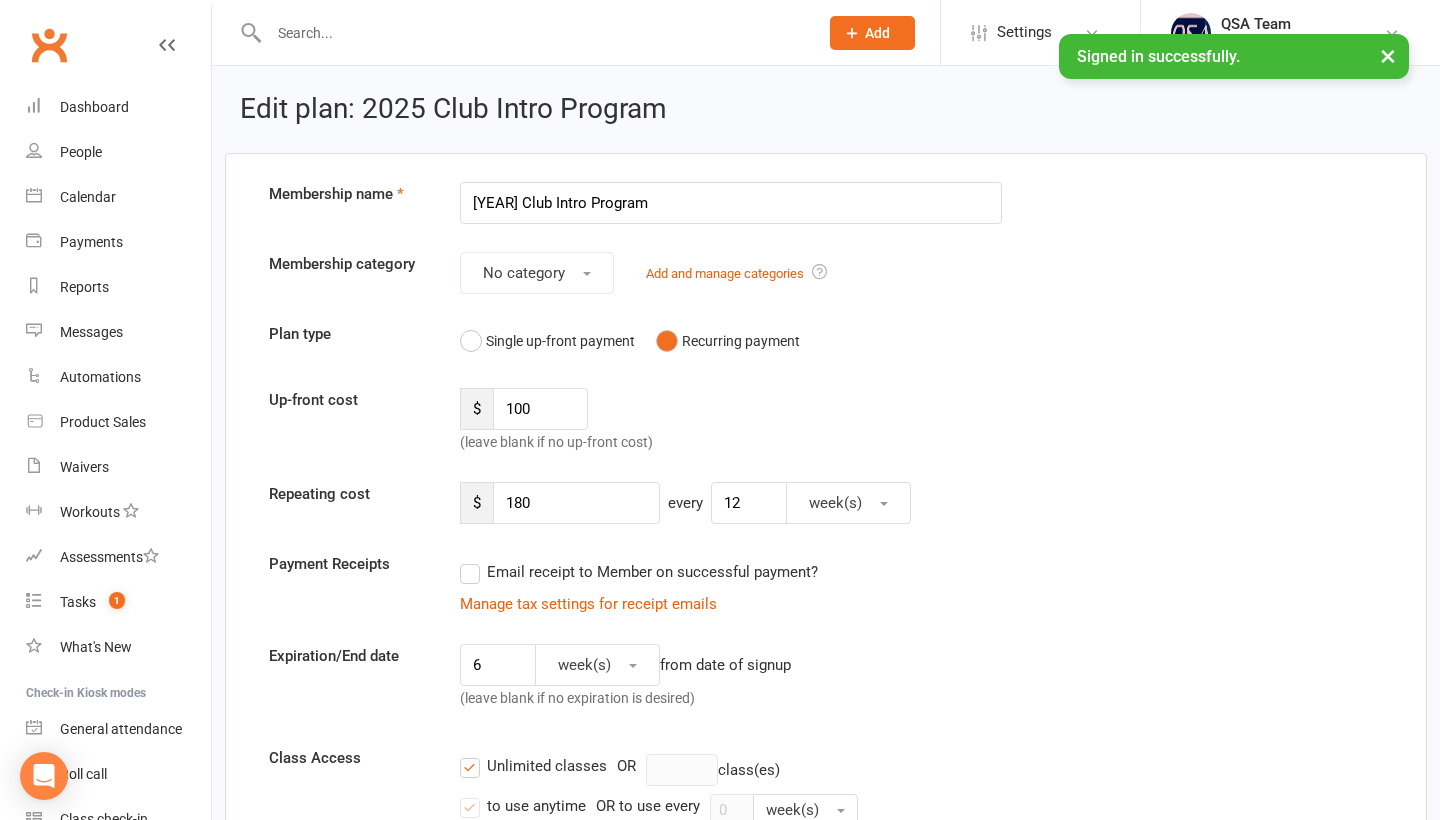 click on "[YEAR] Club Intro Program" at bounding box center (731, 203) 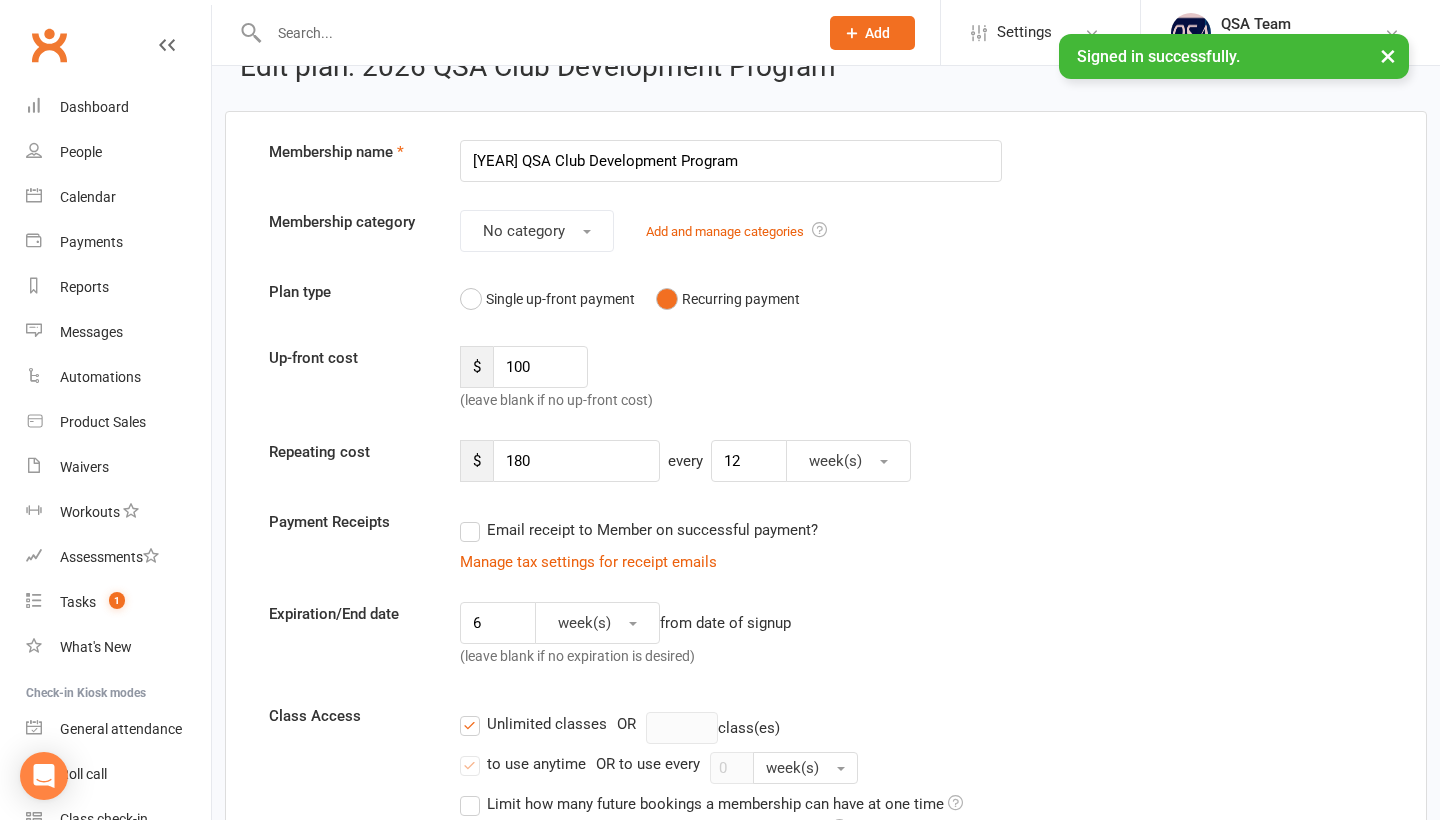 scroll, scrollTop: 47, scrollLeft: 0, axis: vertical 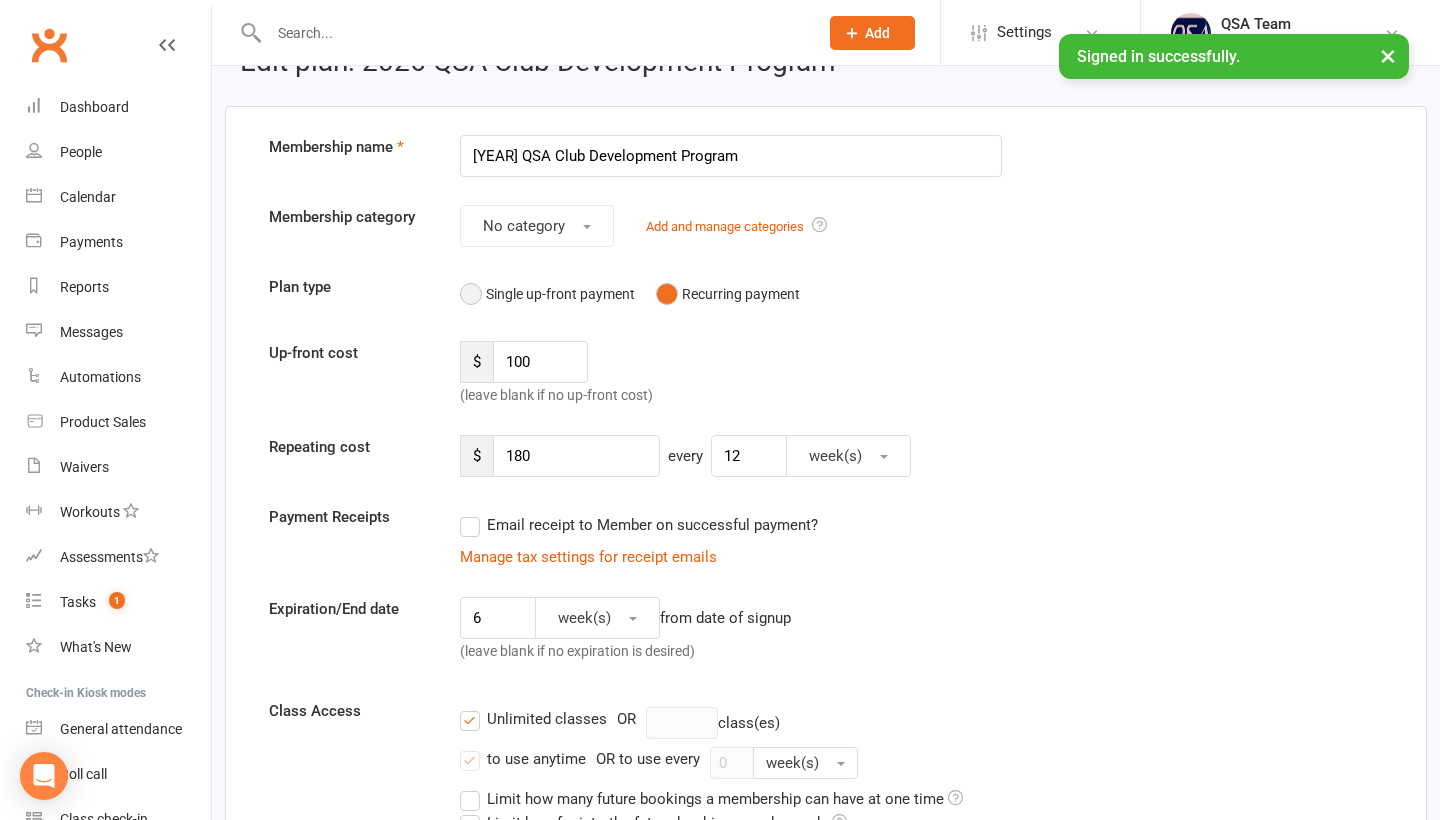 type on "[YEAR] QSA Club Development Program" 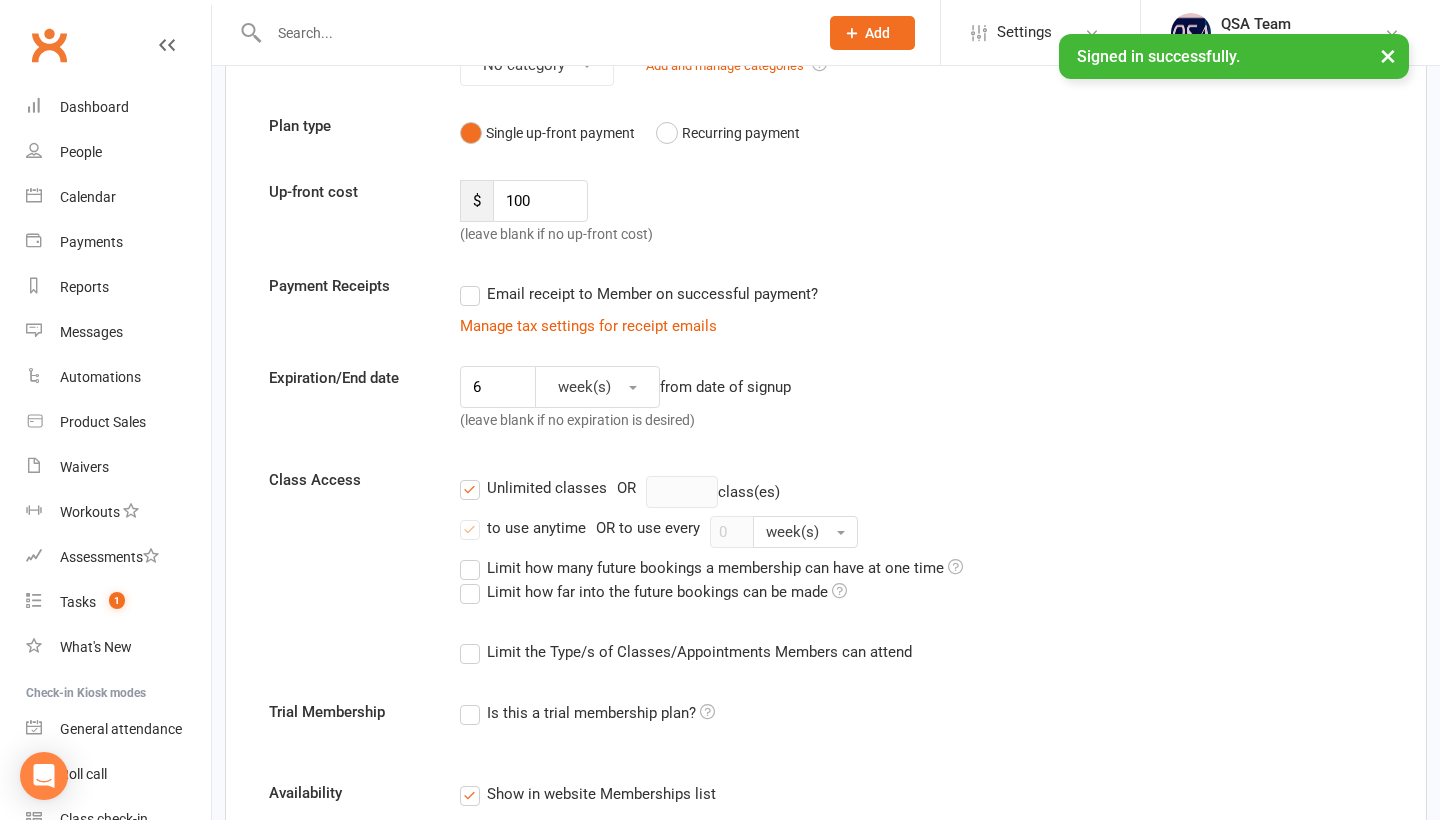 scroll, scrollTop: 209, scrollLeft: 0, axis: vertical 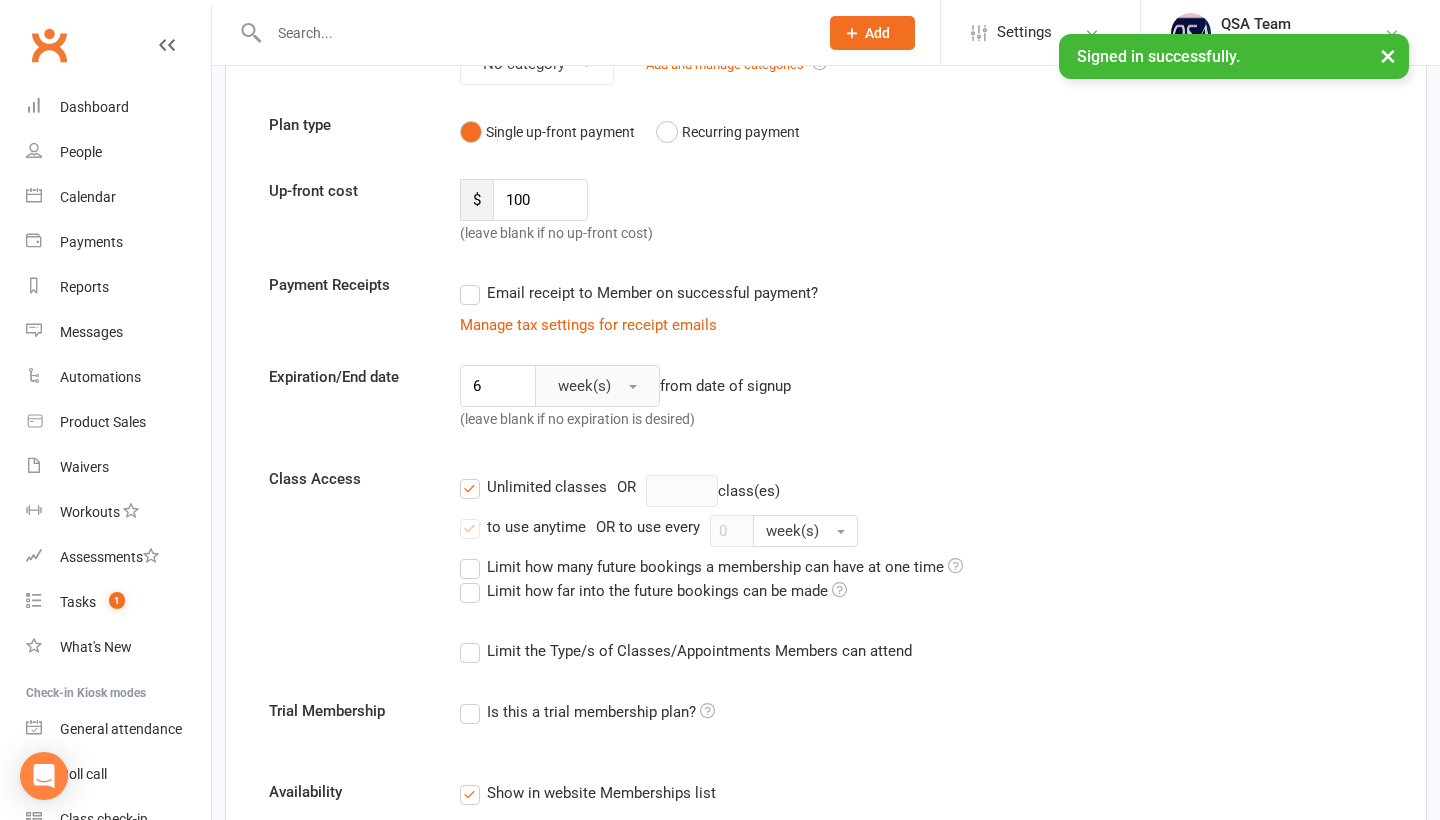 click on "week(s)" at bounding box center [584, 386] 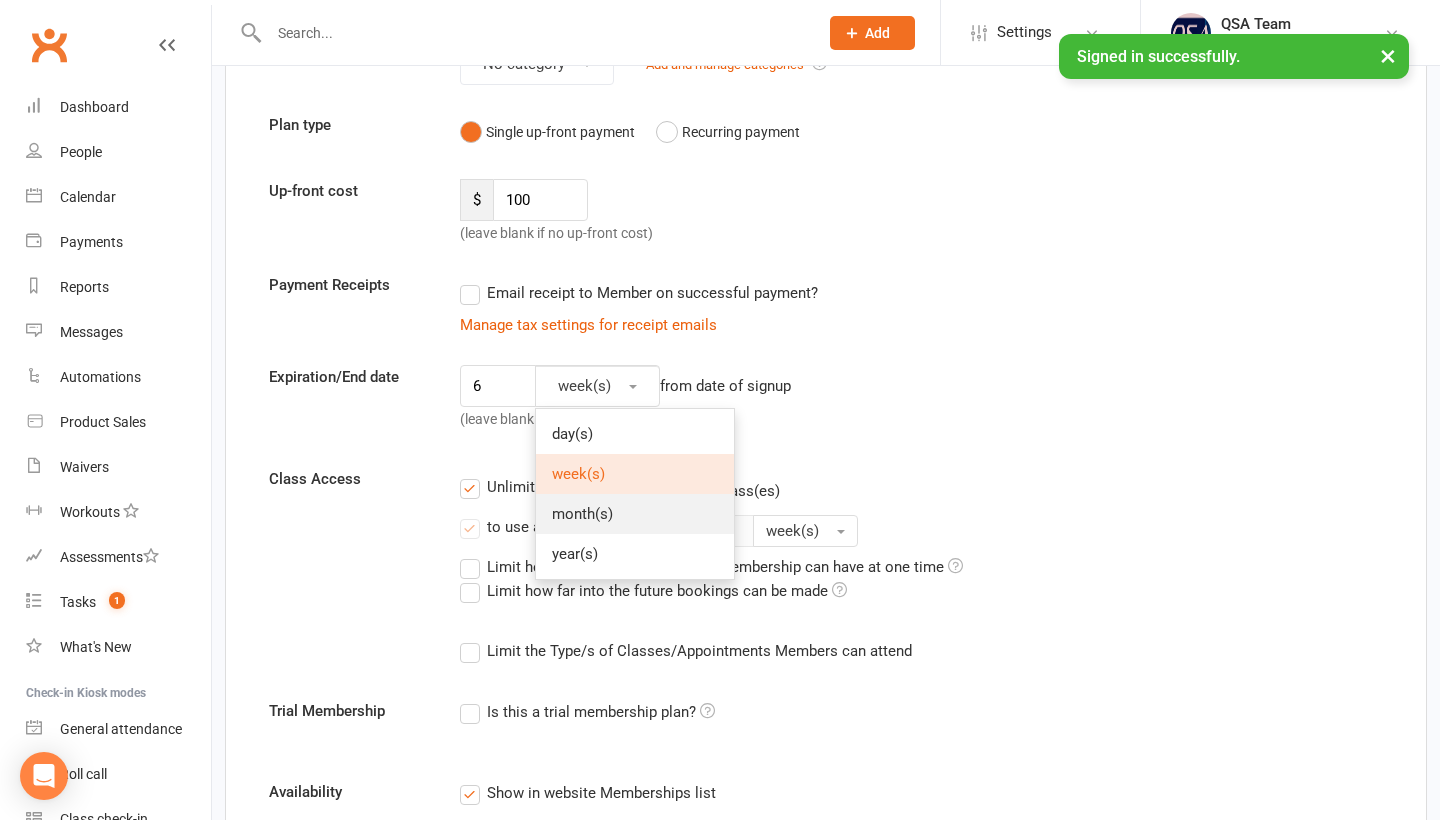 click on "month(s)" at bounding box center [582, 514] 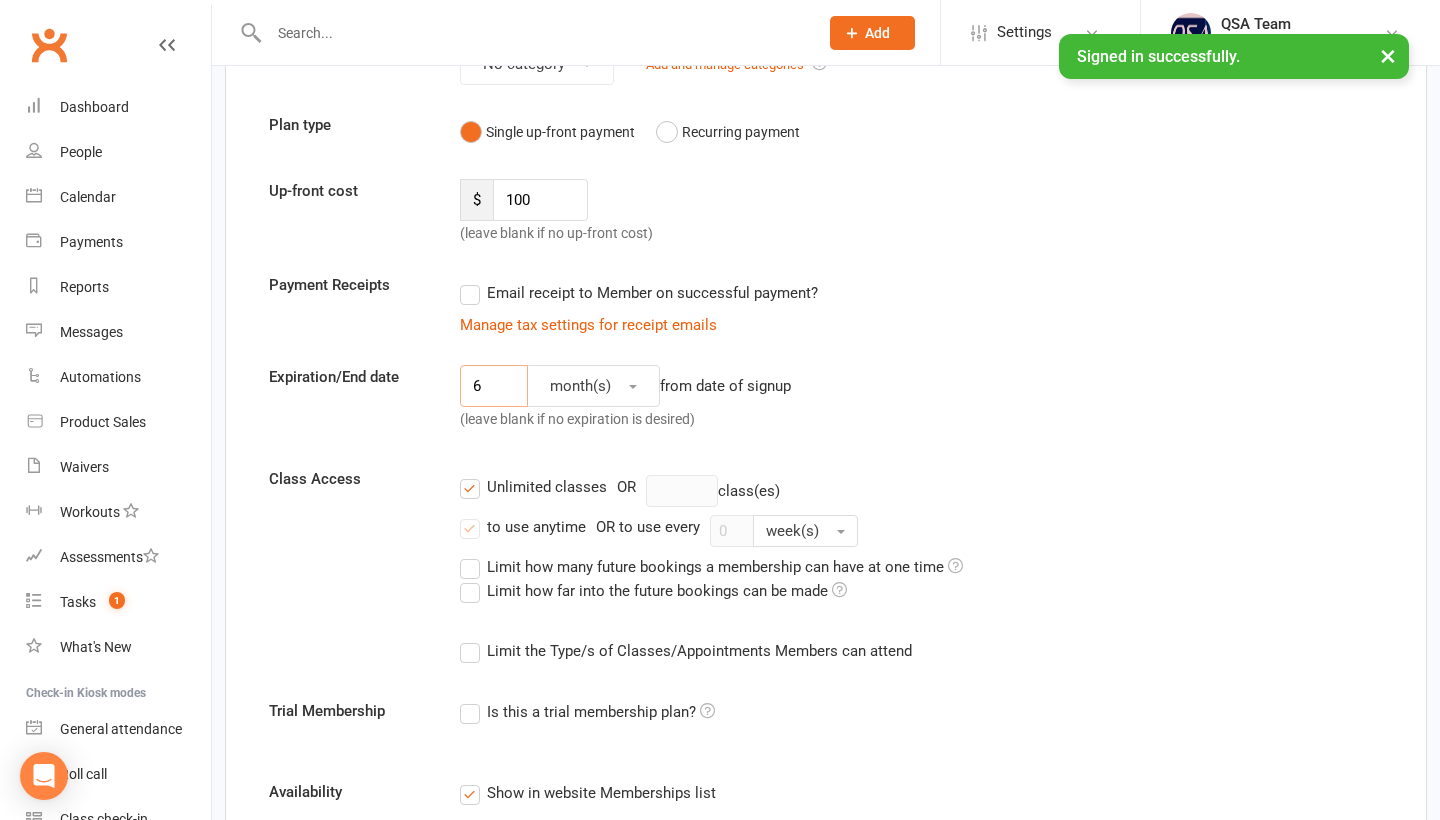 click on "6" at bounding box center (494, 386) 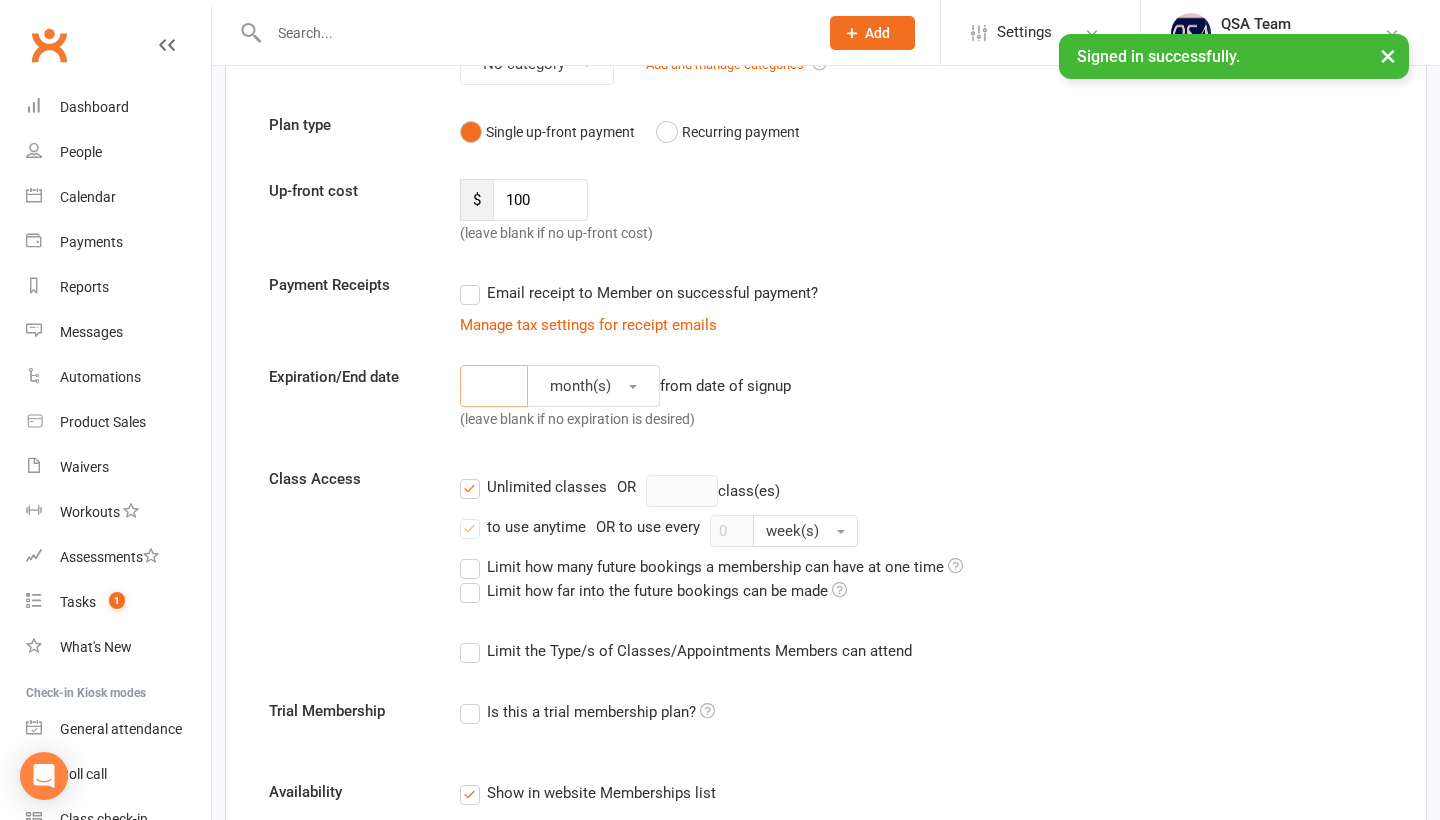 type on "4" 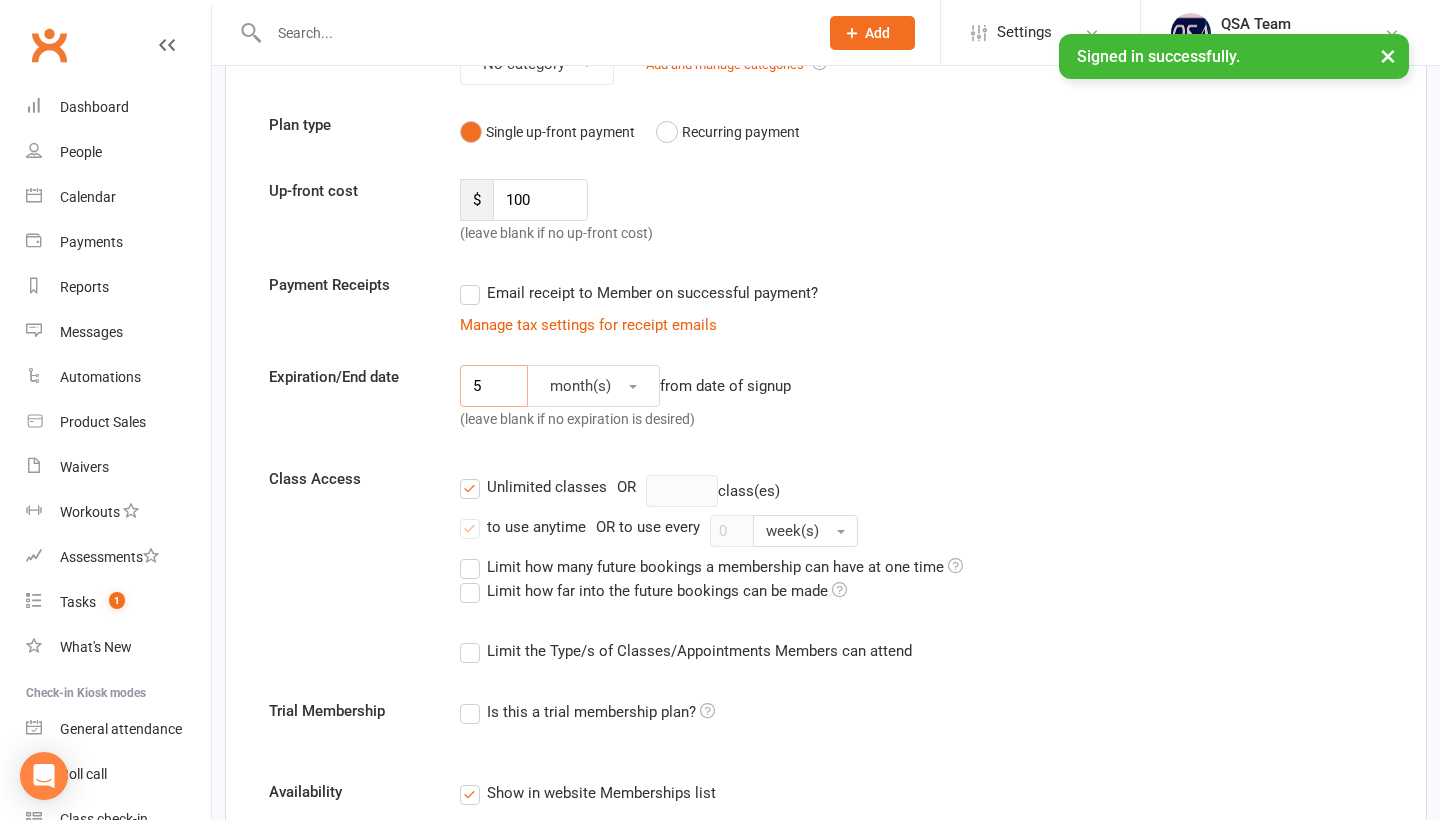 type on "5" 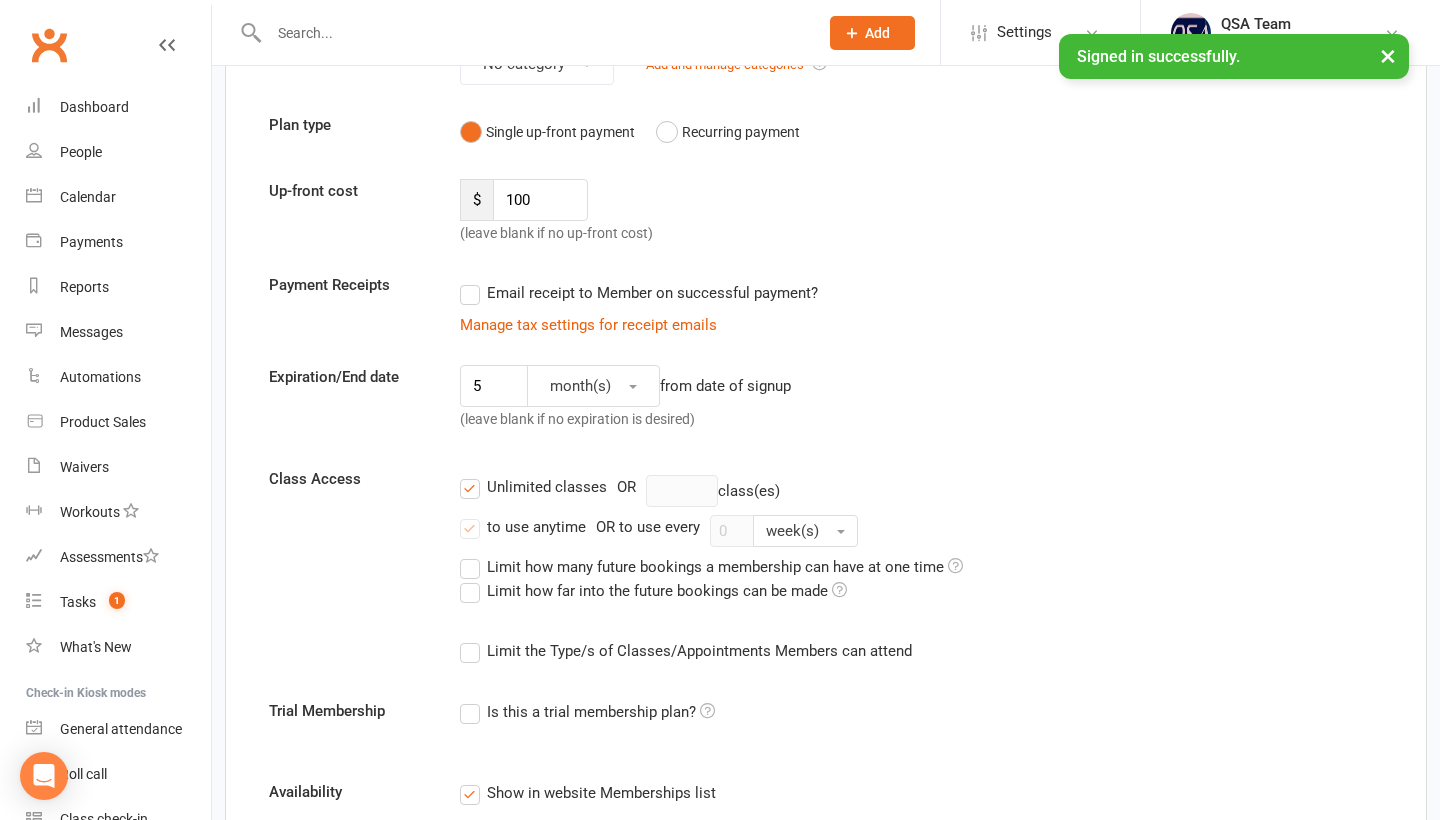 click on "5
month(s)
from date of signup (leave blank if no expiration is desired)" at bounding box center (731, 402) 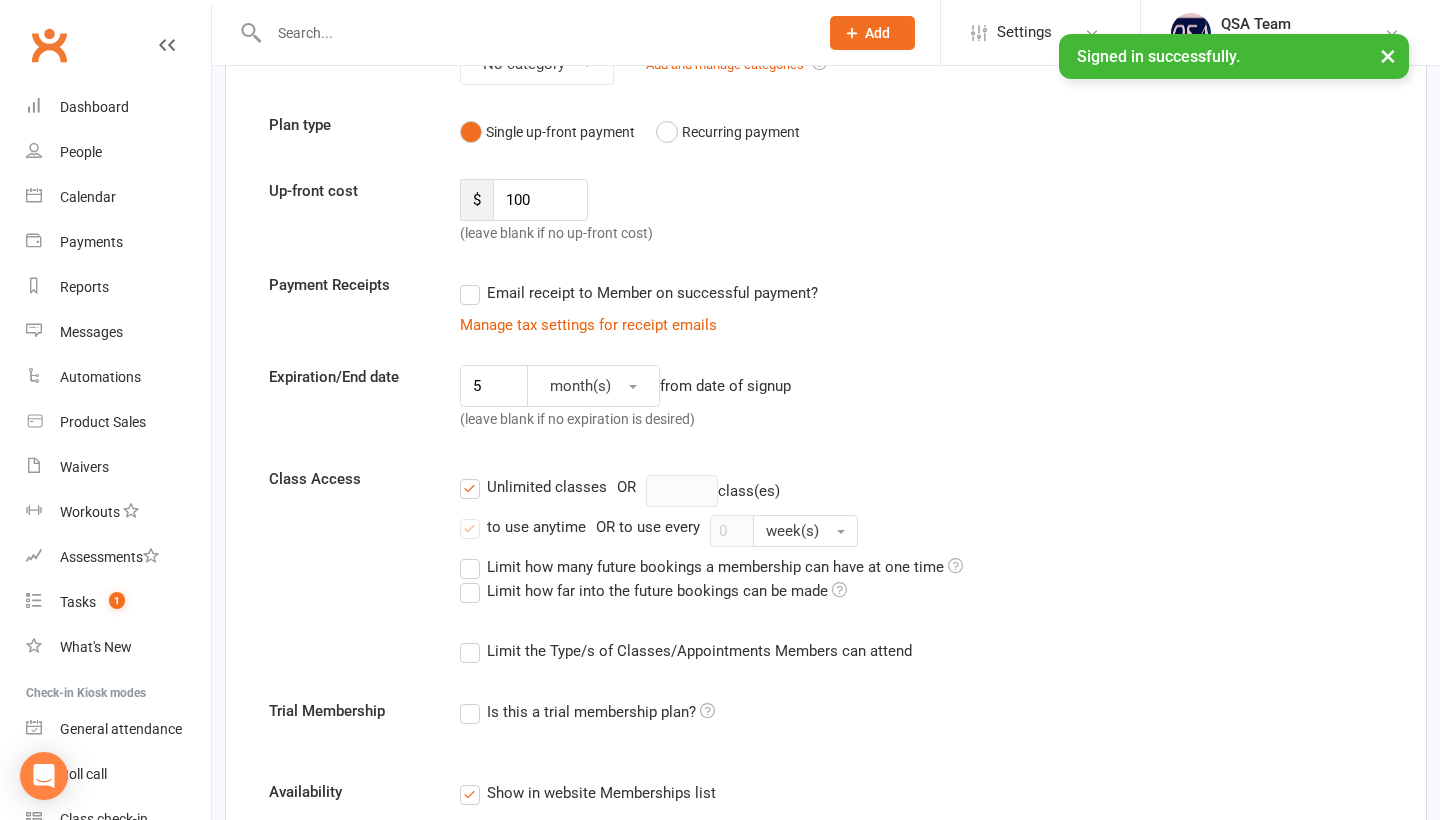 click on "5
month(s)
from date of signup (leave blank if no expiration is desired)" at bounding box center (731, 402) 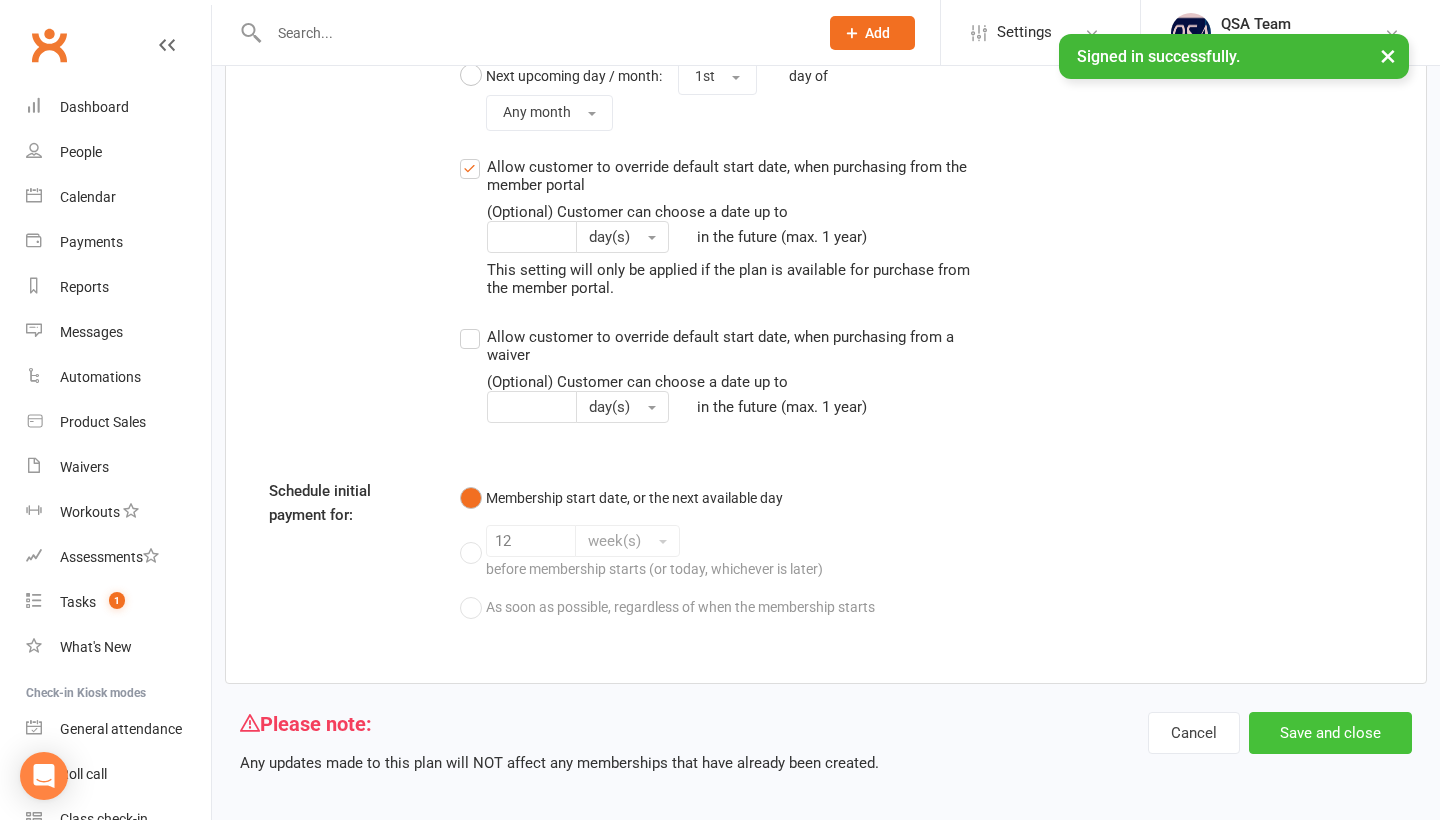 scroll, scrollTop: 2206, scrollLeft: 0, axis: vertical 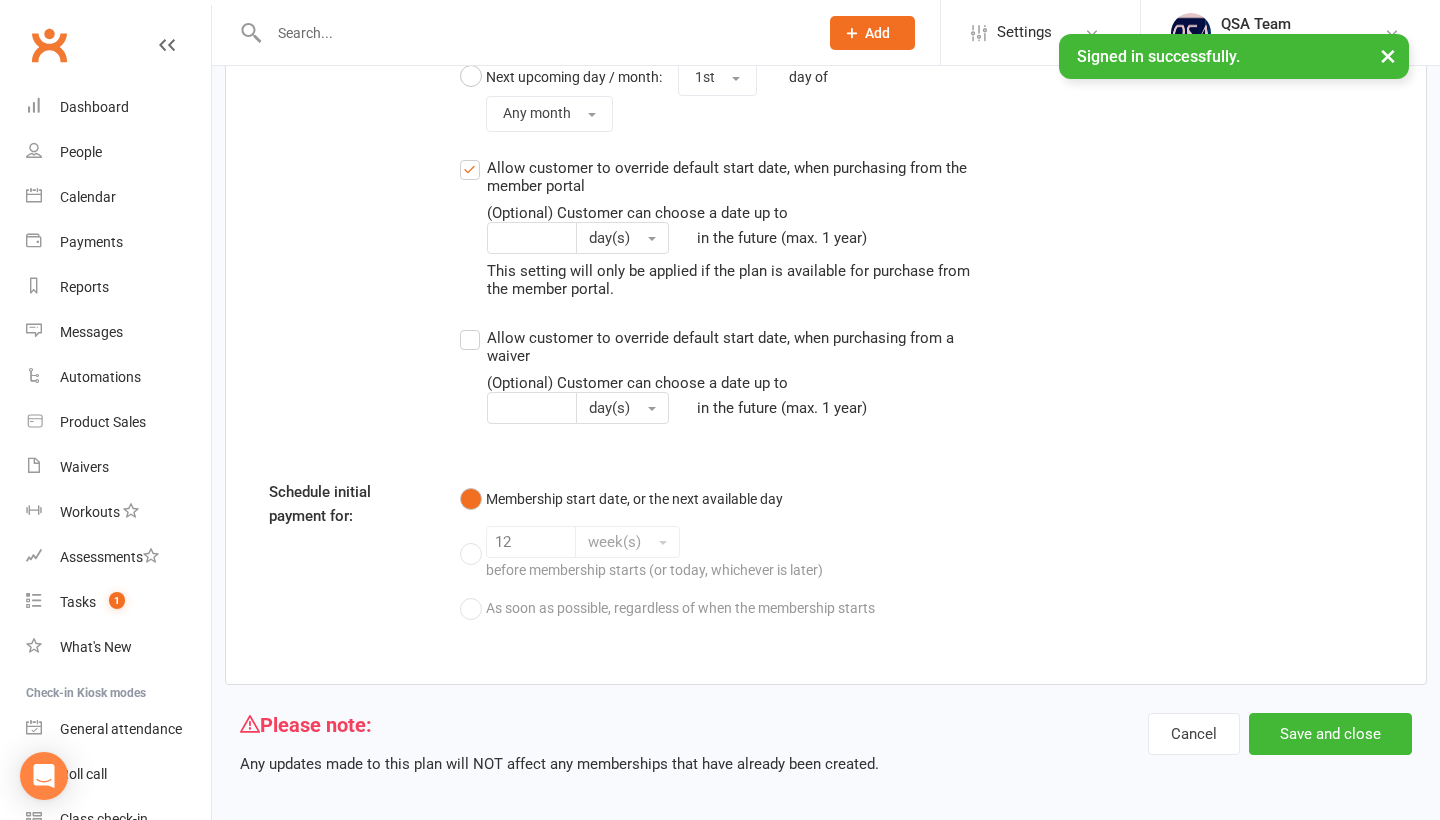 click on "Save and close" at bounding box center [1330, 734] 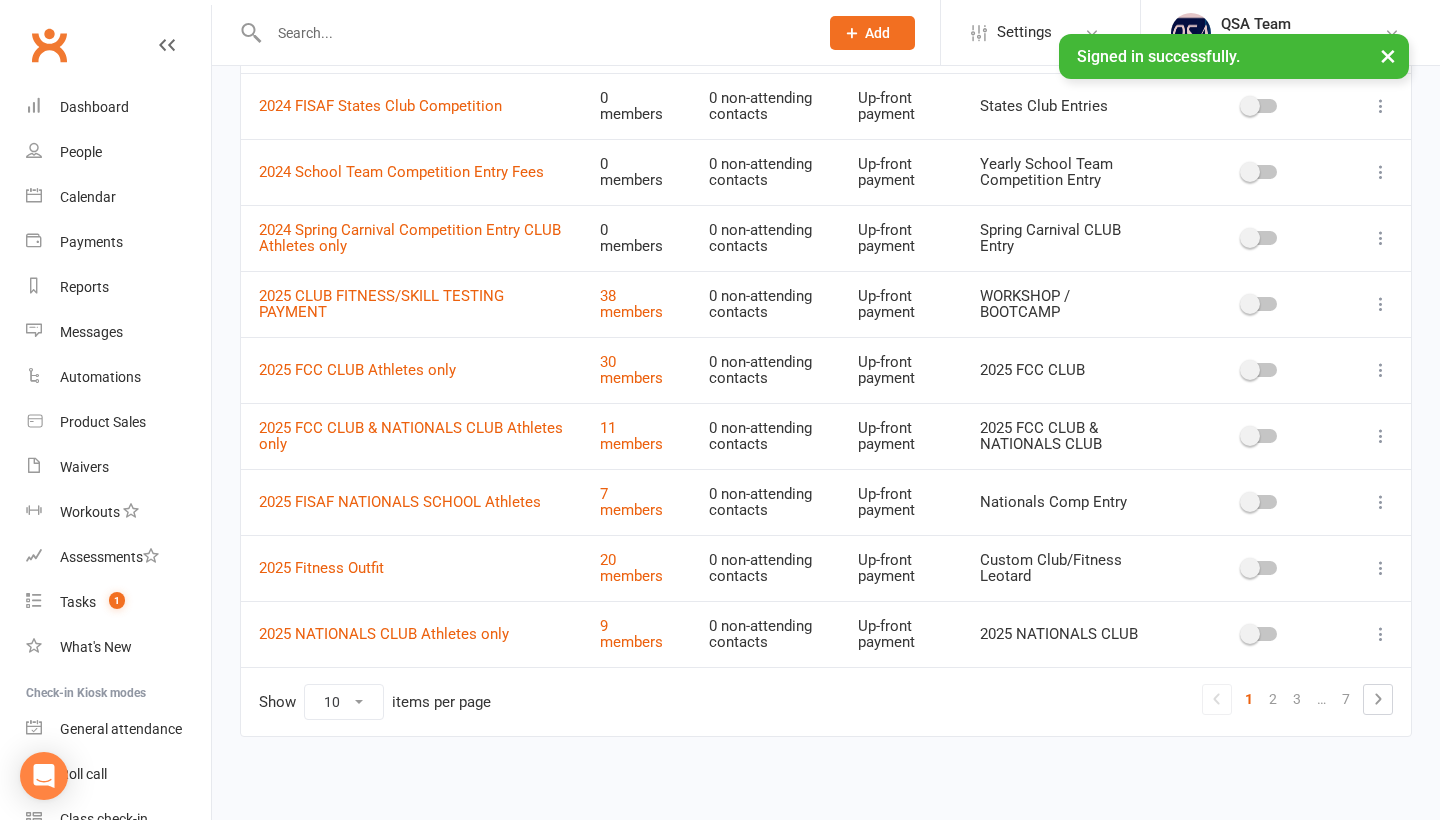 scroll, scrollTop: 273, scrollLeft: 0, axis: vertical 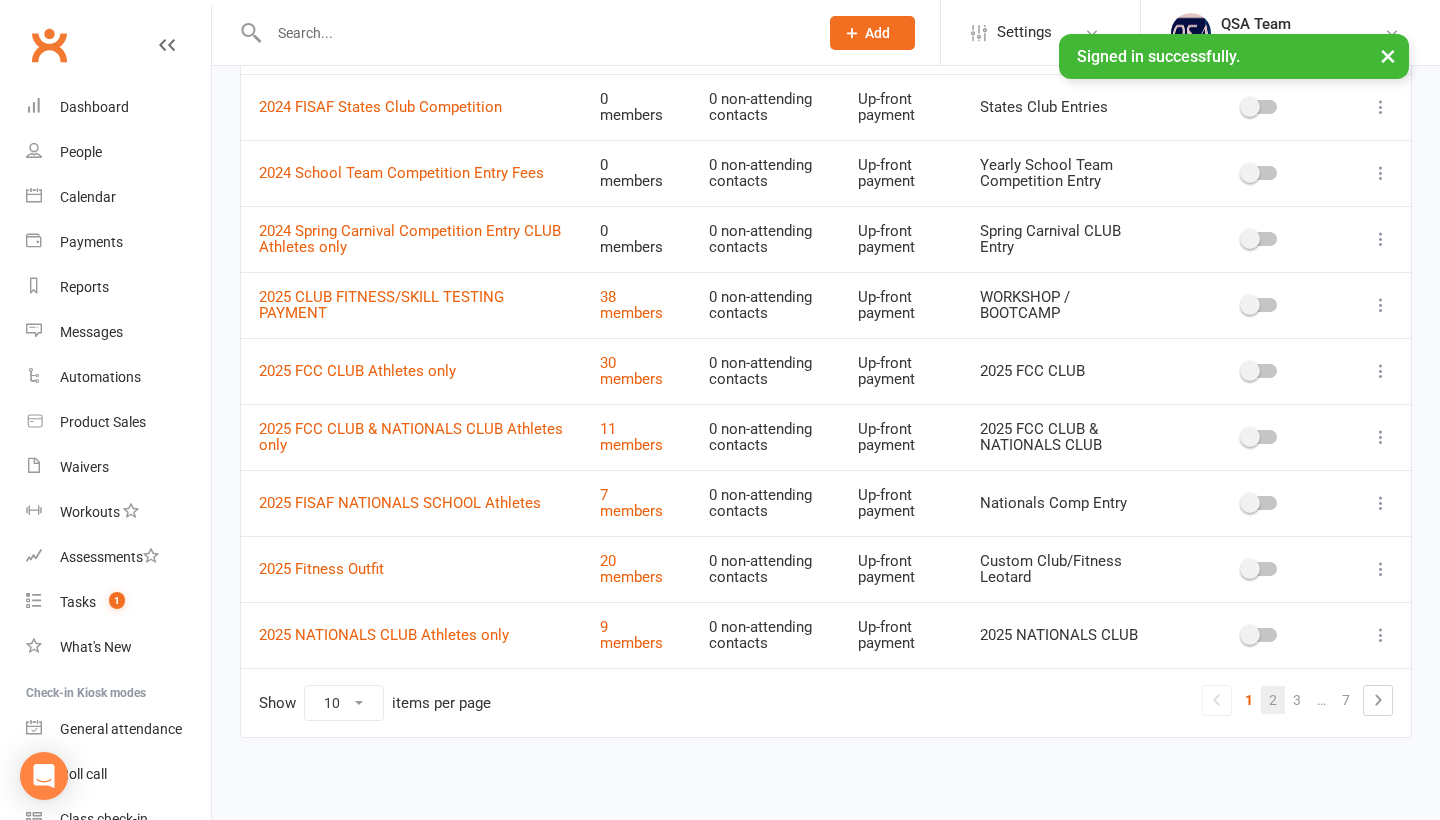 click on "2" at bounding box center [1273, 700] 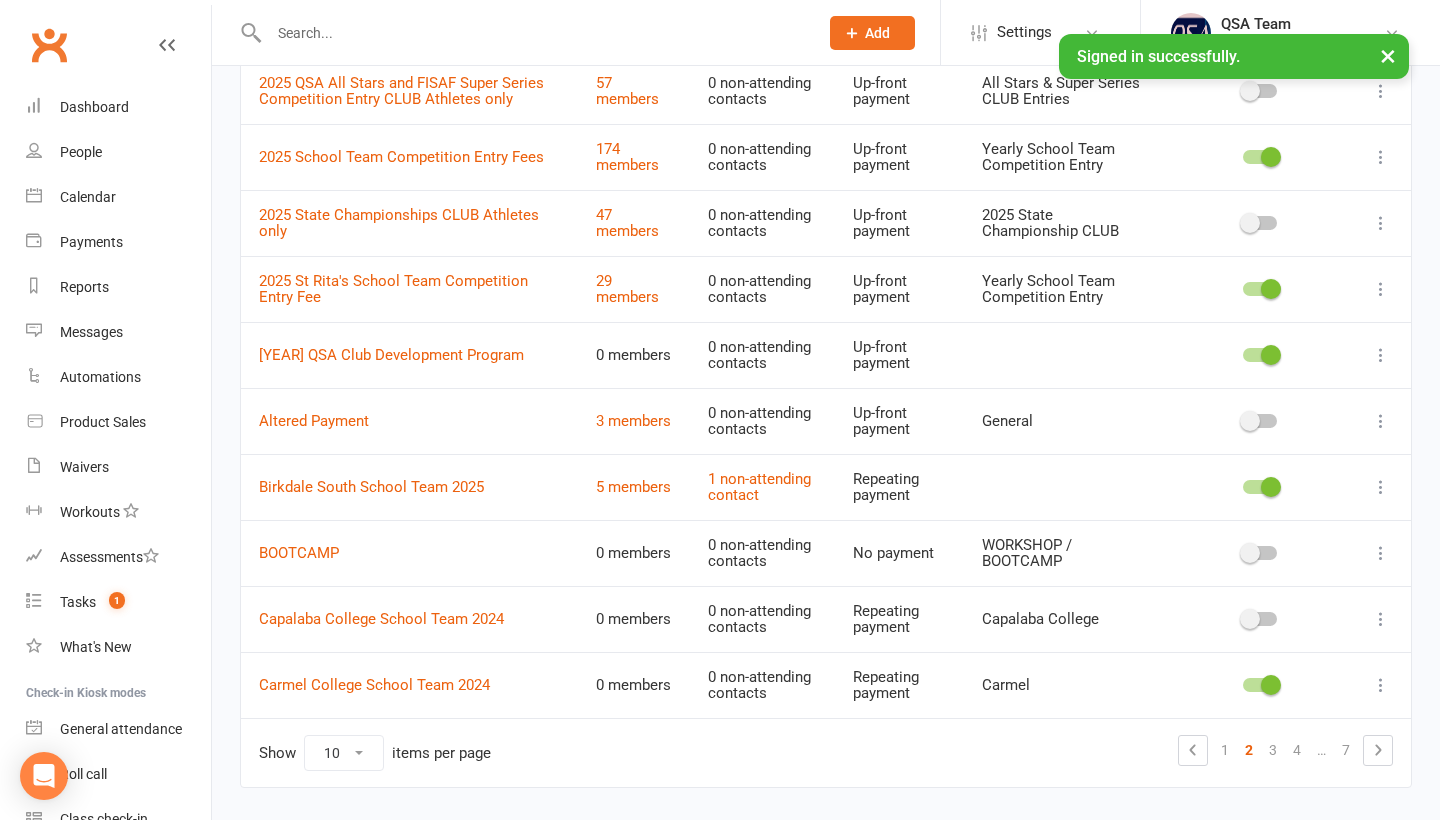 scroll, scrollTop: 217, scrollLeft: 0, axis: vertical 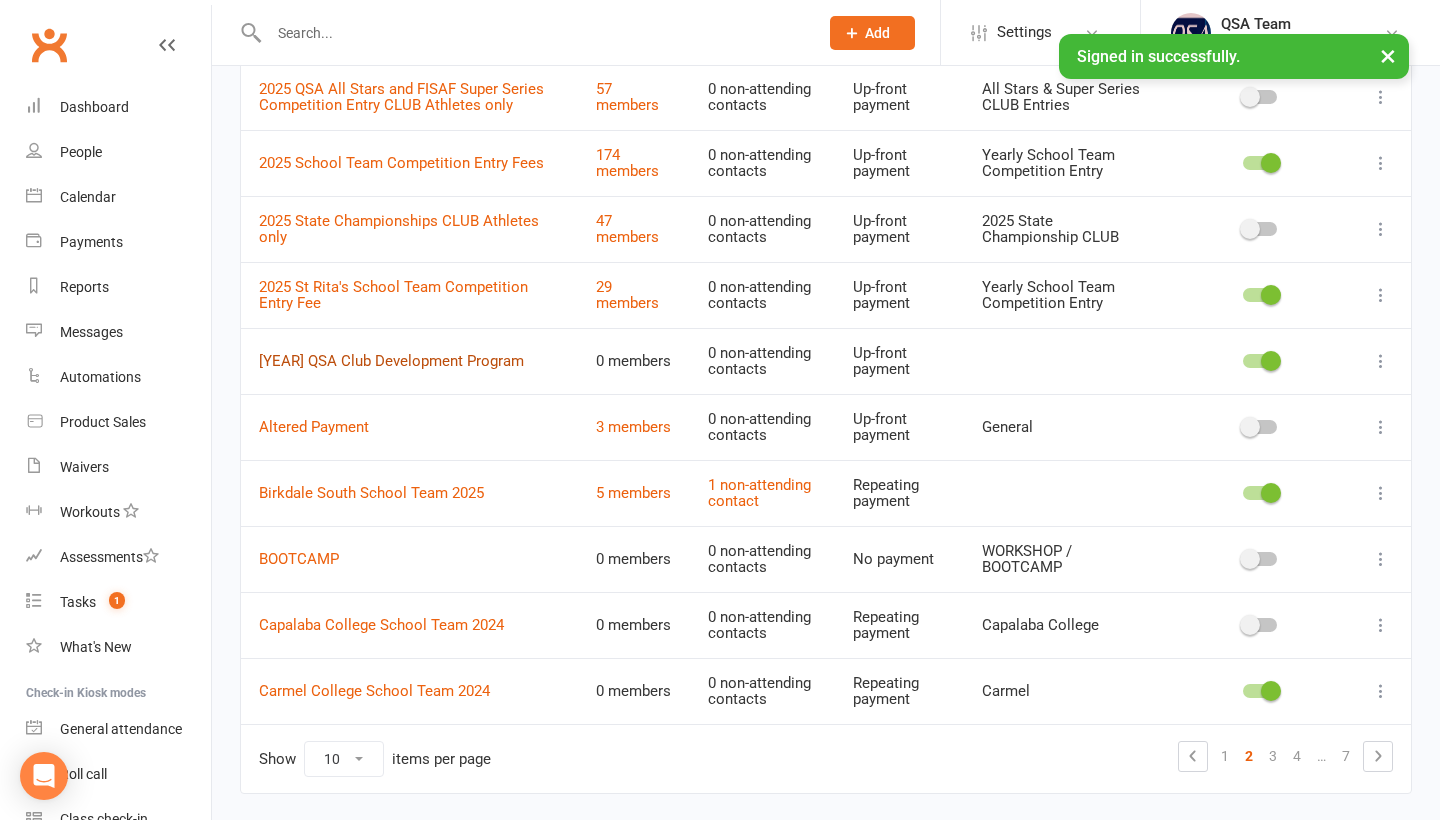 click on "[YEAR] QSA Club Development Program" at bounding box center [391, 361] 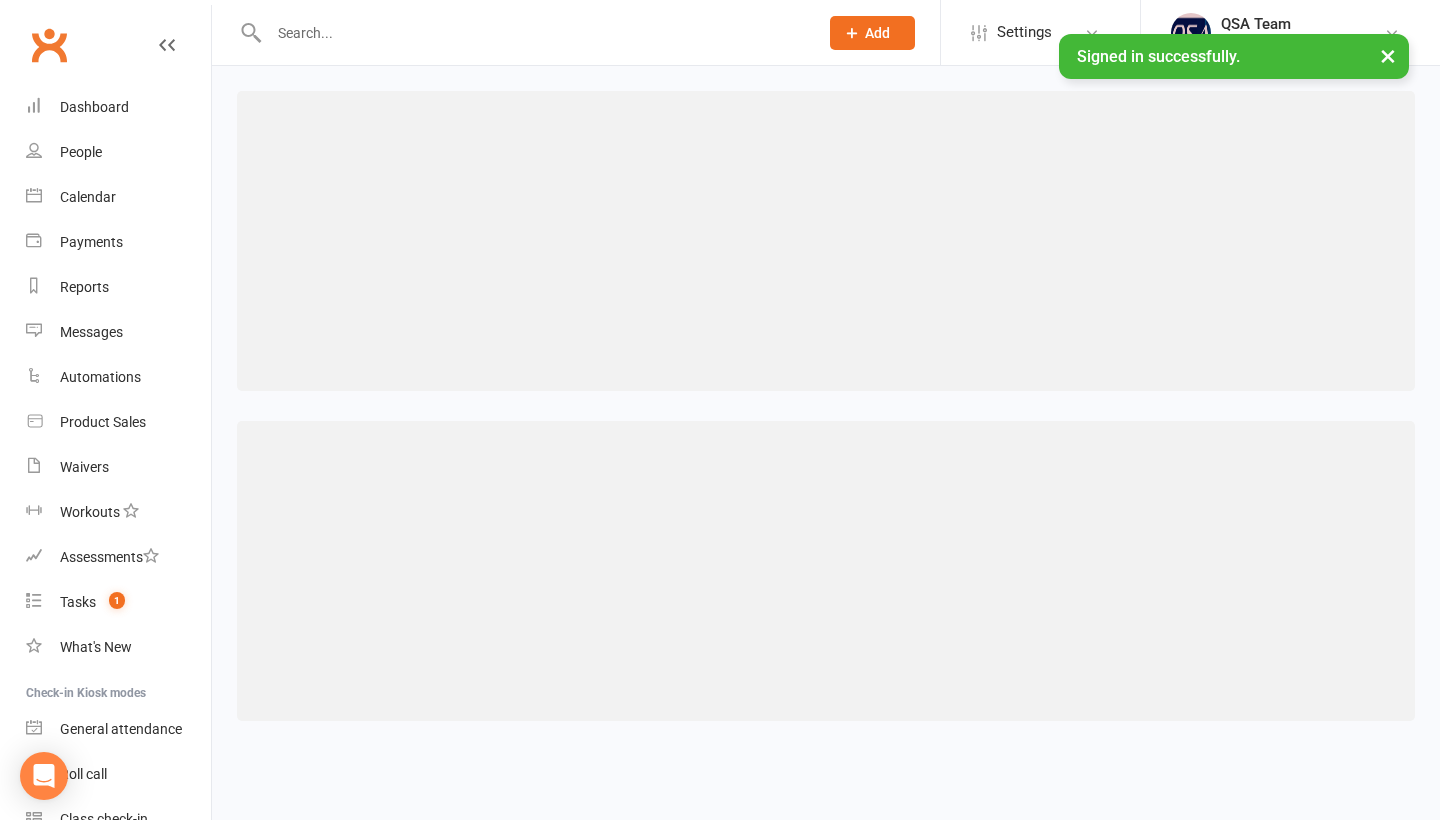 scroll, scrollTop: 0, scrollLeft: 0, axis: both 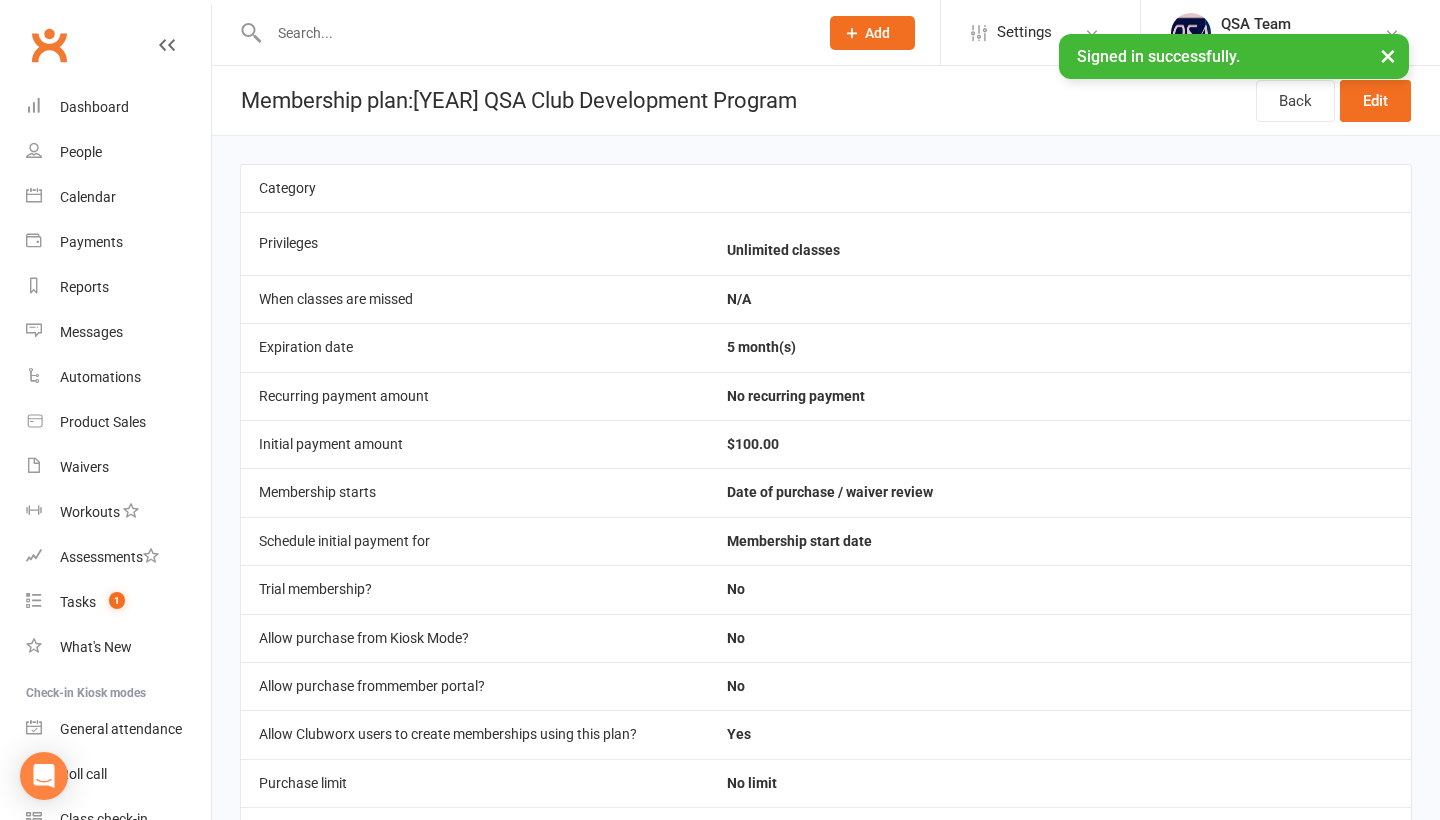 click on "Edit" at bounding box center (1375, 101) 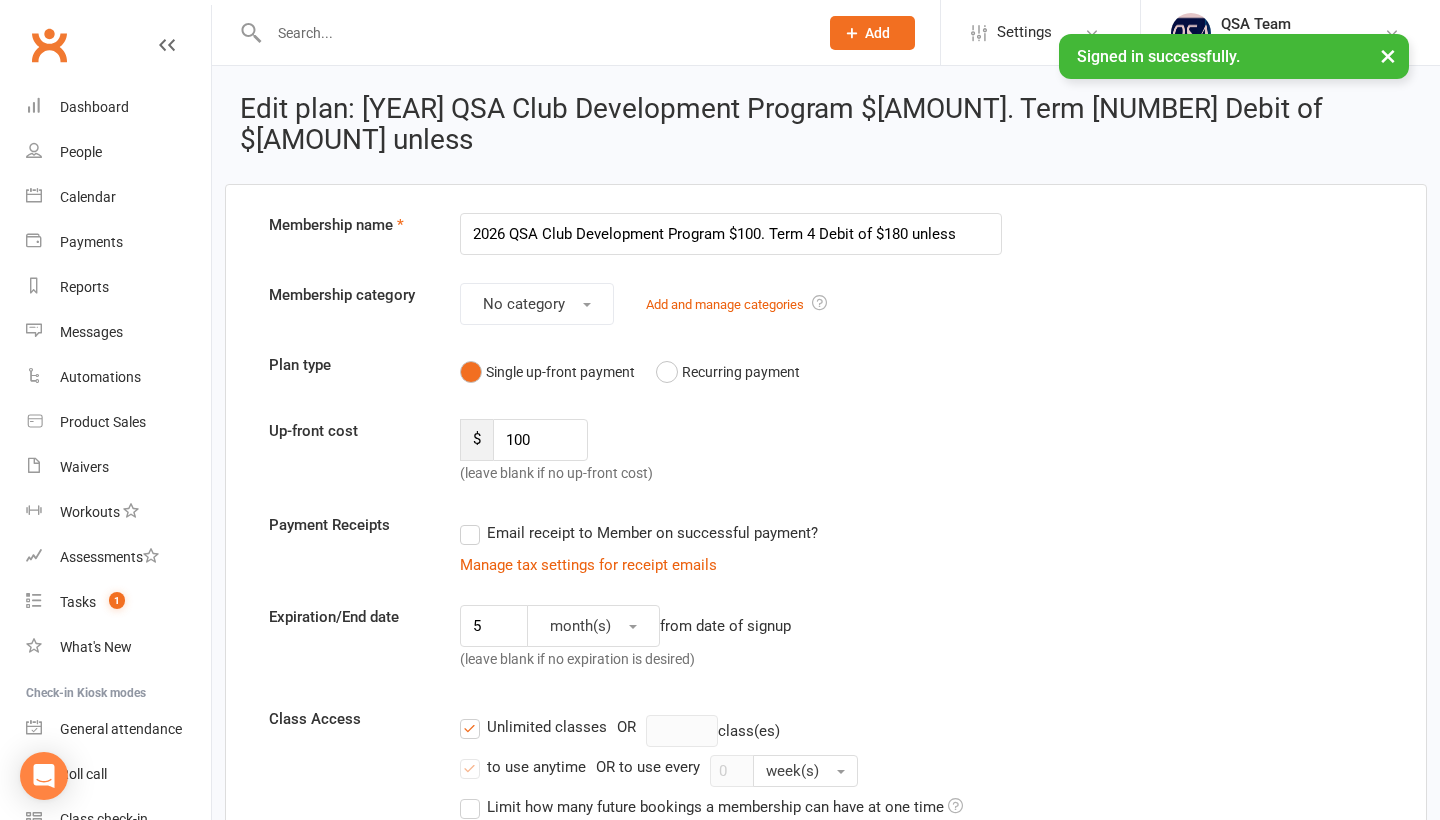 click on "2026 QSA Club Development Program $100. Term 4 Debit of $180 unless" at bounding box center (731, 234) 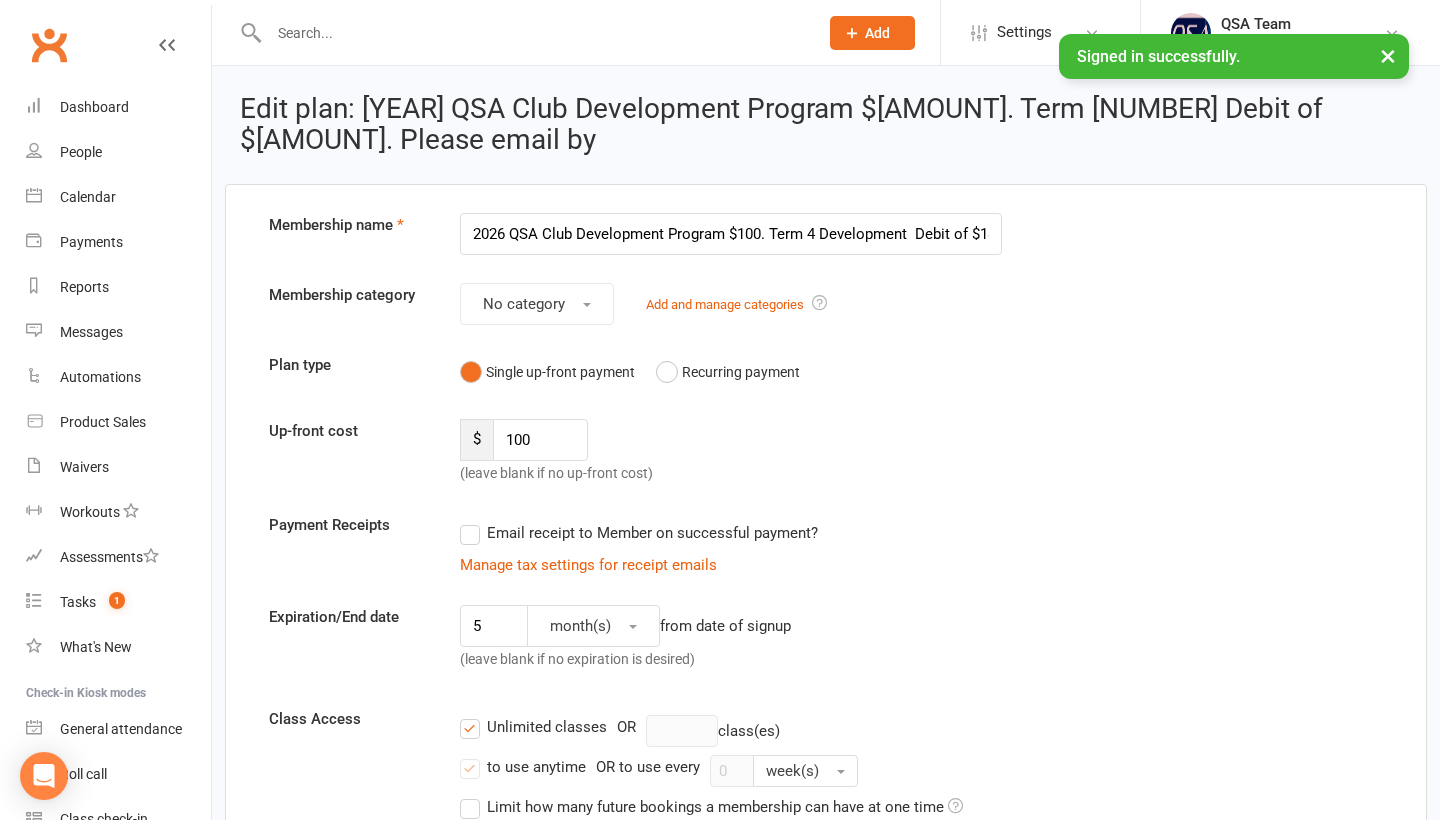 click on "2026 QSA Club Development Program $100. Term 4 Development  Debit of $180. Please email by" at bounding box center [731, 234] 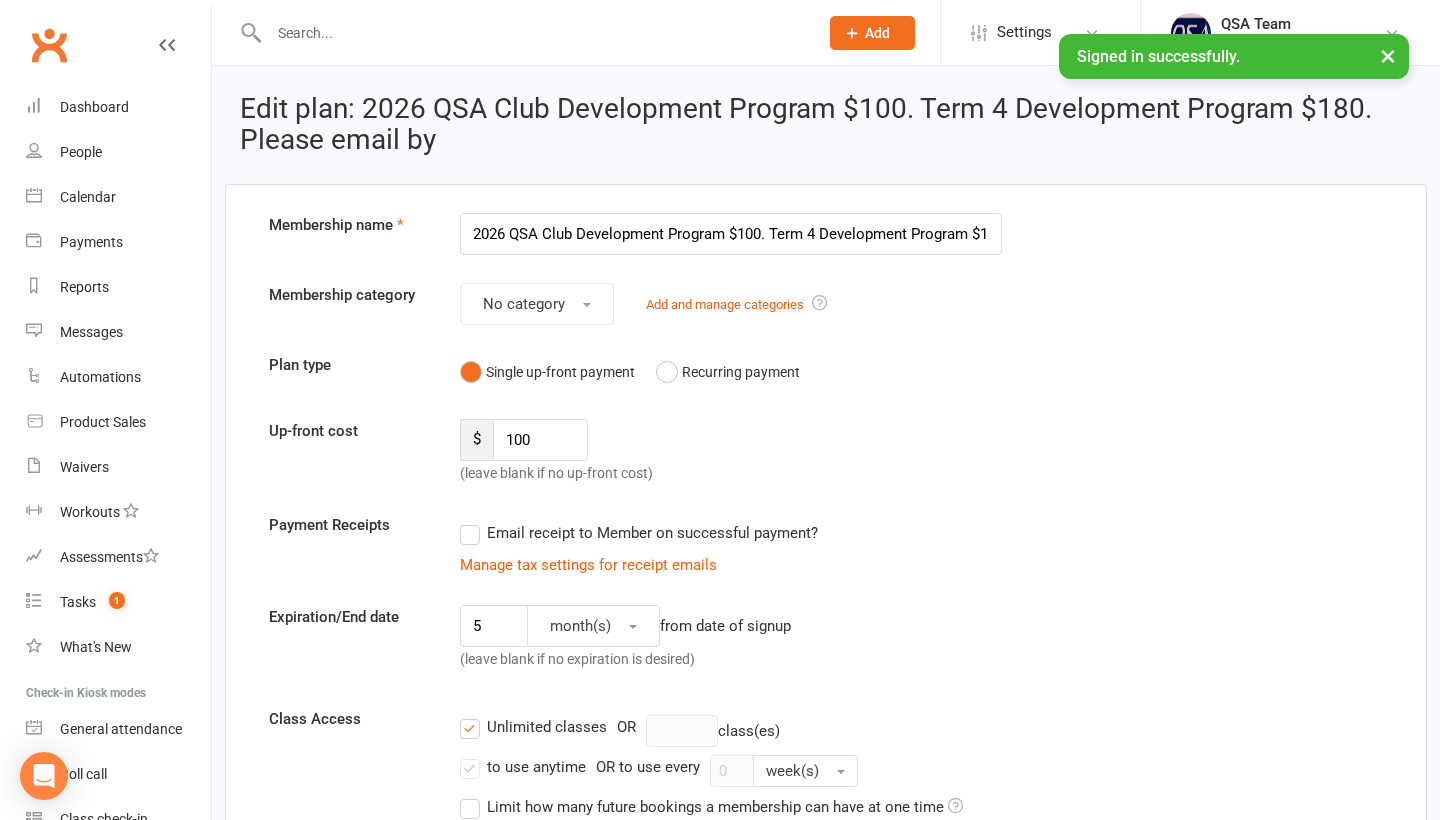 click on "2026 QSA Club Development Program $100. Term 4 Development Program $180. Please email by" at bounding box center [731, 234] 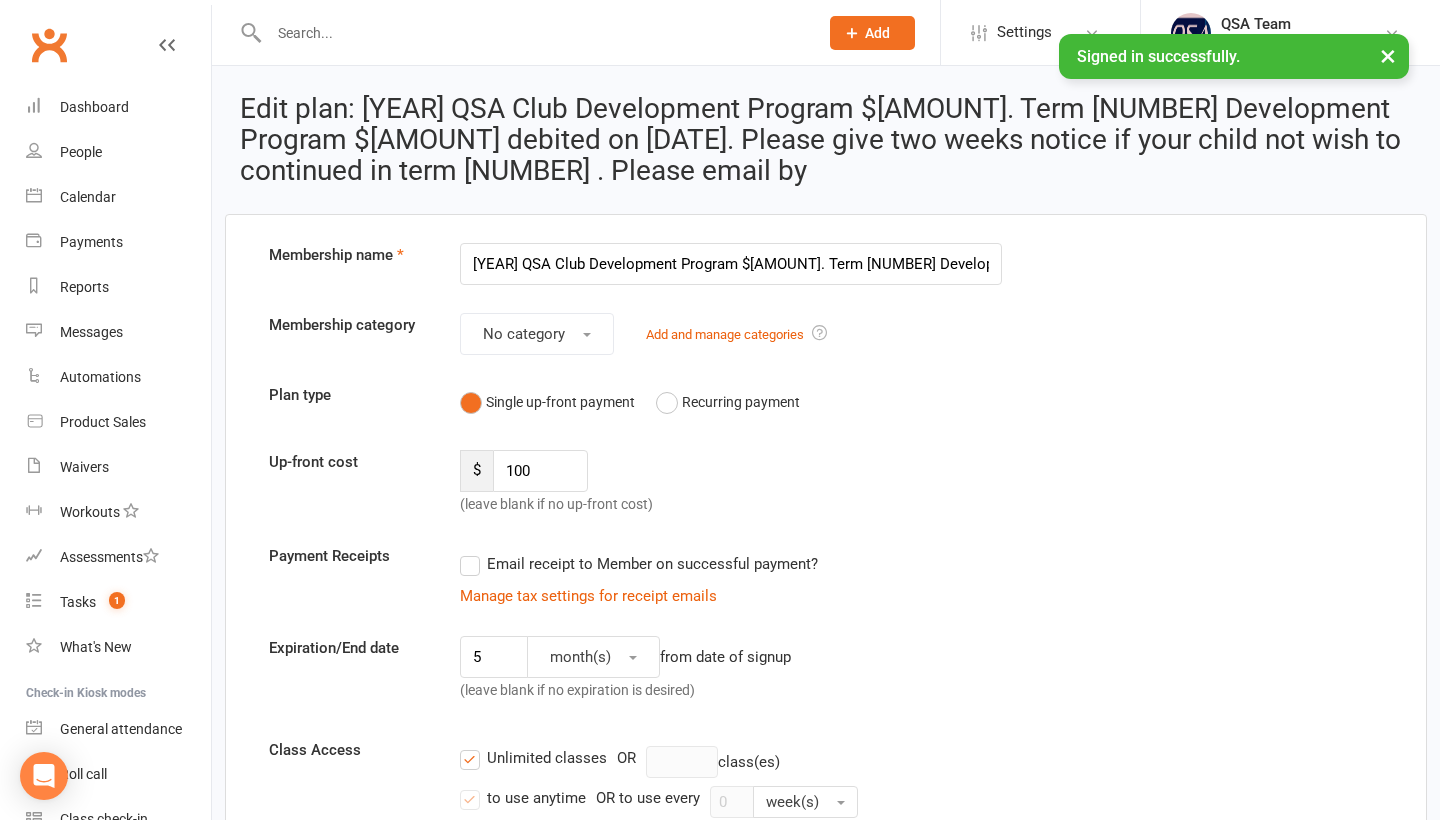 type on "[YEAR] QSA Club Development Program $[AMOUNT]. Term [NUMBER] Development Program $[AMOUNT] debited on [DATE]. Please give two weeks notice if your child not wish to continued in term [NUMBER] . Please email by" 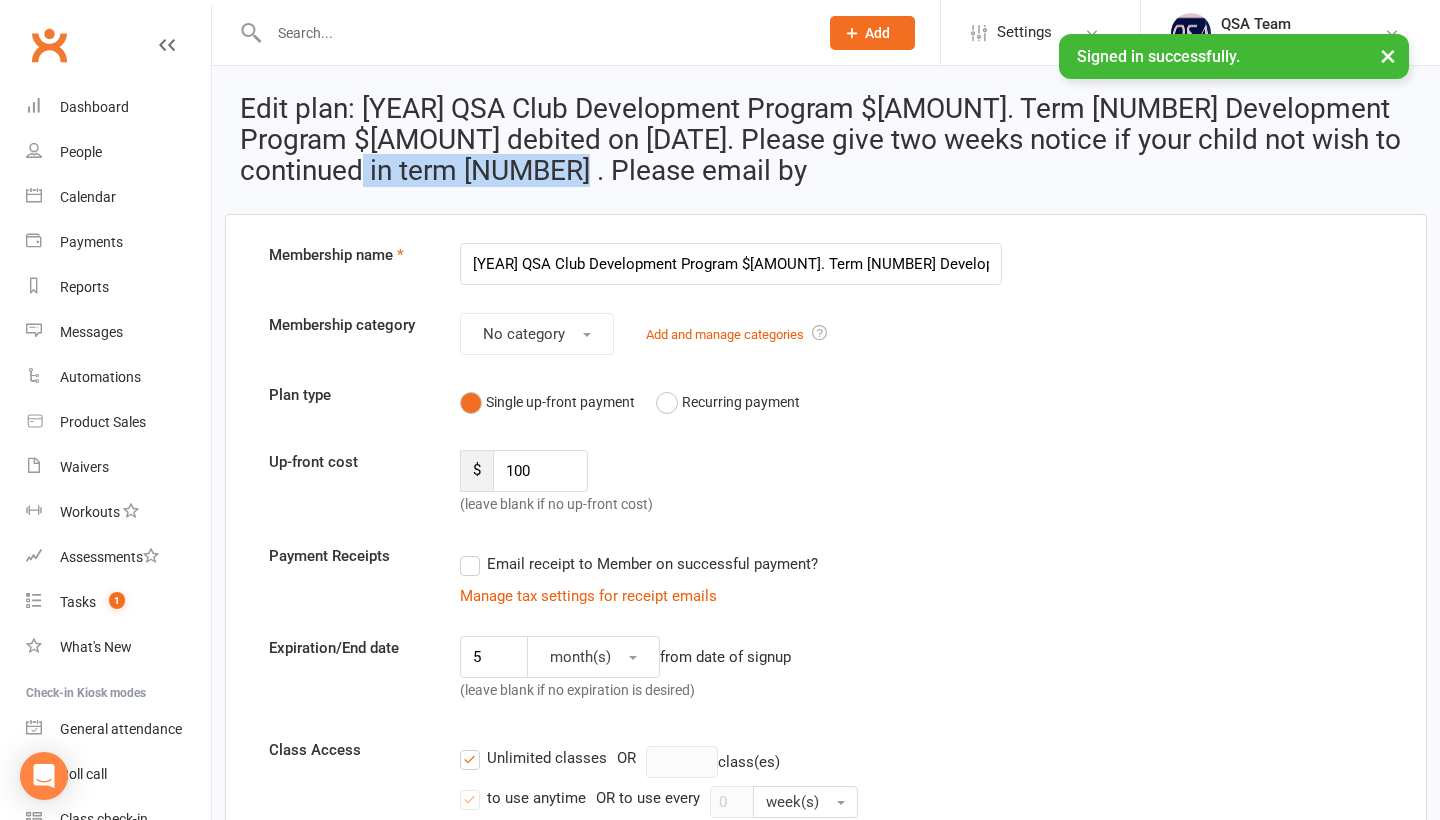 drag, startPoint x: 537, startPoint y: 167, endPoint x: 335, endPoint y: 166, distance: 202.00247 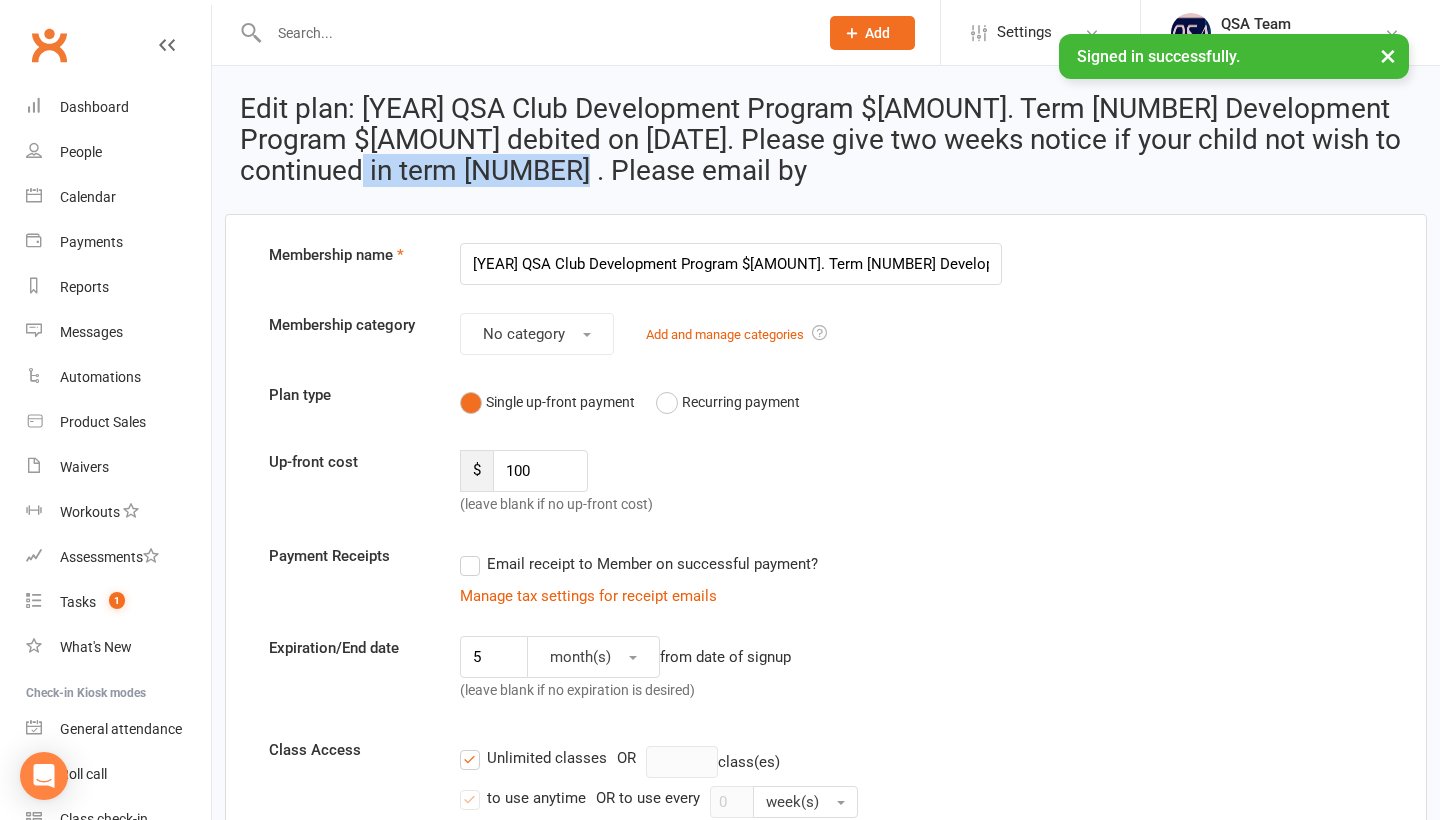 click on "Edit plan: [YEAR] QSA Club Development Program $[AMOUNT]. Term [NUMBER] Development Program $[AMOUNT] debited on [DATE]. Please give two weeks notice if your child not wish to continued in term [NUMBER] . Please email by" at bounding box center (826, 140) 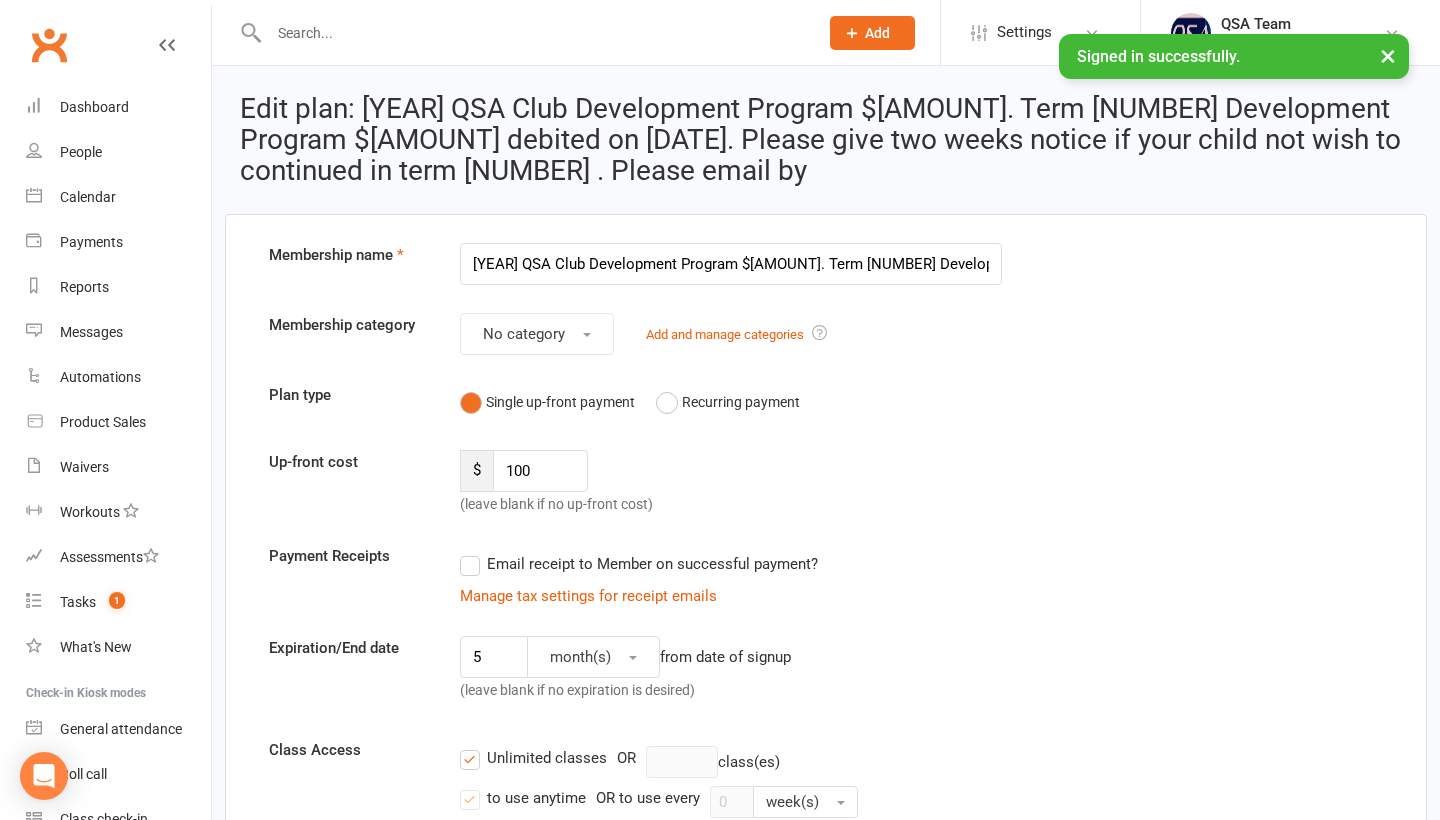 click on "Edit plan: [YEAR] QSA Club Development Program $[AMOUNT]. Term [NUMBER] Development Program $[AMOUNT] debited on [DATE]. Please give two weeks notice if your child not wish to continued in term [NUMBER] . Please email by" at bounding box center [826, 140] 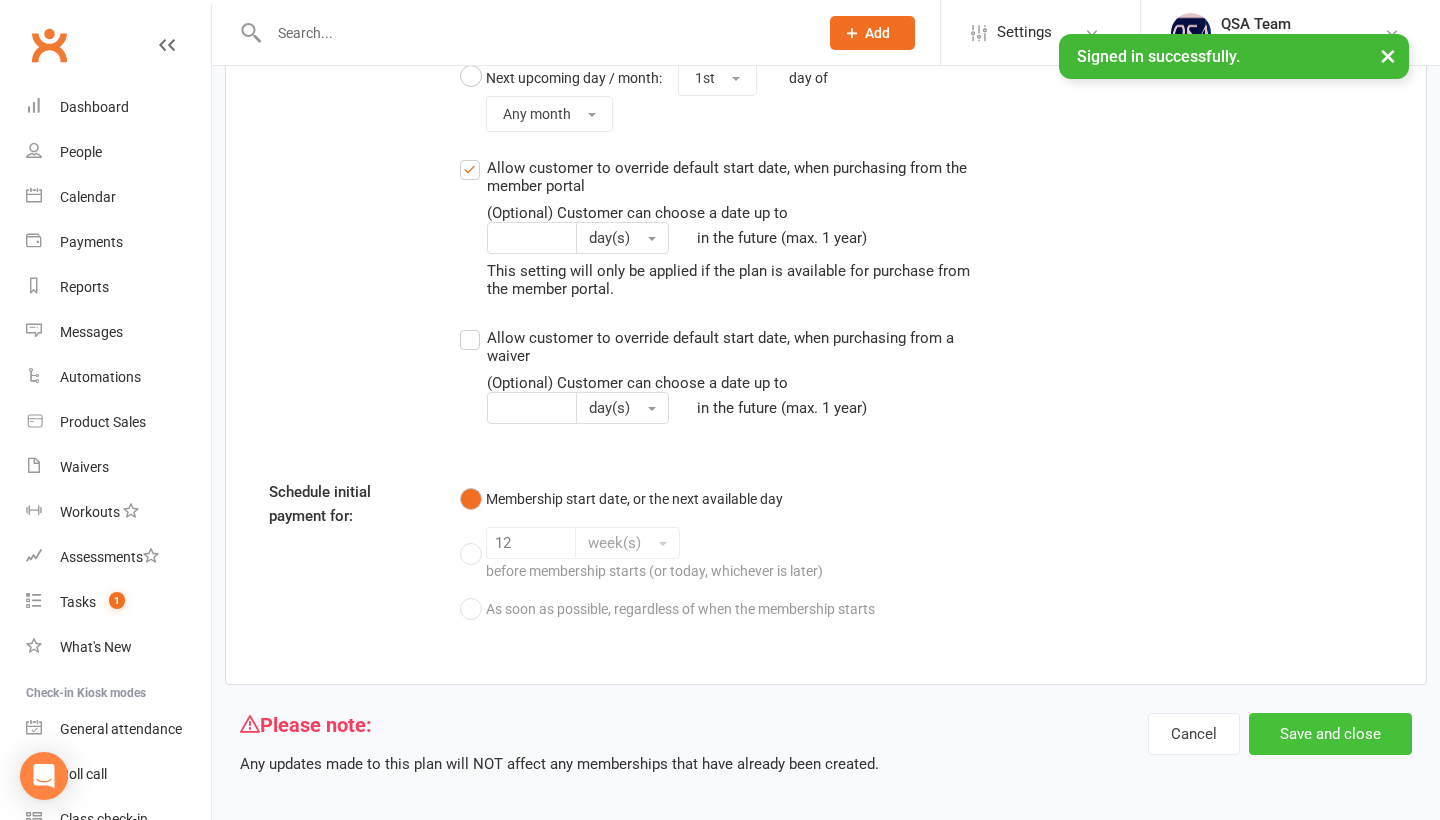 scroll, scrollTop: 2266, scrollLeft: 0, axis: vertical 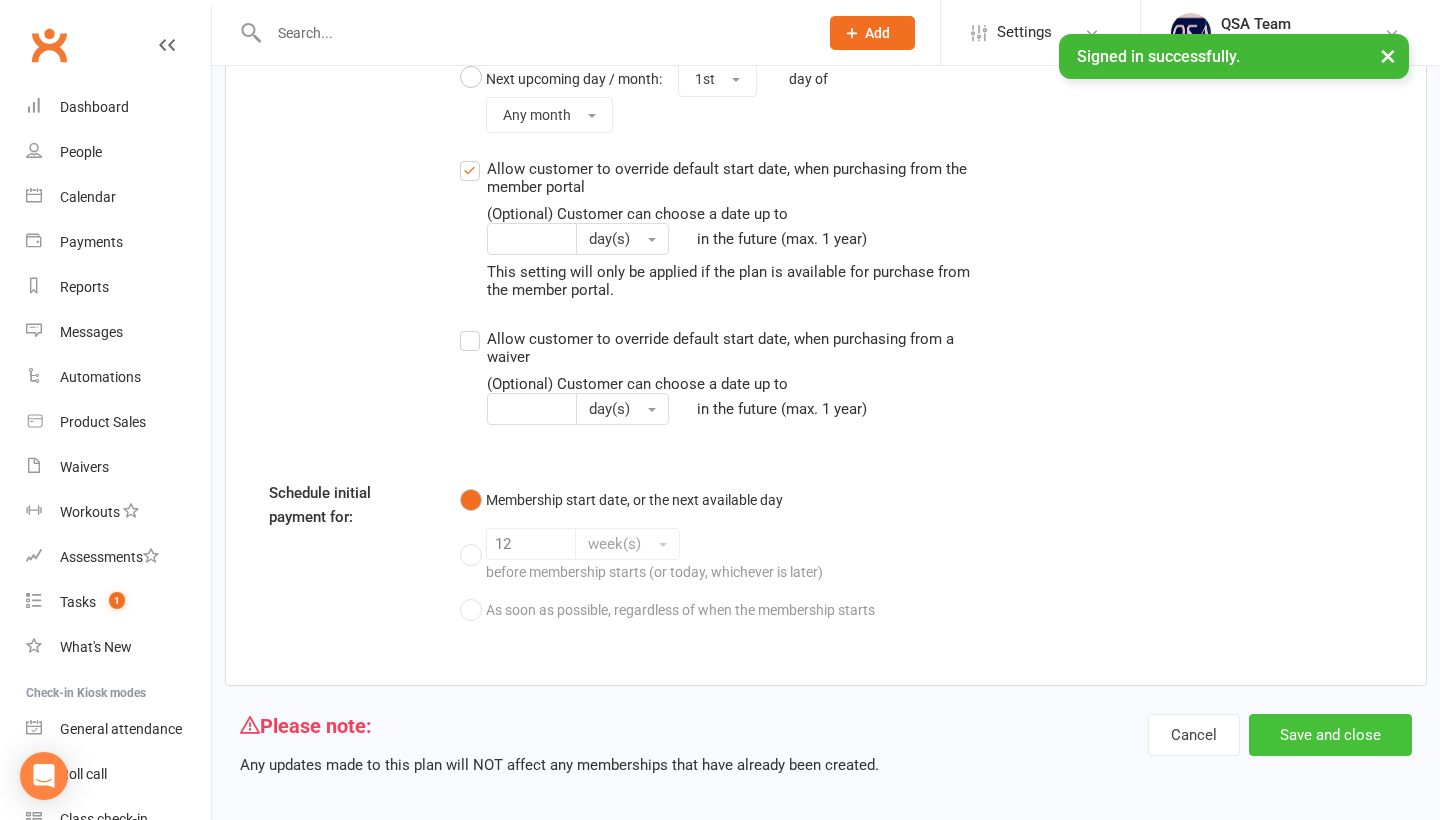 click on "Save and close" at bounding box center (1330, 735) 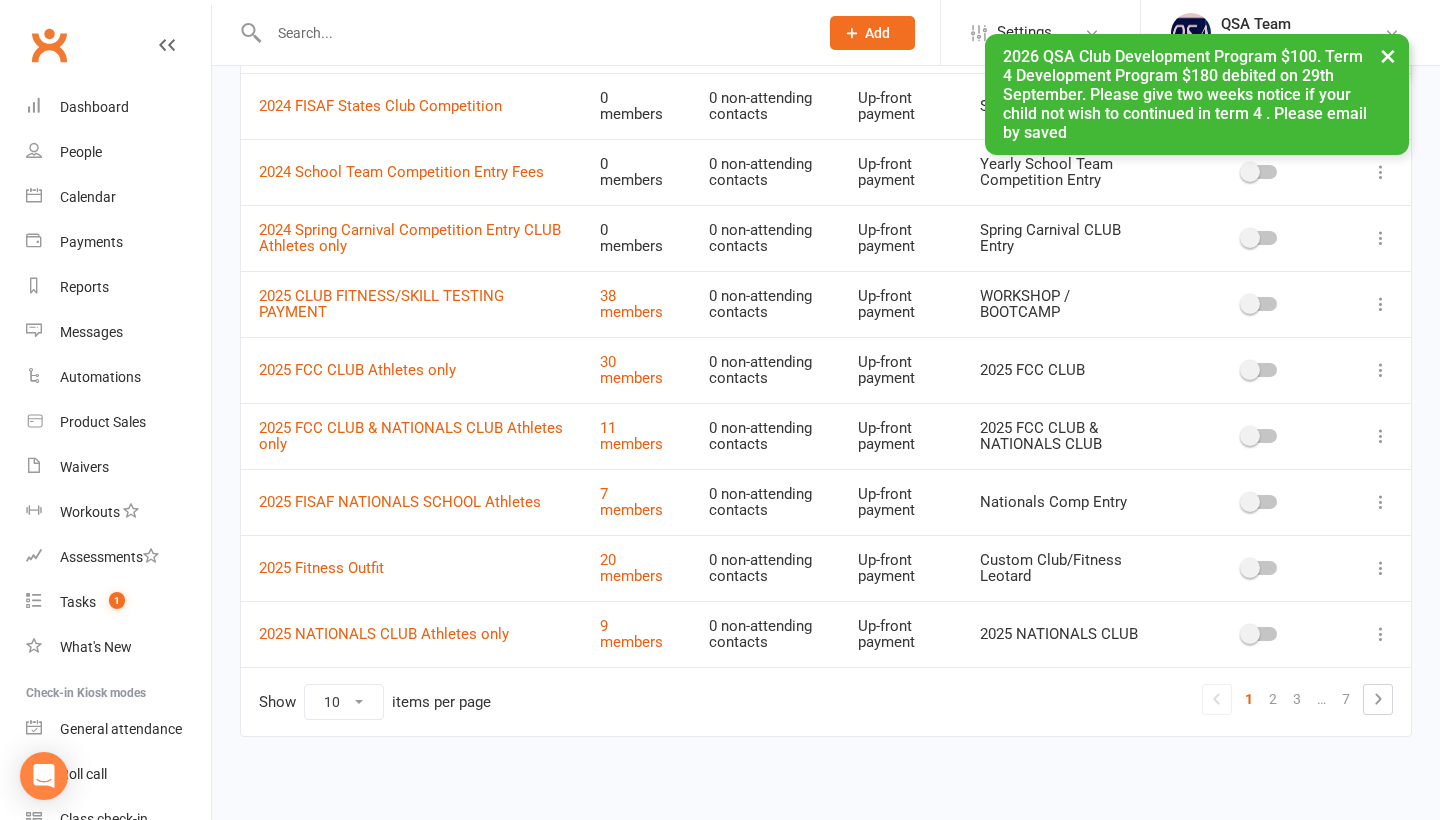 scroll, scrollTop: 273, scrollLeft: 0, axis: vertical 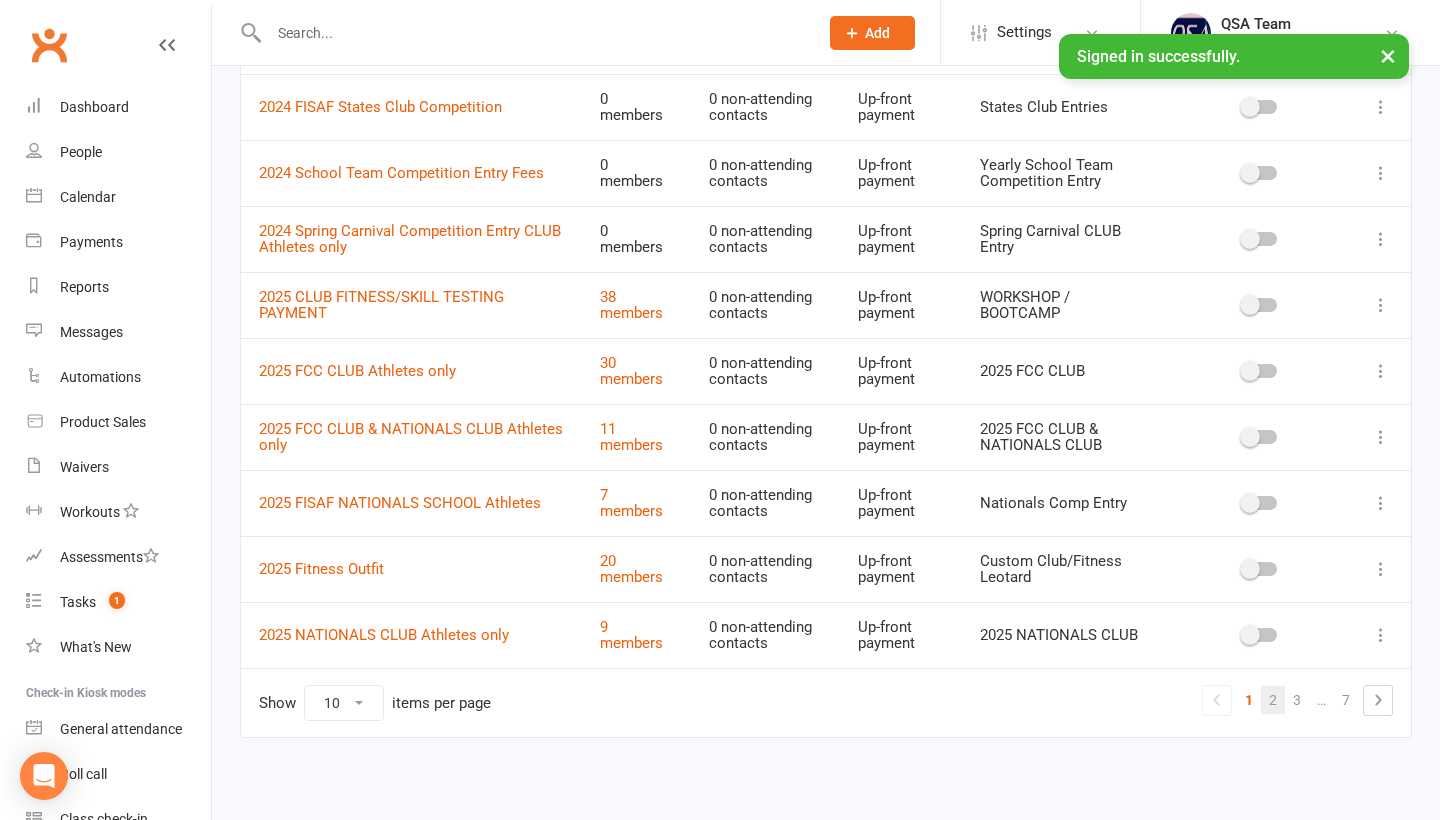 click on "2" at bounding box center (1273, 700) 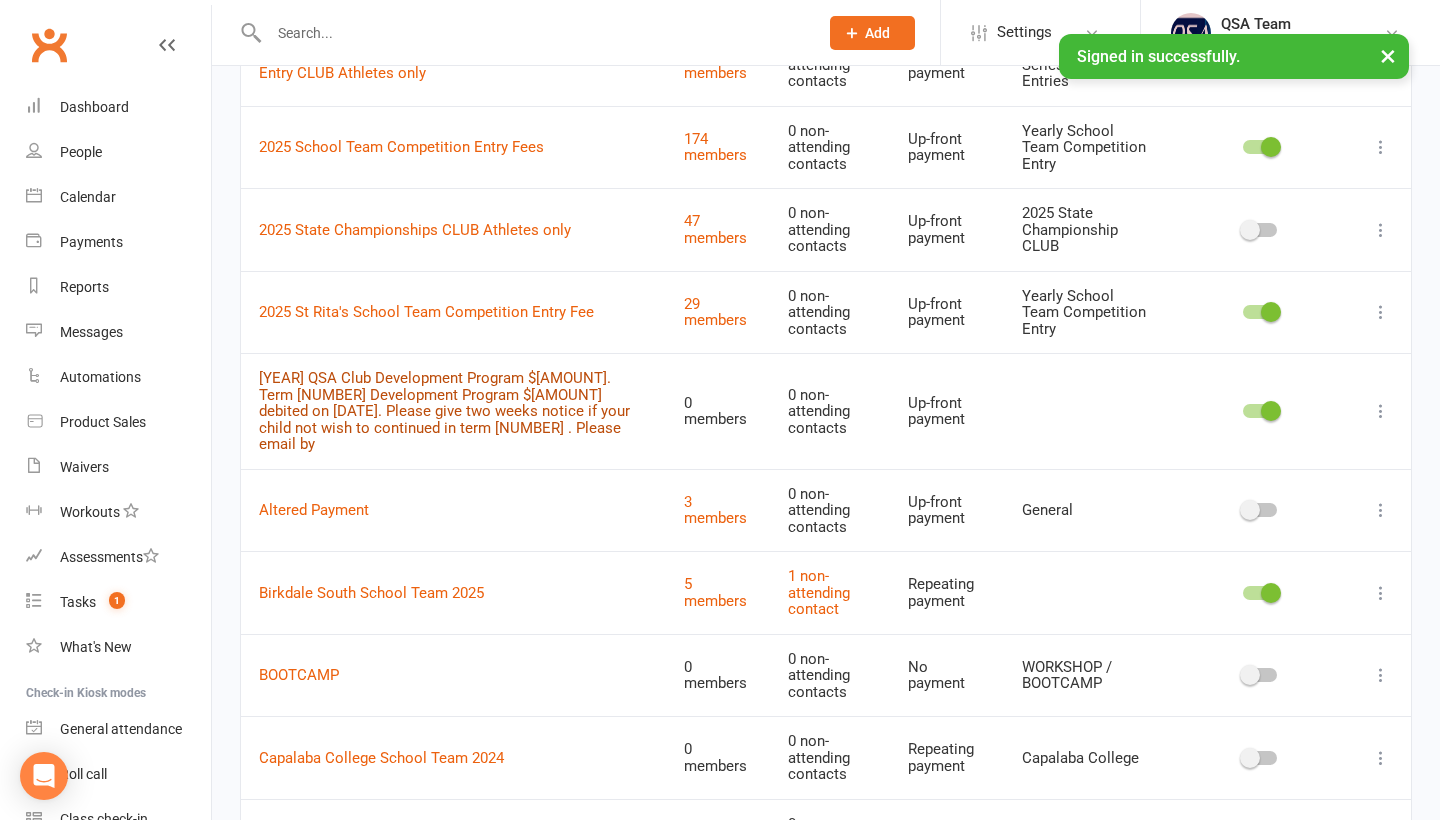 click on "[YEAR] QSA Club Development Program $[AMOUNT]. Term [NUMBER] Development Program $[AMOUNT] debited on [DATE]. Please give two weeks notice if your child not wish to continued in term [NUMBER] . Please email by" at bounding box center [444, 411] 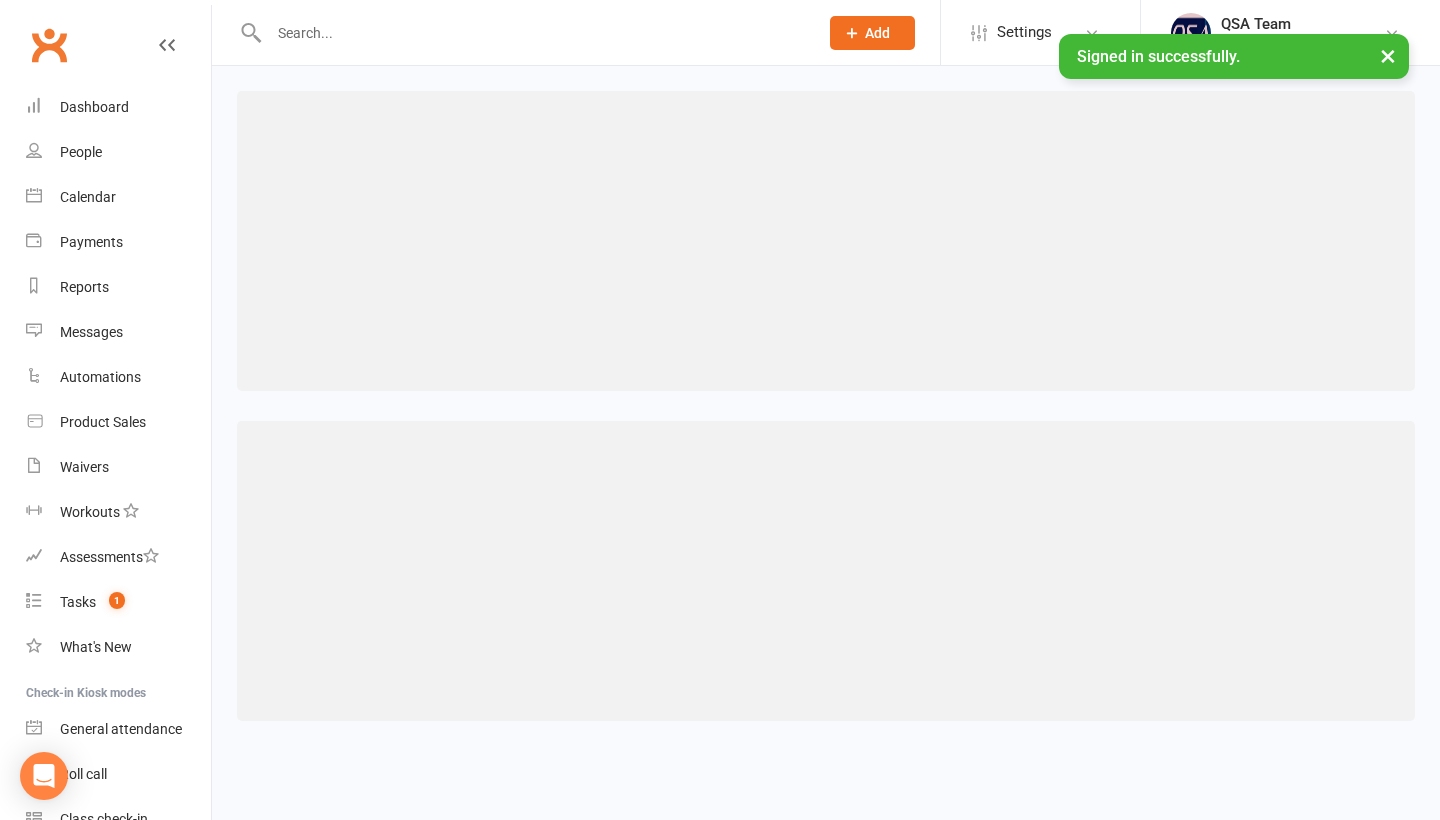 scroll, scrollTop: 0, scrollLeft: 0, axis: both 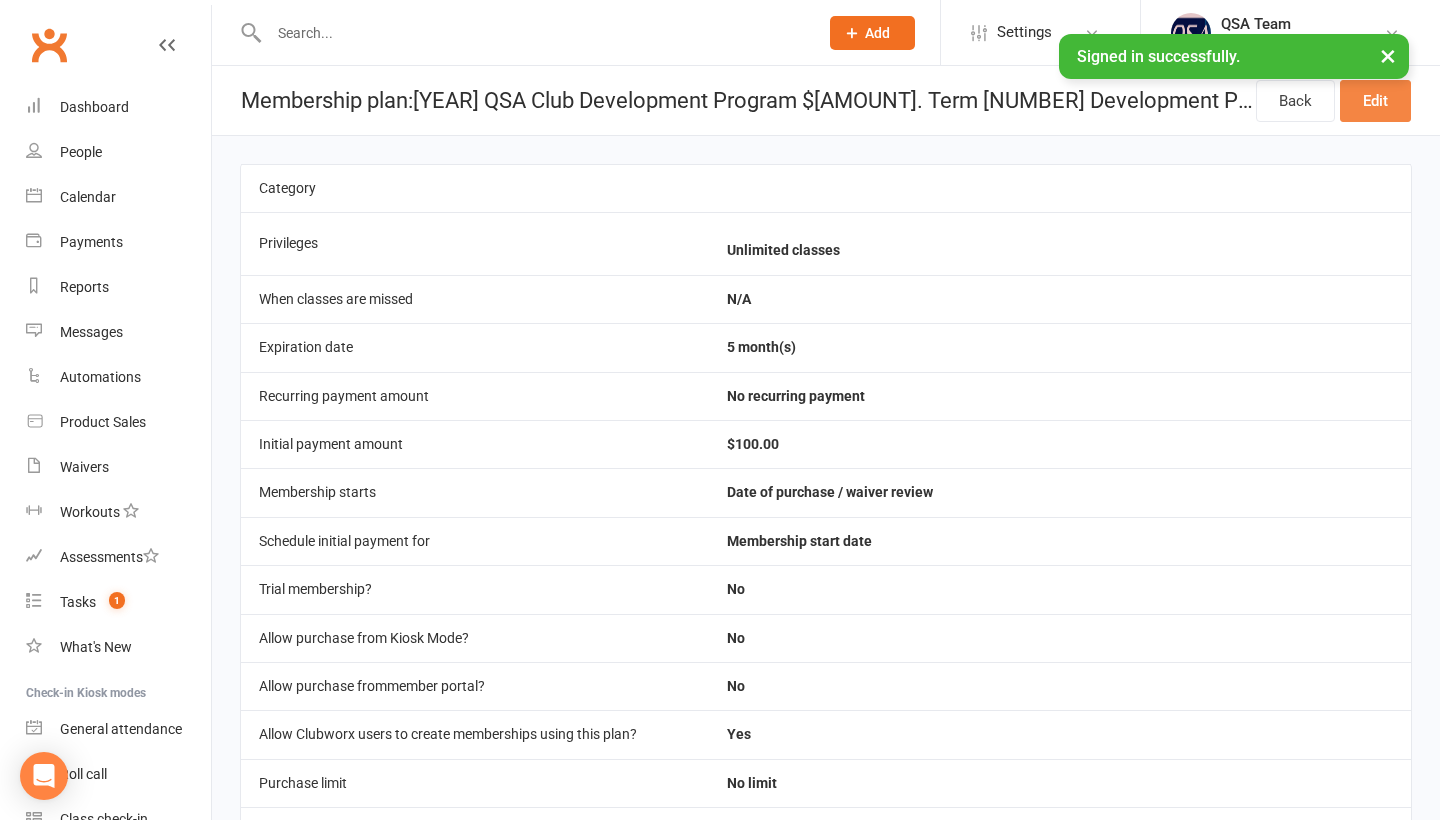 click on "Edit" at bounding box center [1375, 101] 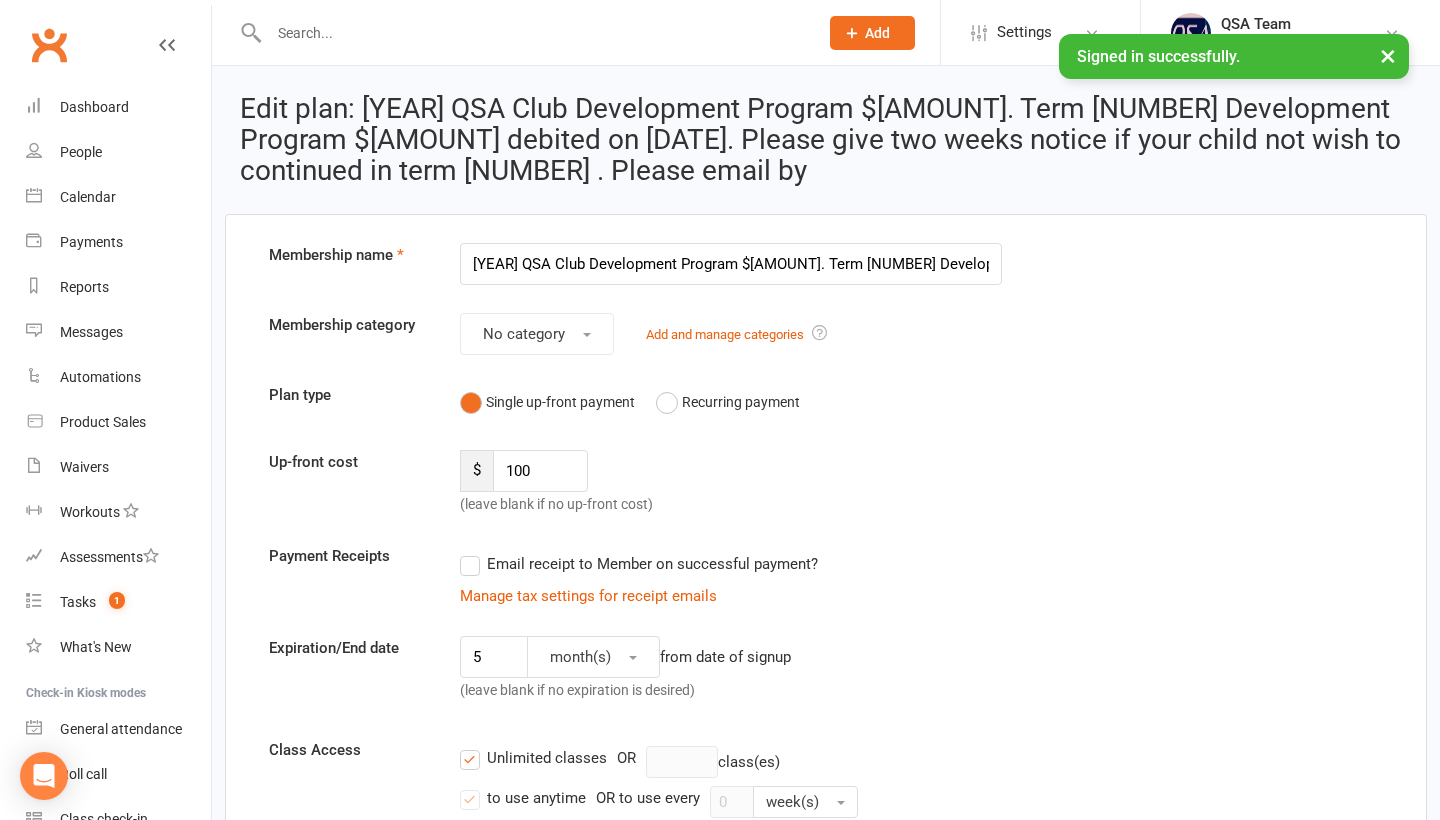 scroll, scrollTop: 0, scrollLeft: 813, axis: horizontal 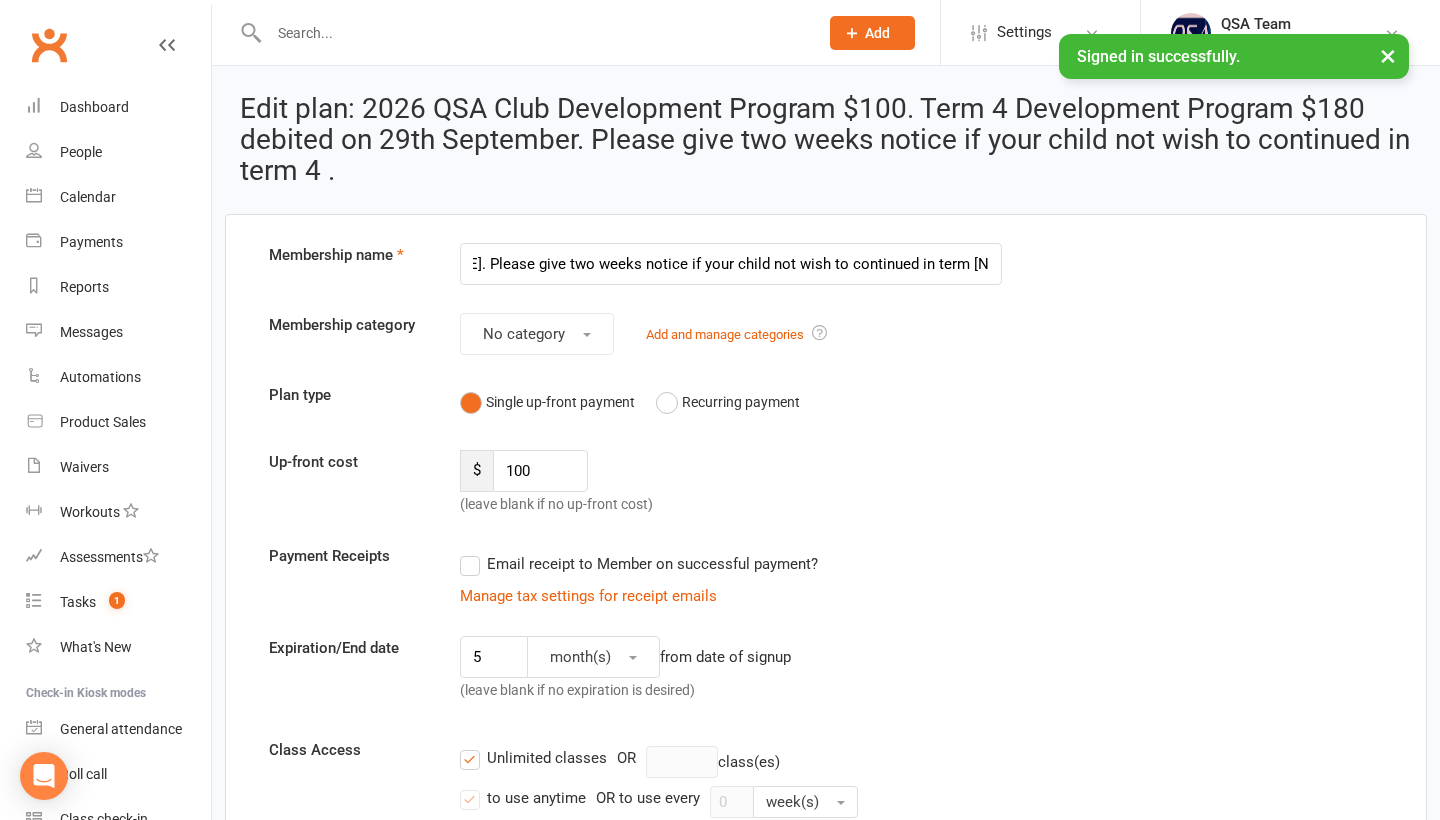 click on "[YEAR] QSA Club Development Program $[AMOUNT]. Term [NUMBER] Development Program $[AMOUNT] debited on [DATE]. Please give two weeks notice if your child not wish to continued in term [NUMBER] ." at bounding box center (731, 264) 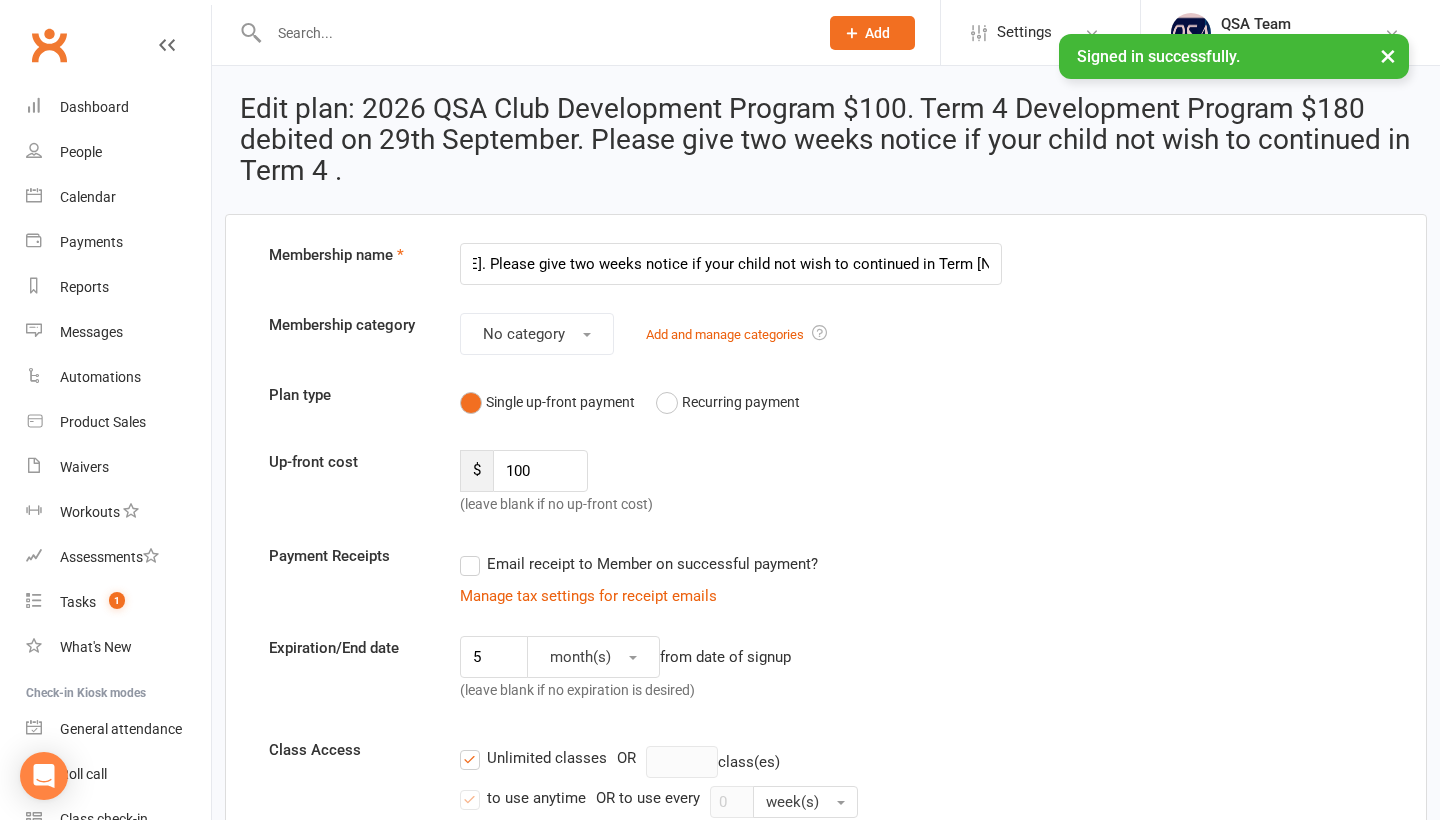 click on "[YEAR] QSA Club Development Program $[AMOUNT]. Term [NUMBER] Development Program $[AMOUNT] debited on [DATE]. Please give two weeks notice if your child not wish to continued in Term [NUMBER] ." at bounding box center (731, 264) 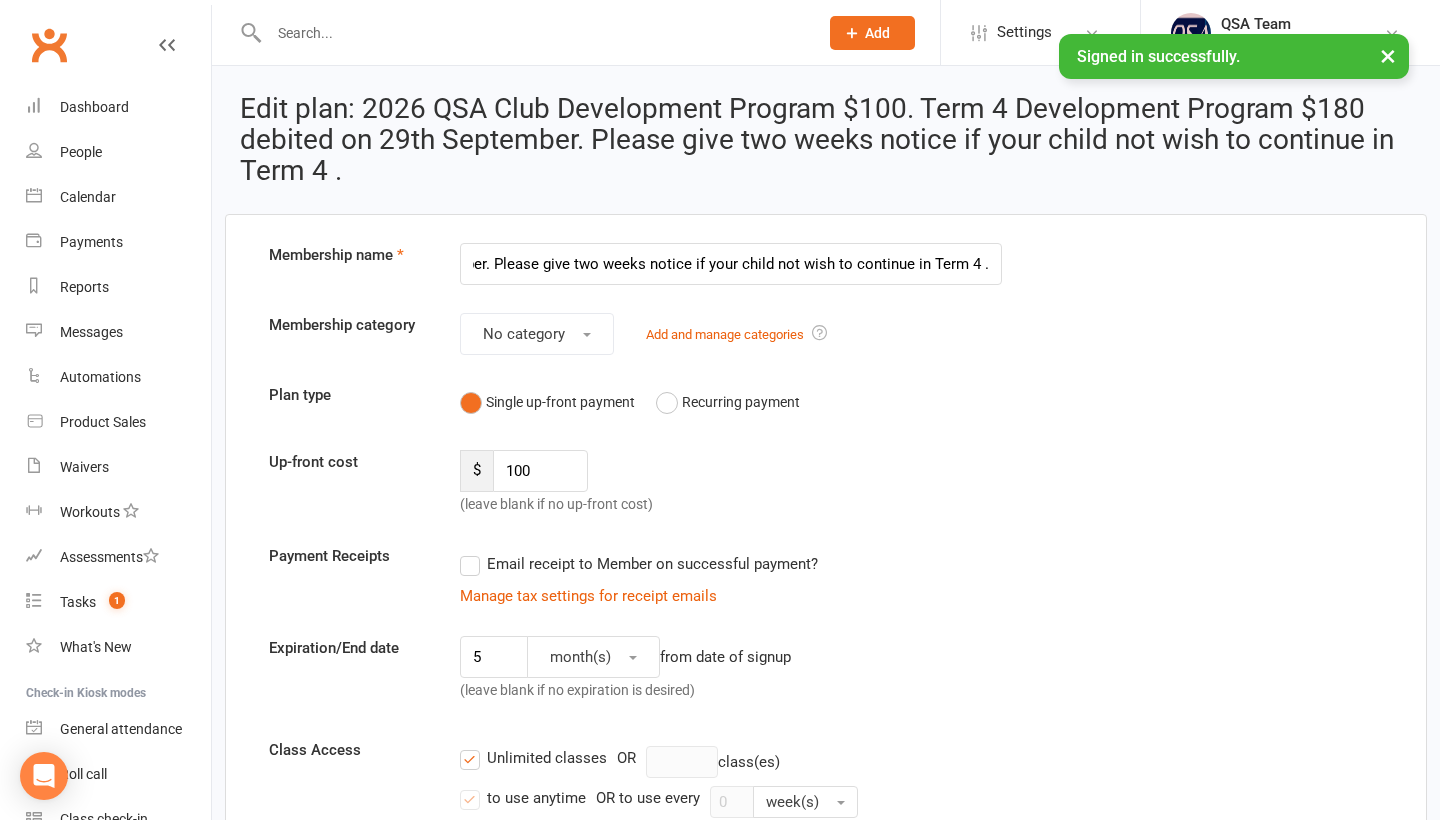 click on "2026 QSA Club Development Program $100. Term 4 Development Program $180 debited on 29th September. Please give two weeks notice if your child not wish to continue in Term 4 ." at bounding box center [731, 264] 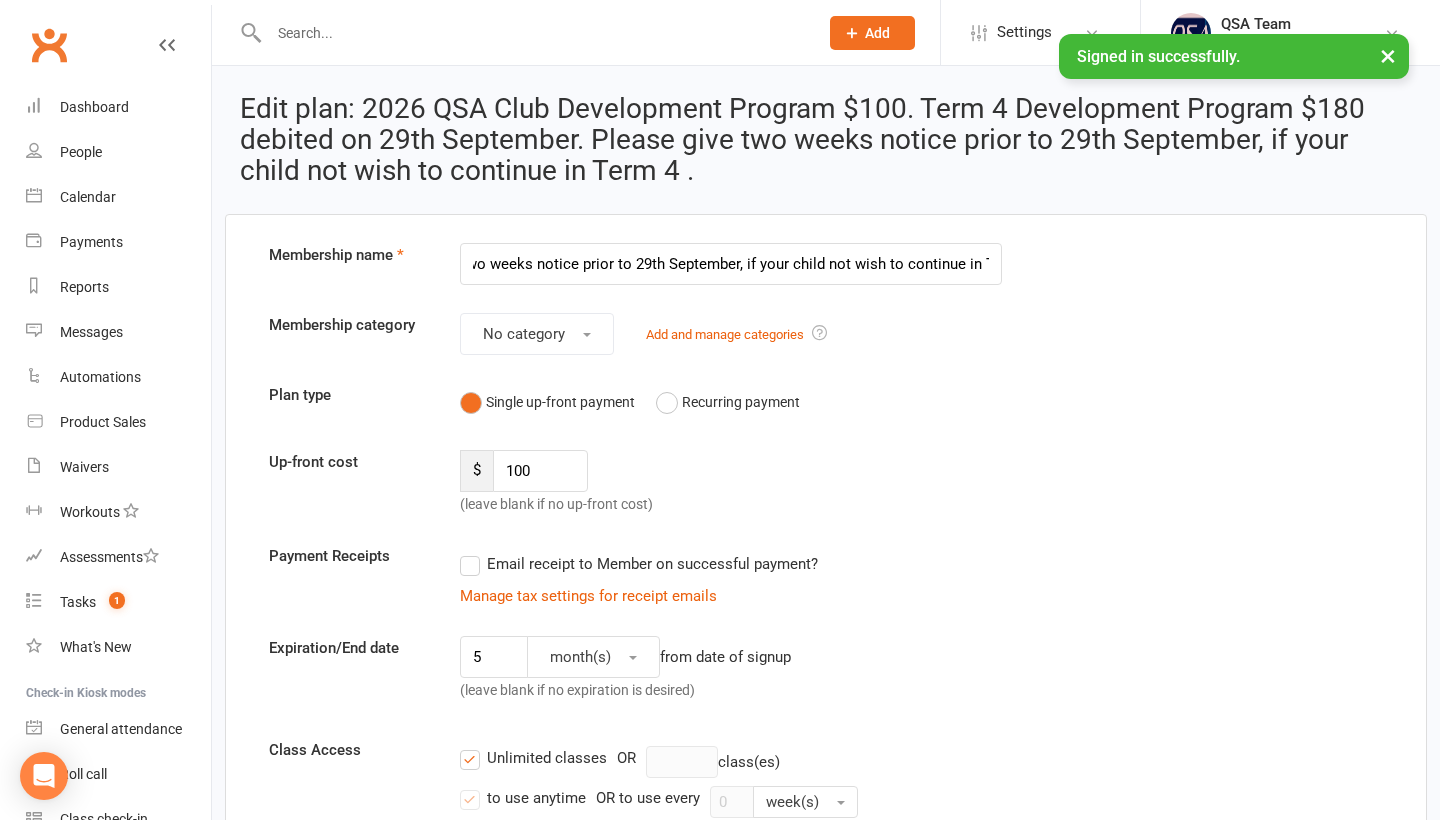 click on "No category
Add and manage categories" at bounding box center [731, 334] 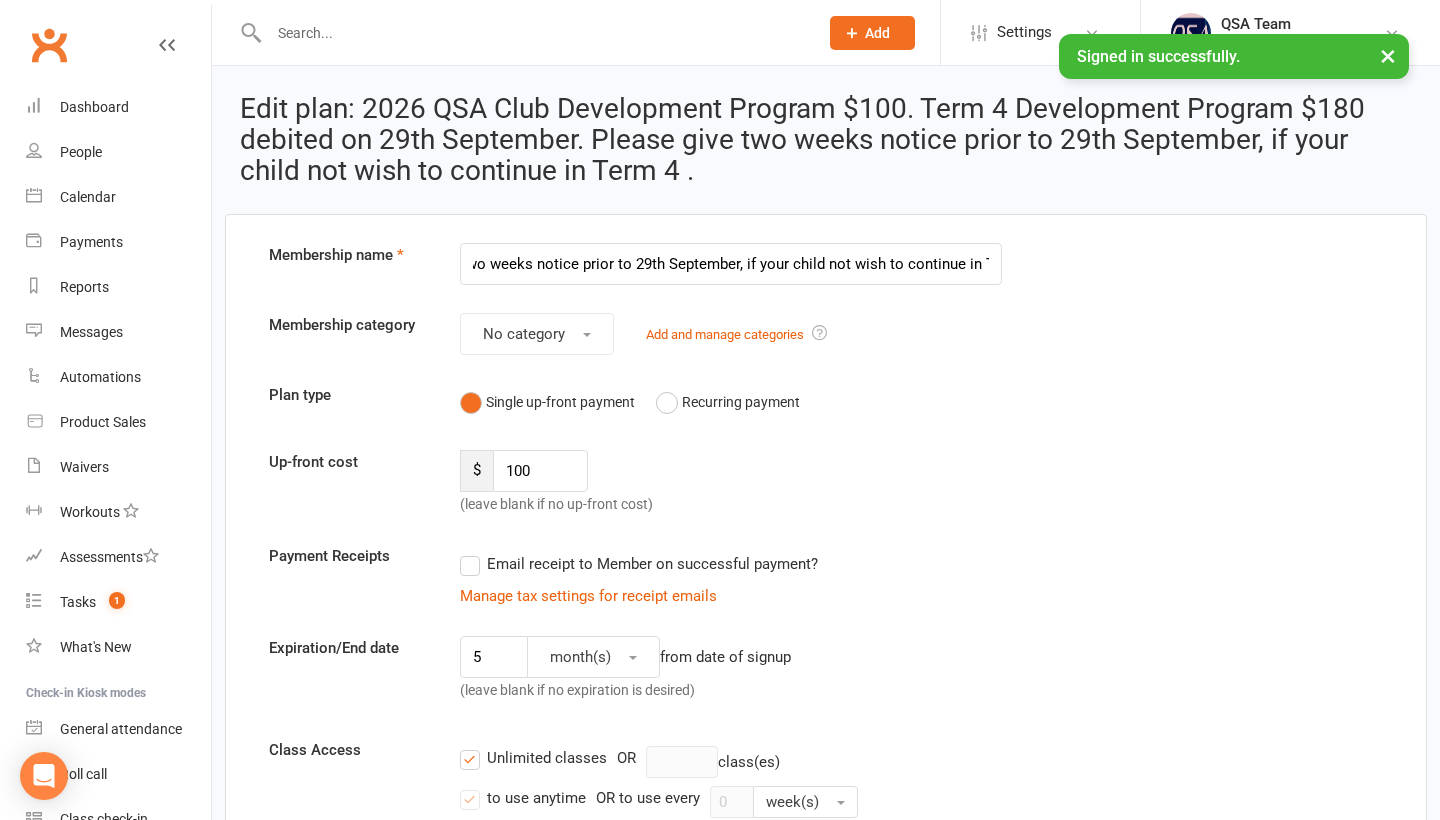 scroll, scrollTop: 0, scrollLeft: 0, axis: both 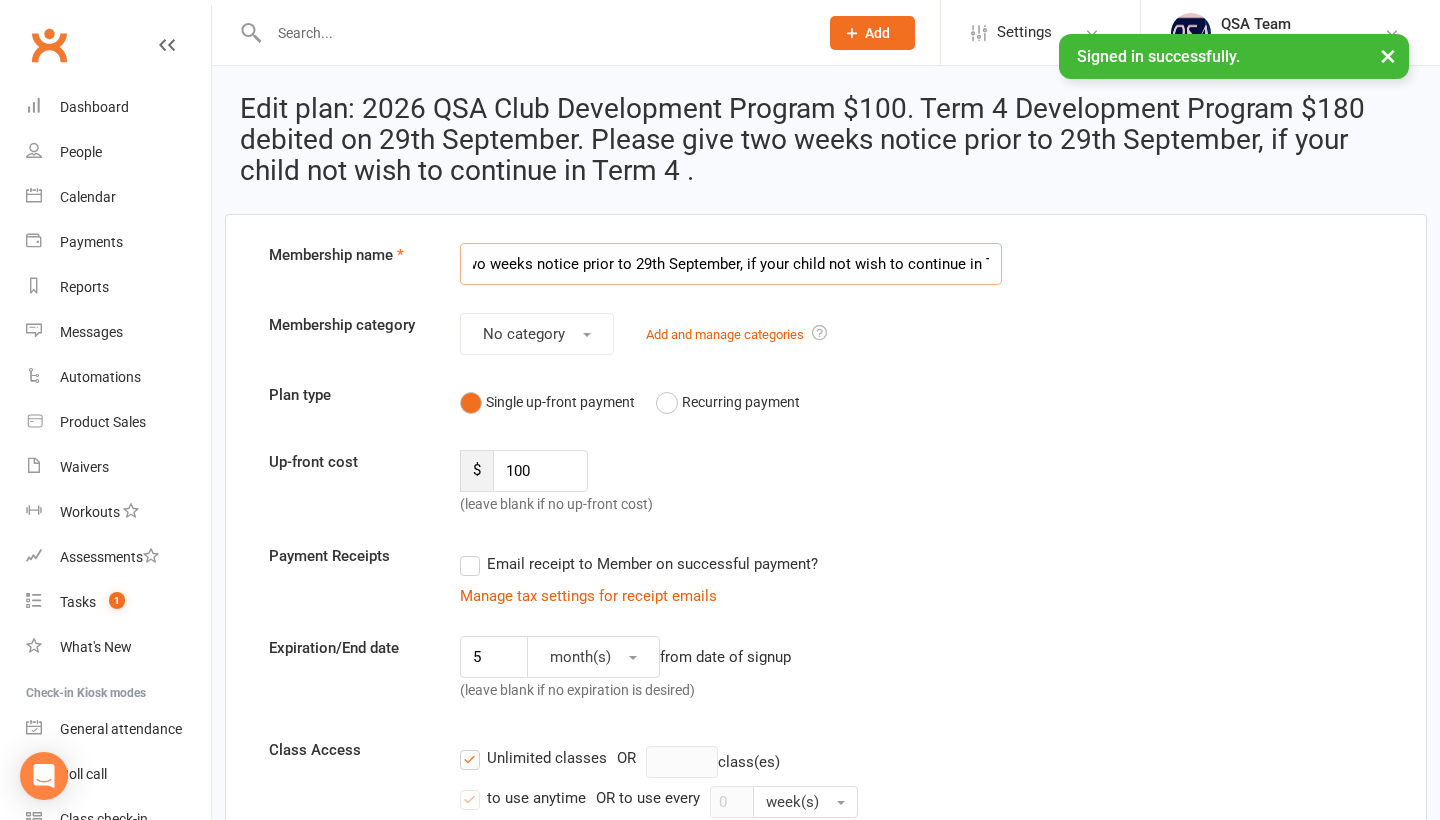 click on "2026 QSA Club Development Program $100. Term 4 Development Program $180 debited on 29th September. Please give two weeks notice prior to 29th September, if your child not wish to continue in Term 4 ." at bounding box center [731, 264] 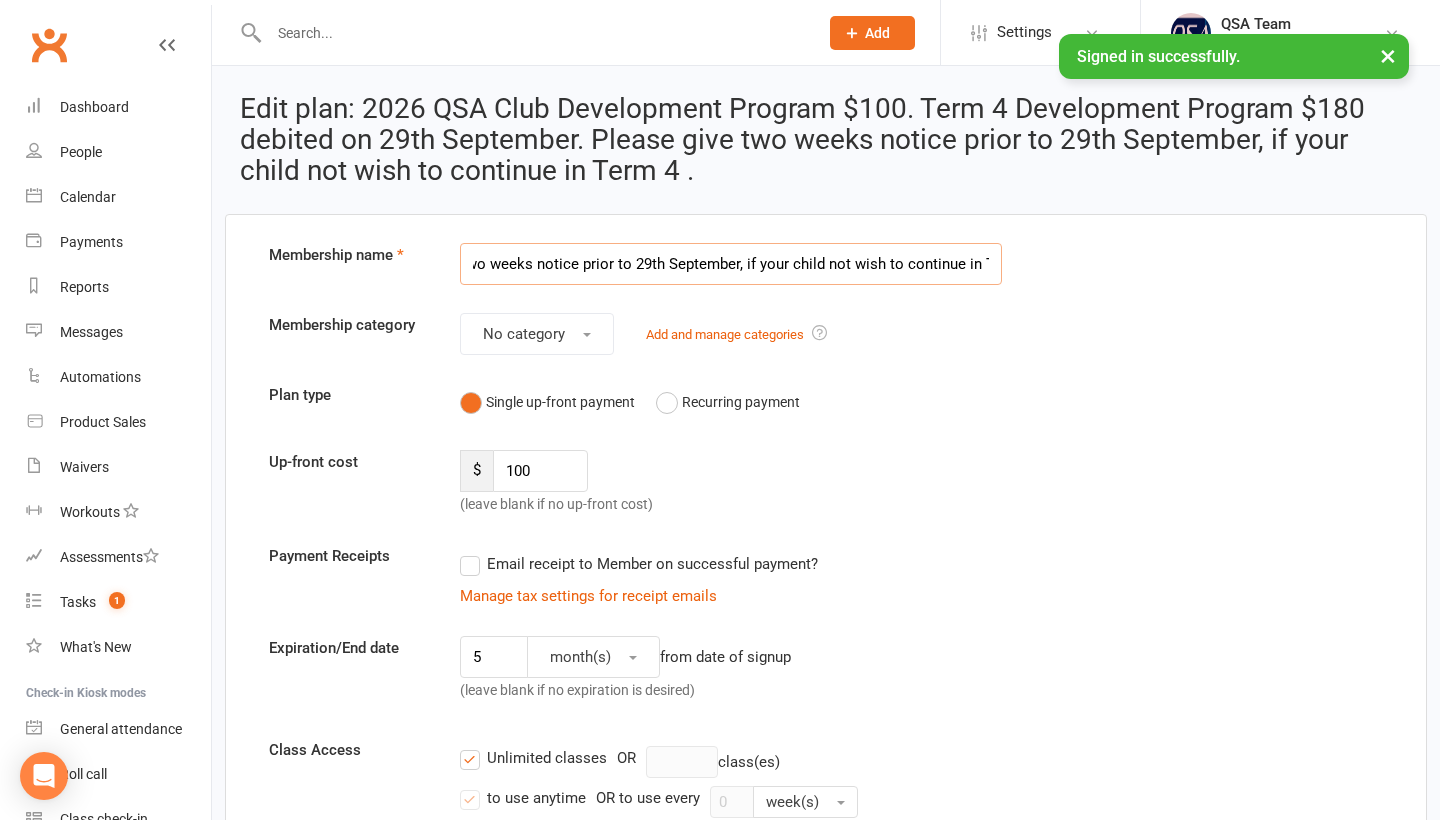 scroll, scrollTop: 0, scrollLeft: 0, axis: both 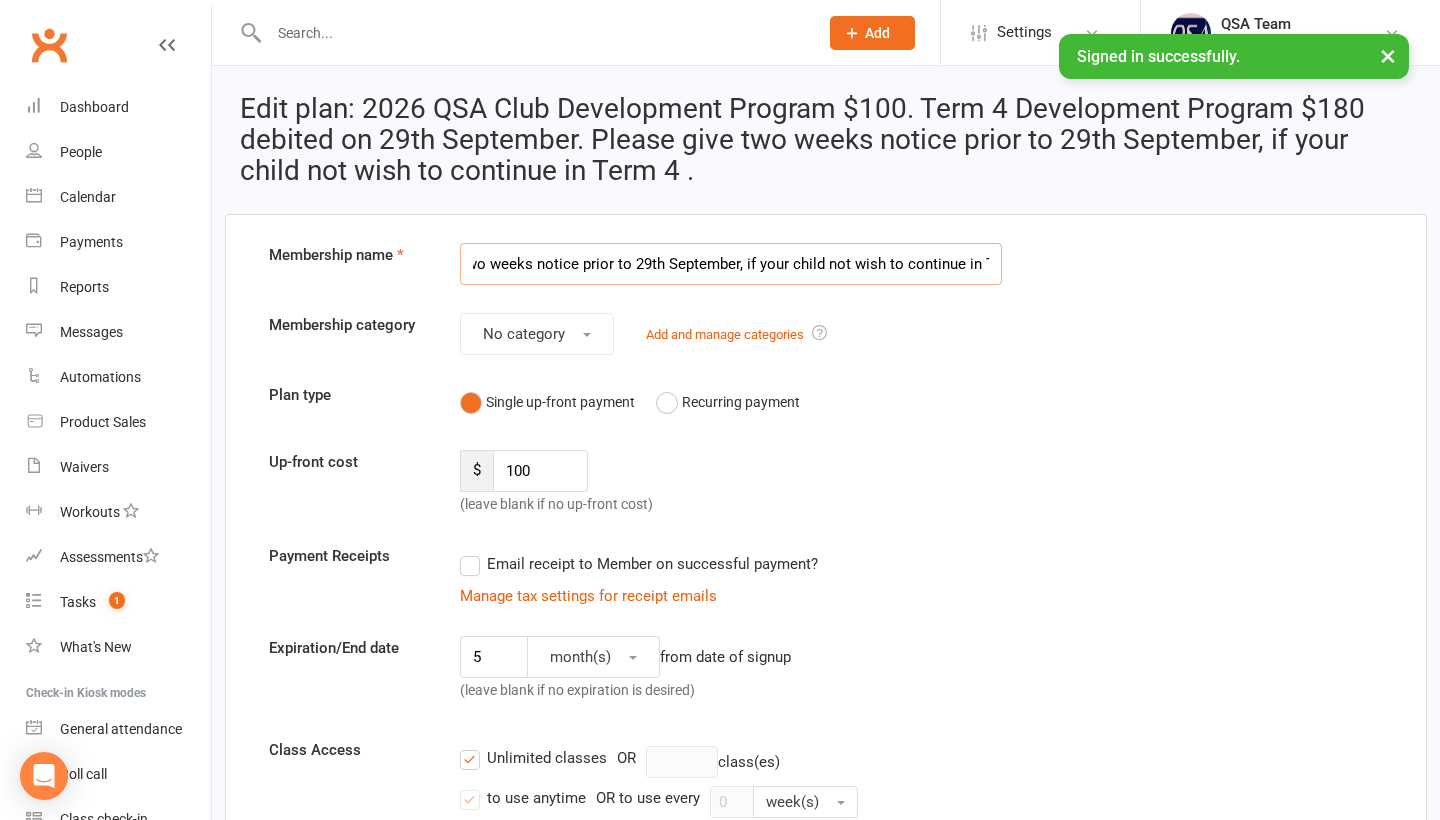 click on "2026 QSA Club Development Program $100. Term 4 Development Program $180 debited on 29th September. Please give two weeks notice prior to 29th September, if your child not wish to continue in Term 4 ." at bounding box center (731, 264) 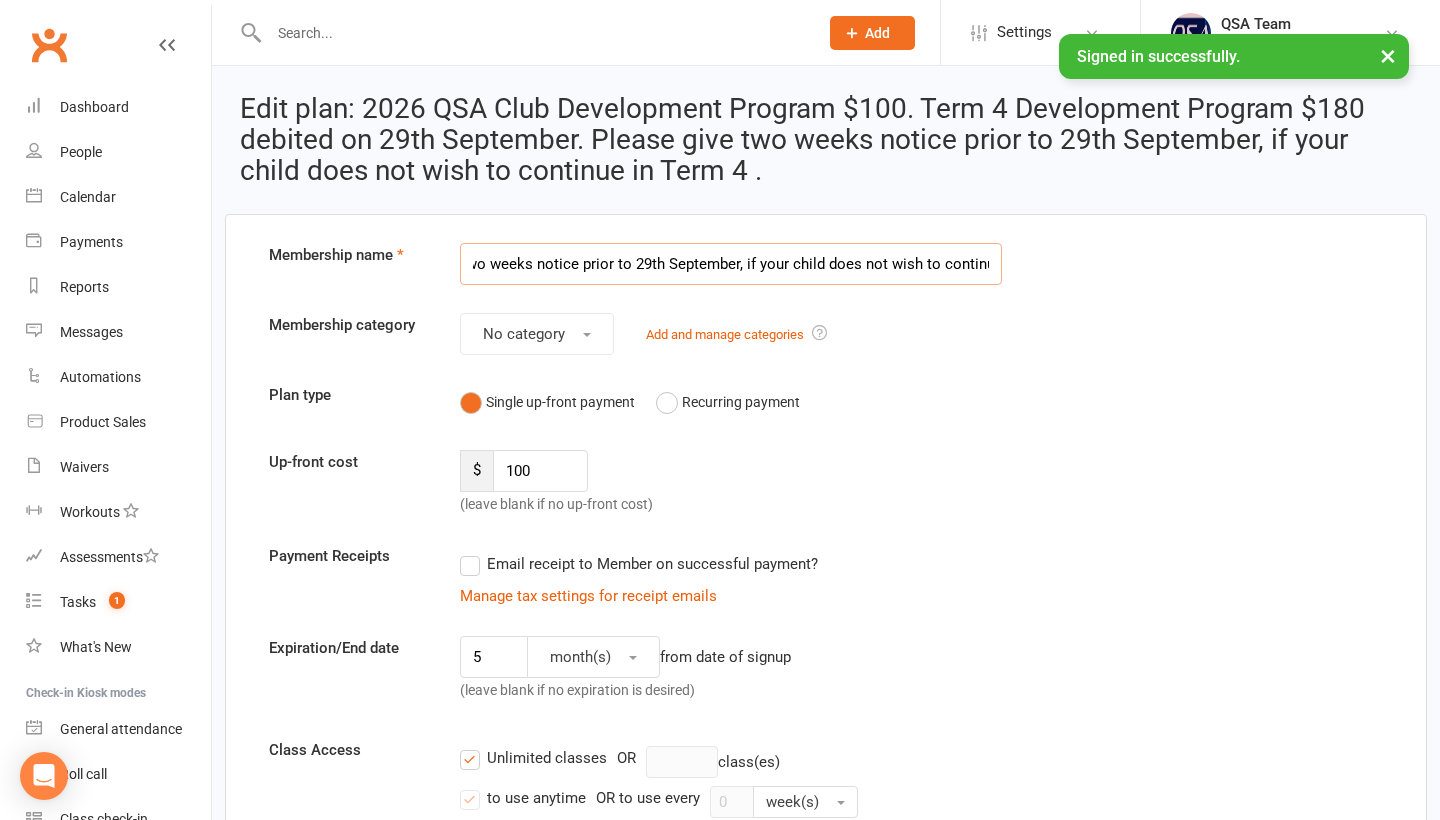 type on "2026 QSA Club Development Program $100. Term 4 Development Program $180 debited on 29th September. Please give two weeks notice prior to 29th September, if your child does not wish to continue in Term 4 ." 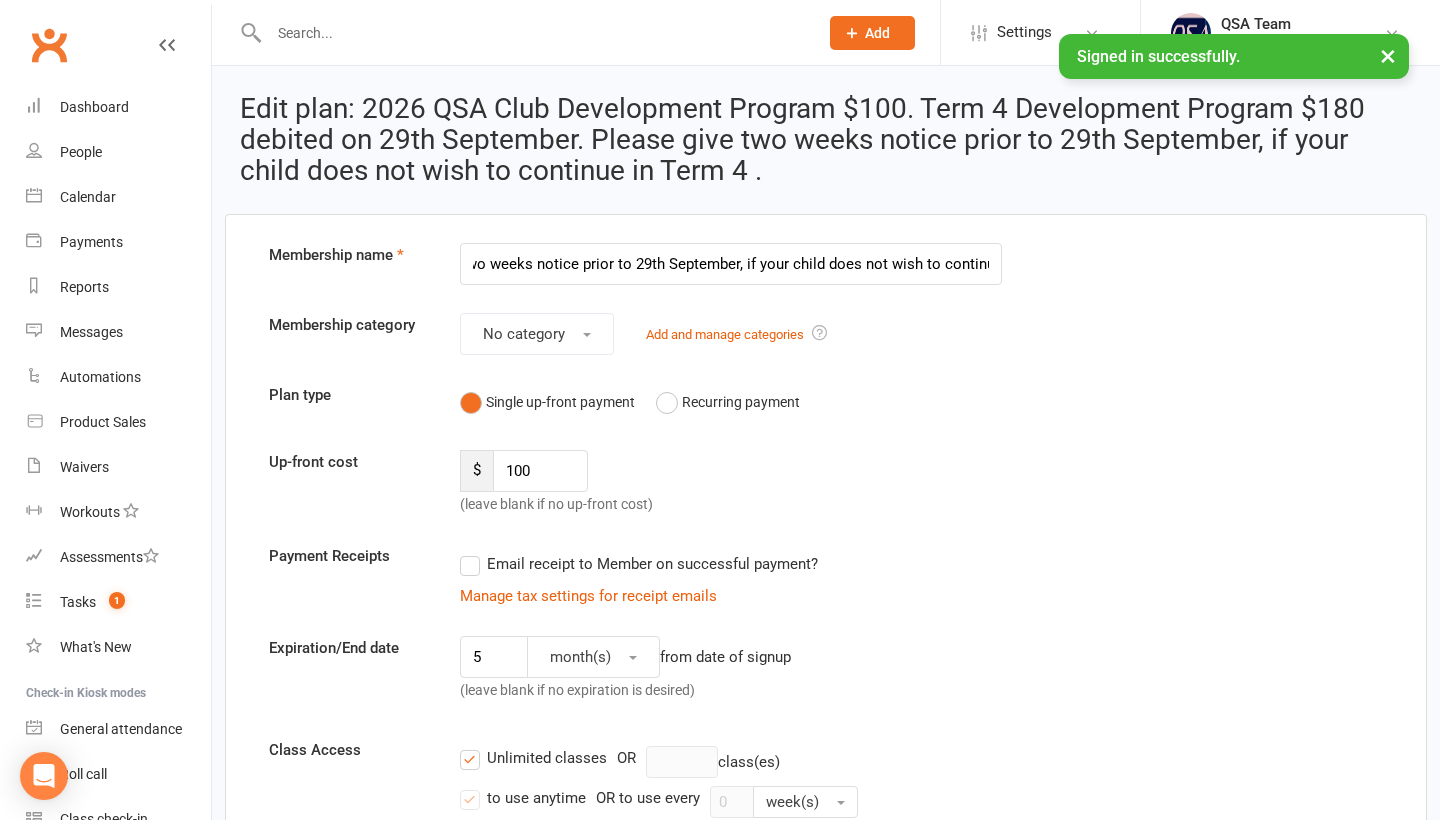 click on "Up-front cost $ 100 (leave blank if no up-front cost)" at bounding box center (826, 483) 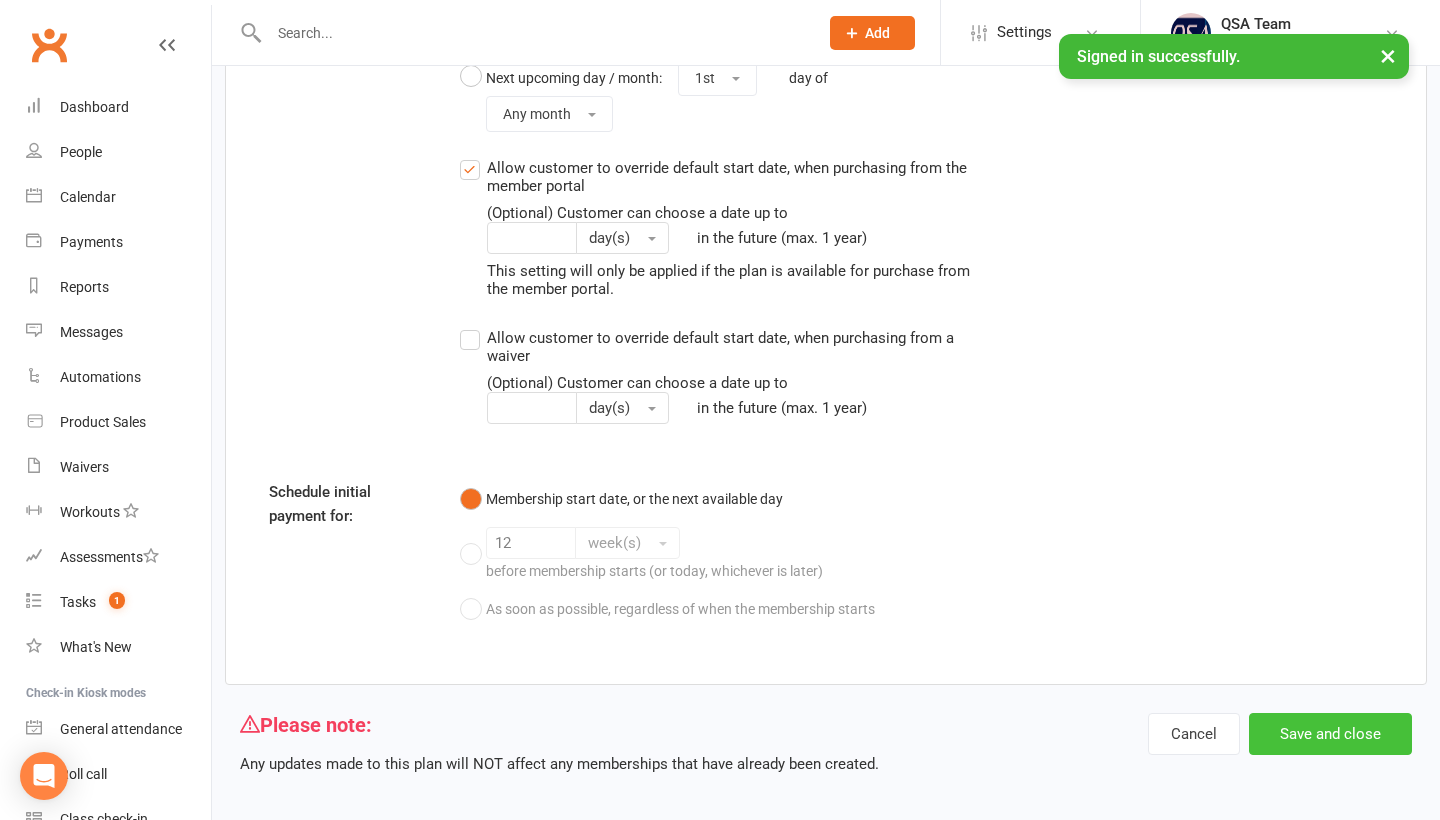 scroll, scrollTop: 2266, scrollLeft: 0, axis: vertical 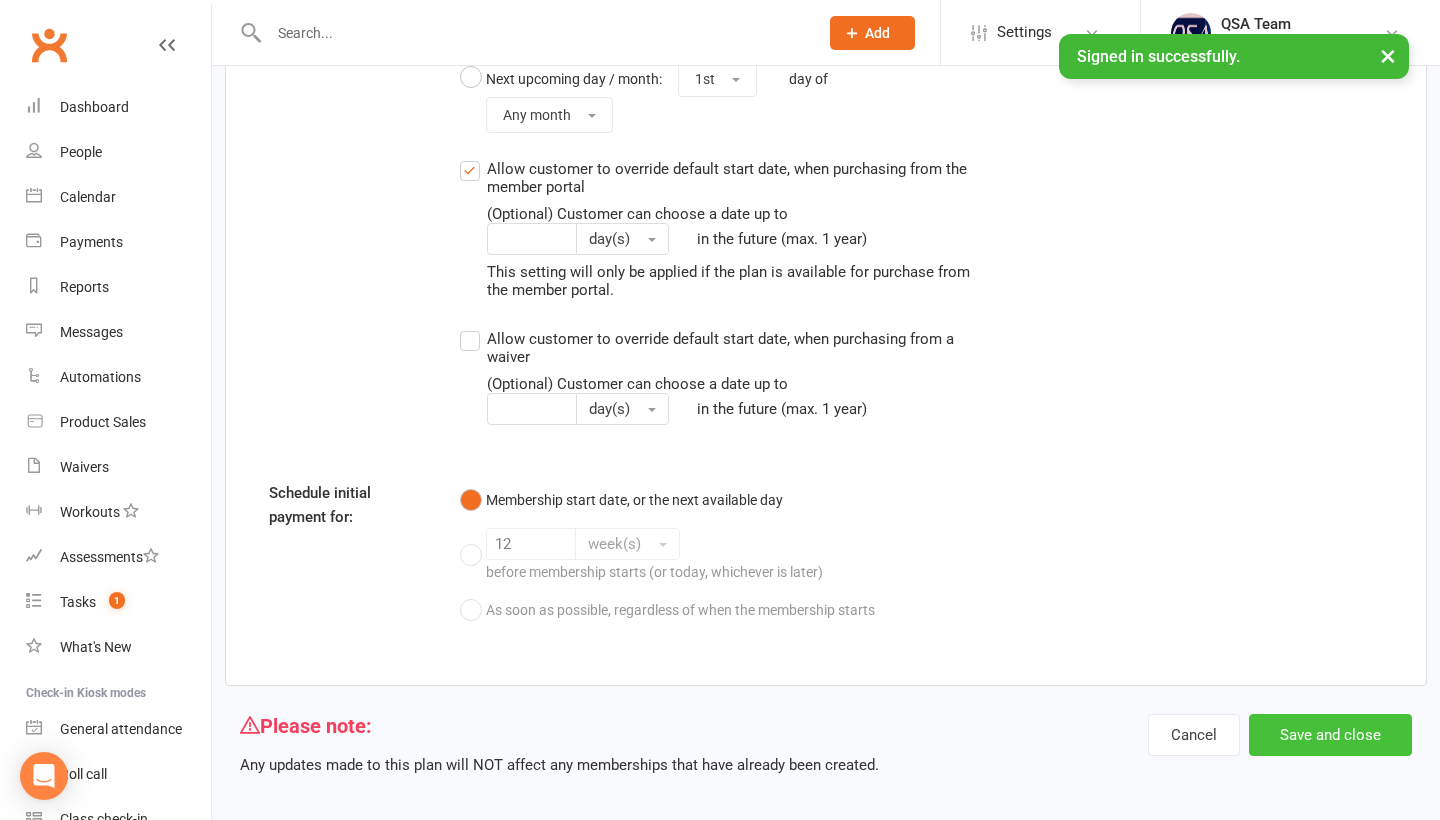 click on "Save and close" at bounding box center [1330, 735] 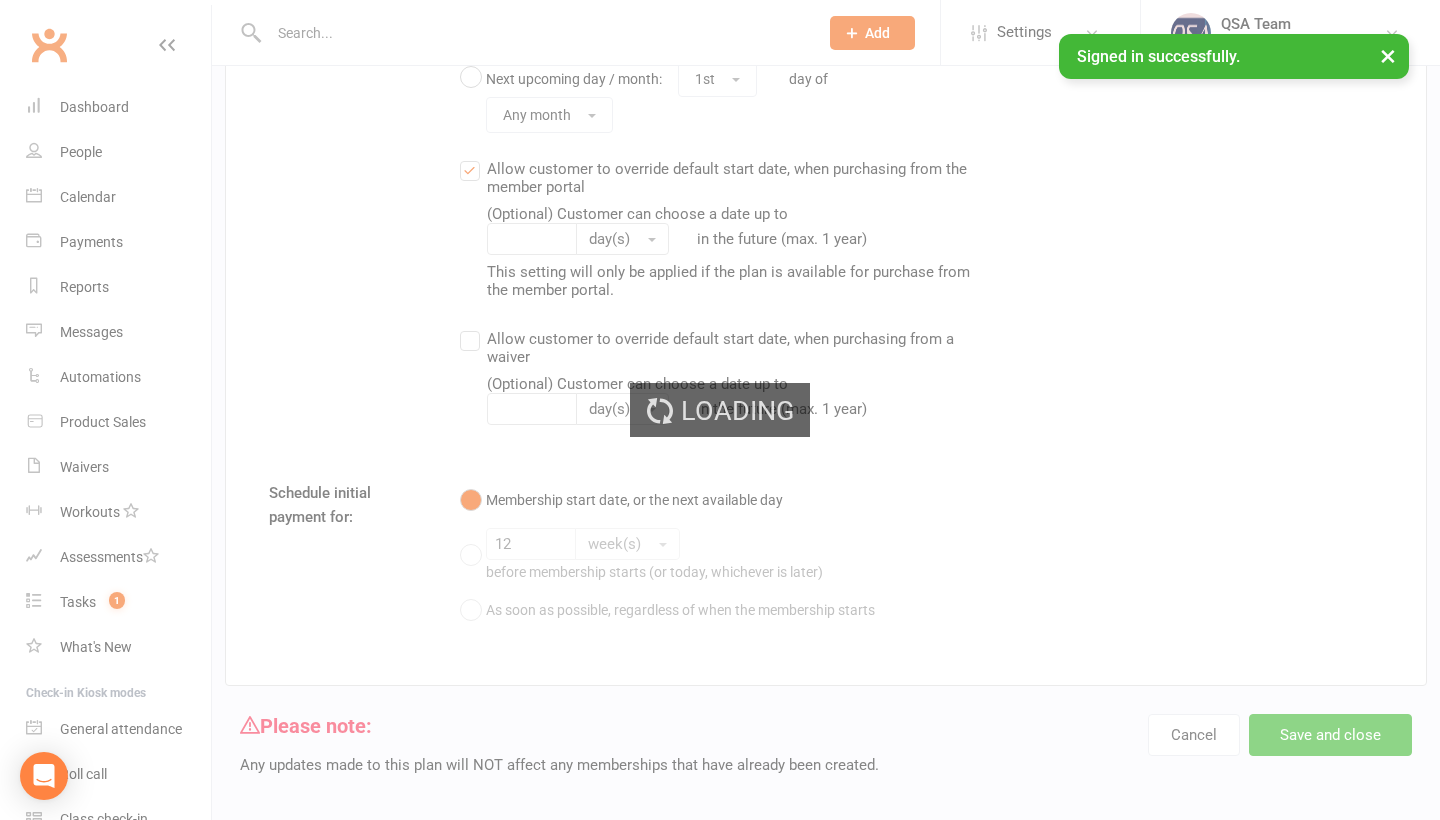 scroll, scrollTop: 0, scrollLeft: 0, axis: both 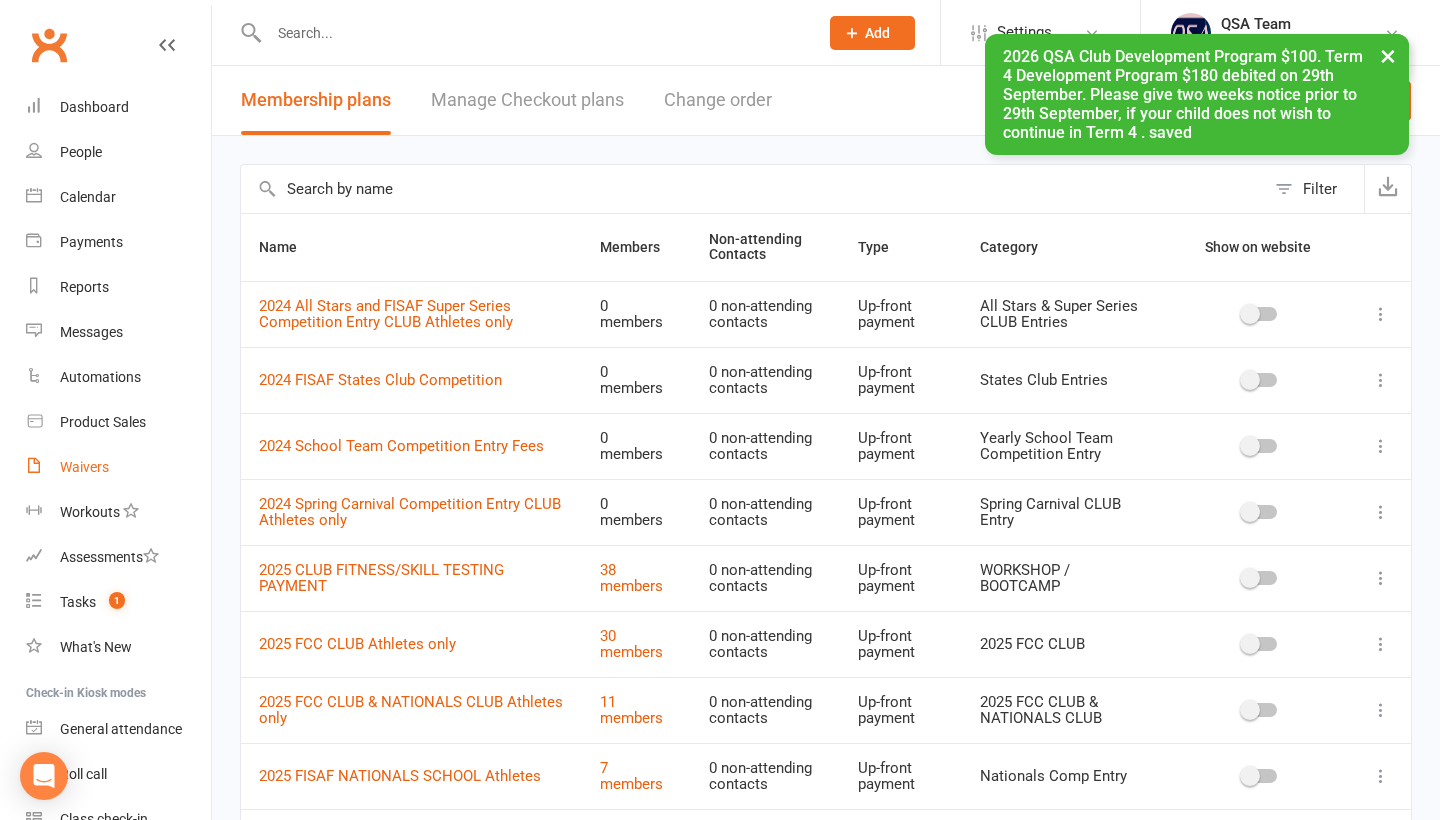 click on "Waivers" at bounding box center [118, 467] 